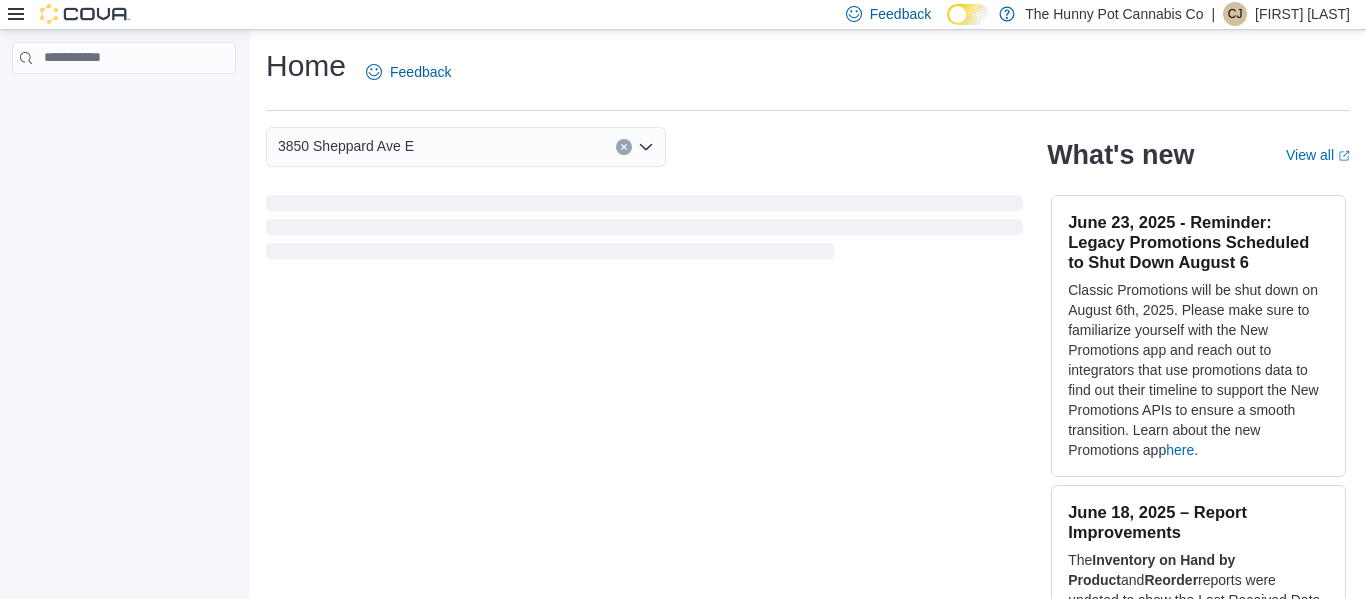 scroll, scrollTop: 0, scrollLeft: 0, axis: both 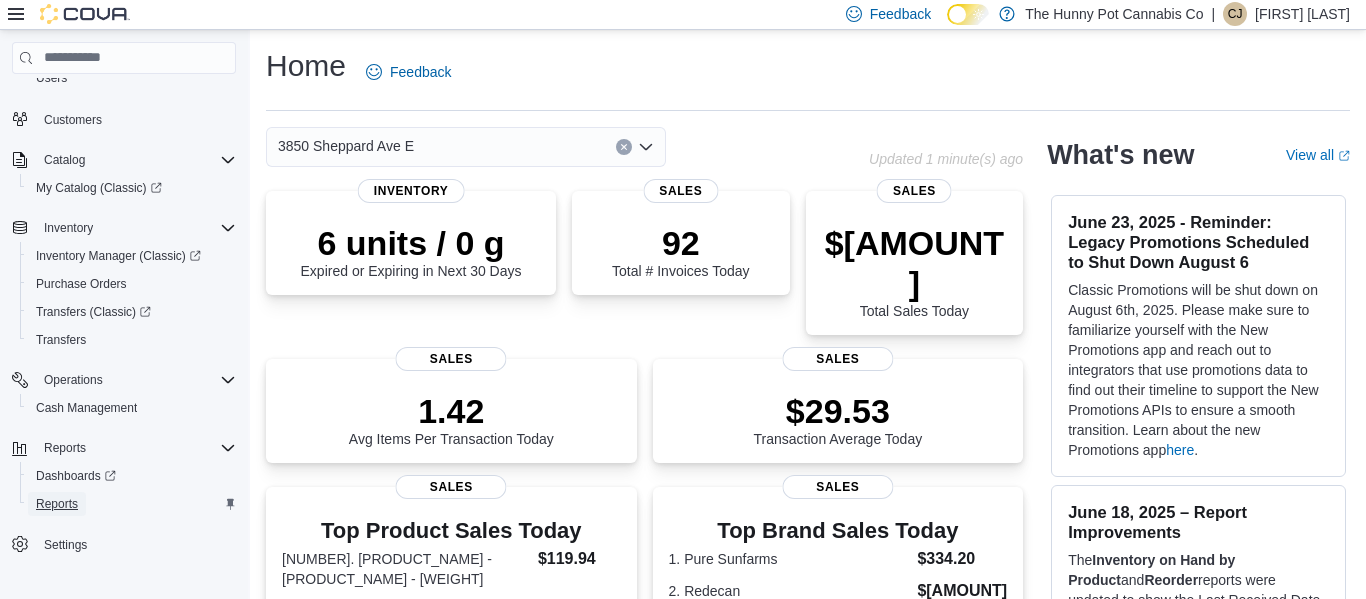 click on "Reports" at bounding box center (57, 504) 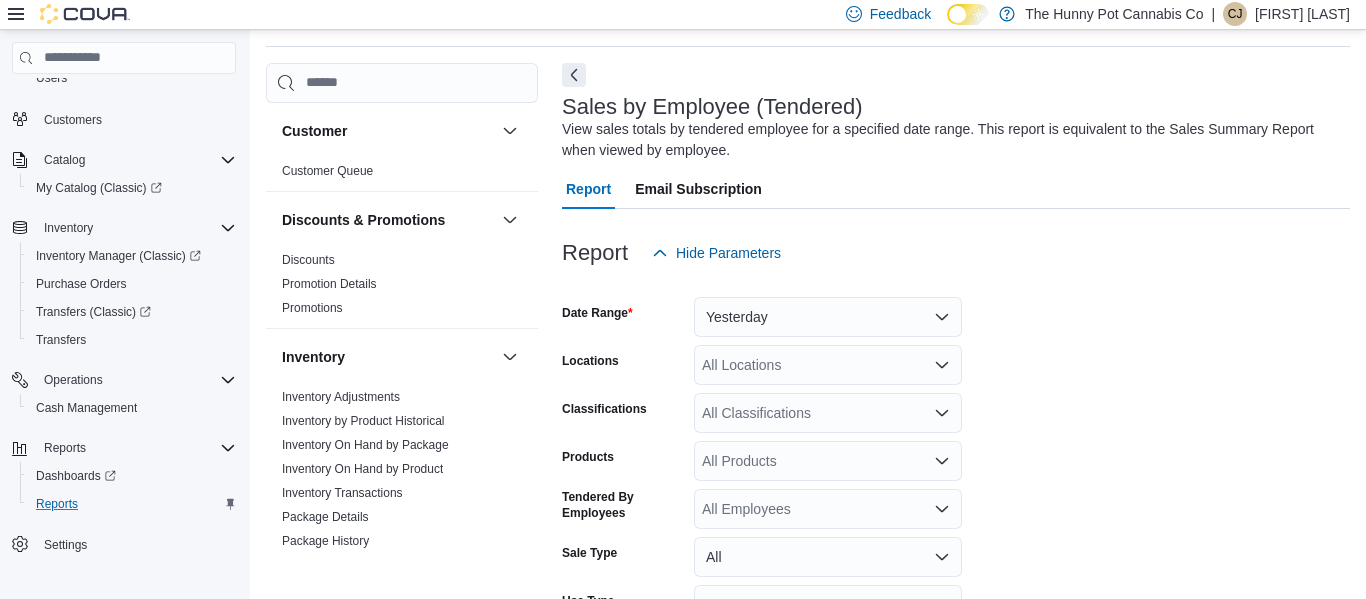 scroll, scrollTop: 67, scrollLeft: 0, axis: vertical 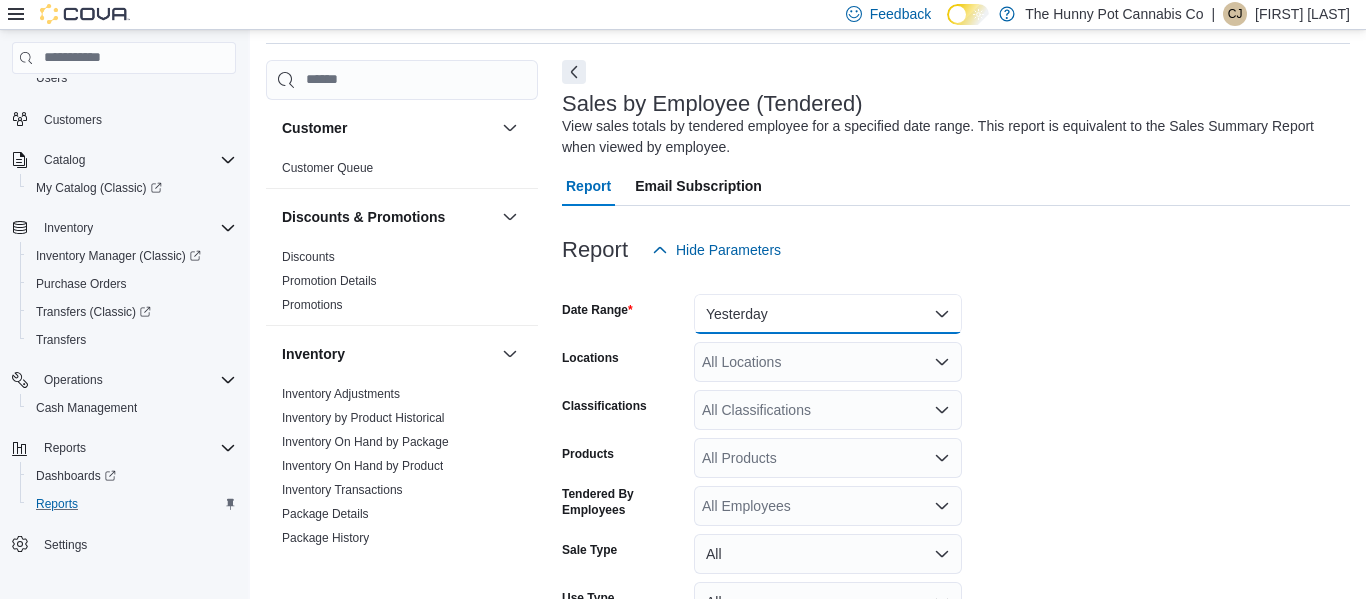 click on "Yesterday" at bounding box center [828, 314] 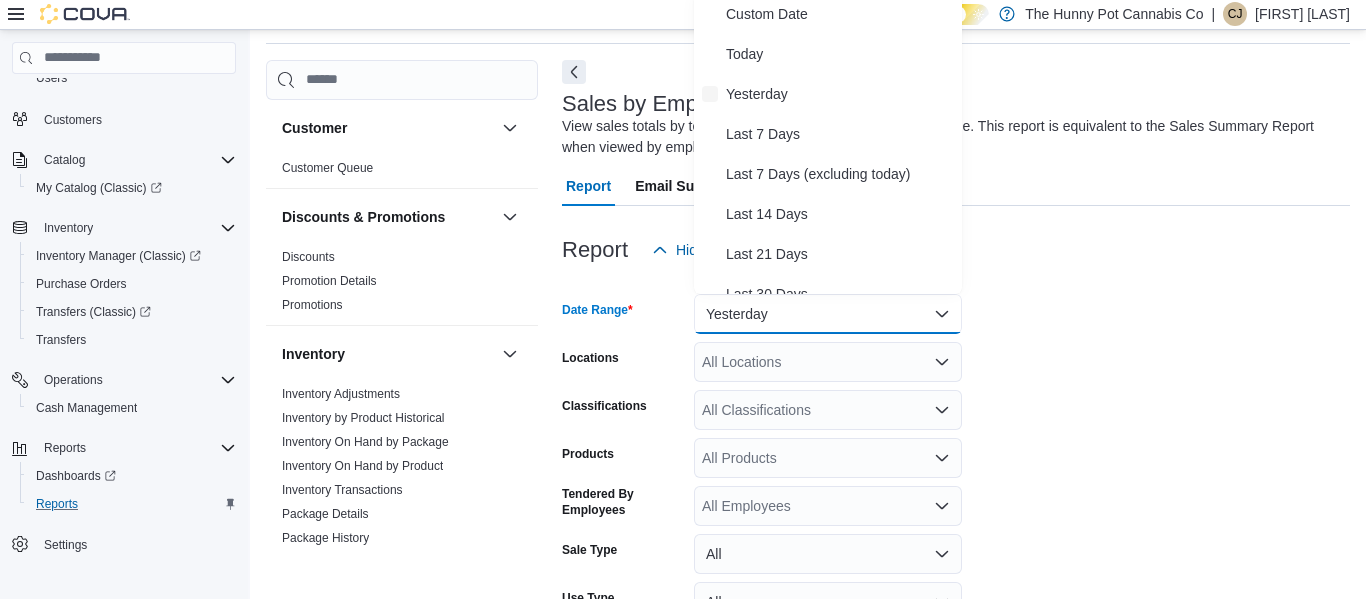 scroll, scrollTop: 61, scrollLeft: 0, axis: vertical 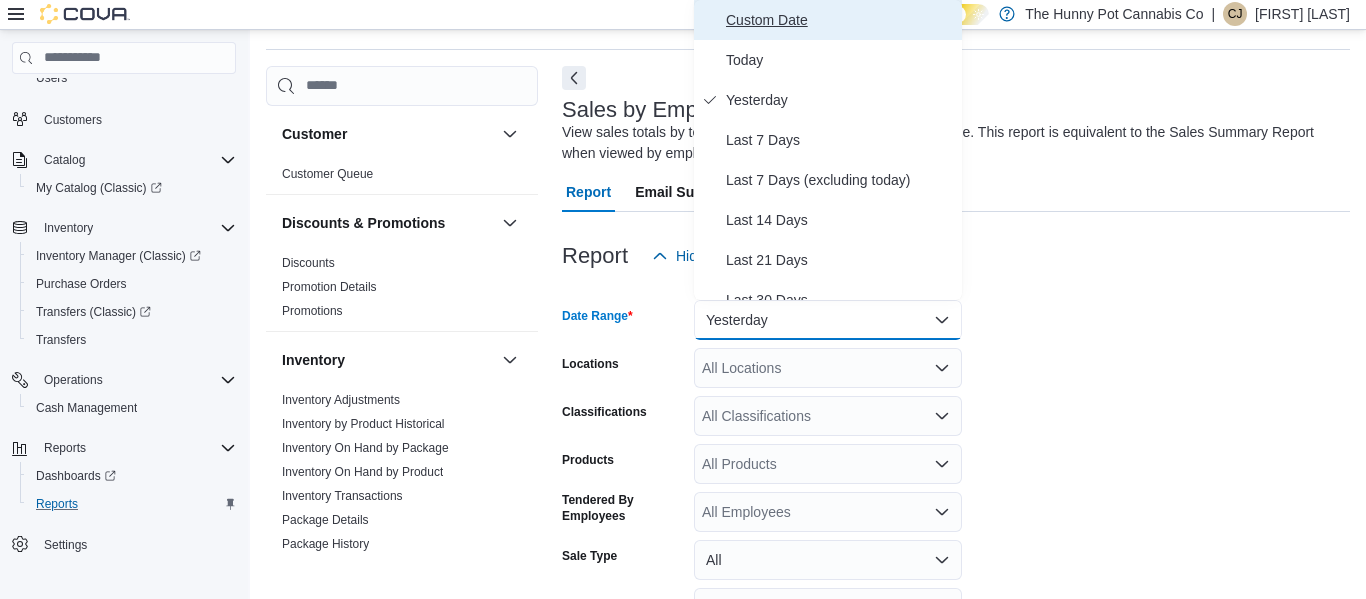 click on "Custom Date" at bounding box center (840, 20) 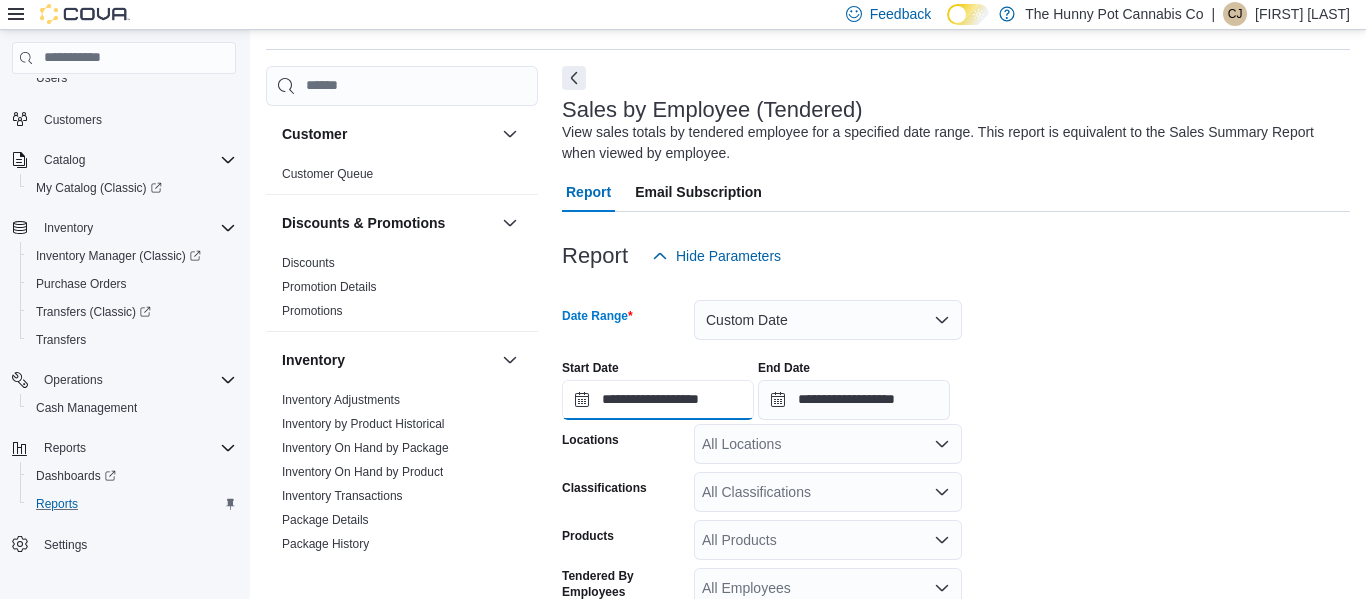 click on "**********" at bounding box center [658, 400] 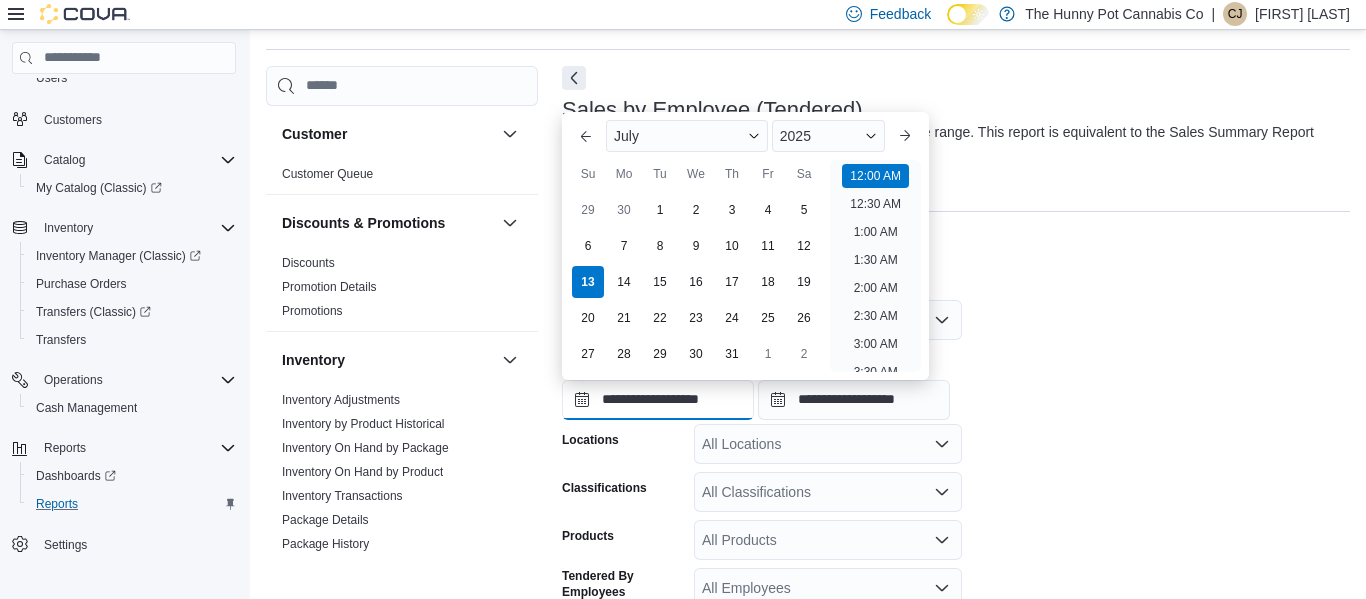scroll, scrollTop: 62, scrollLeft: 0, axis: vertical 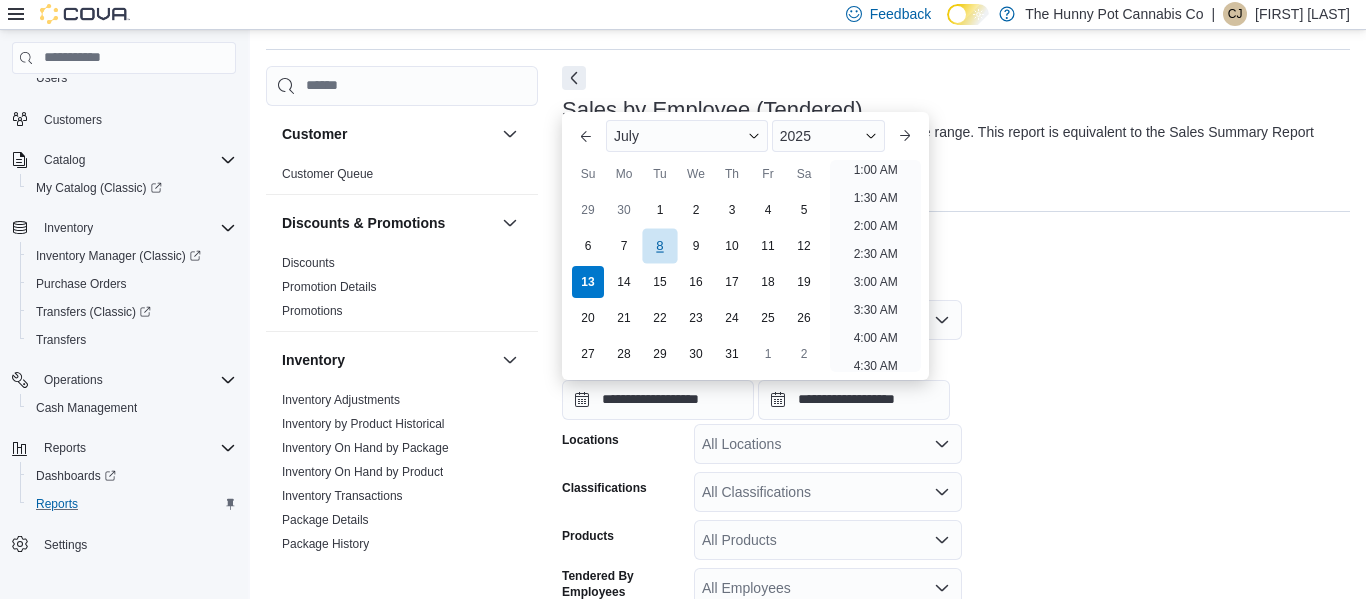 click on "8" at bounding box center (659, 245) 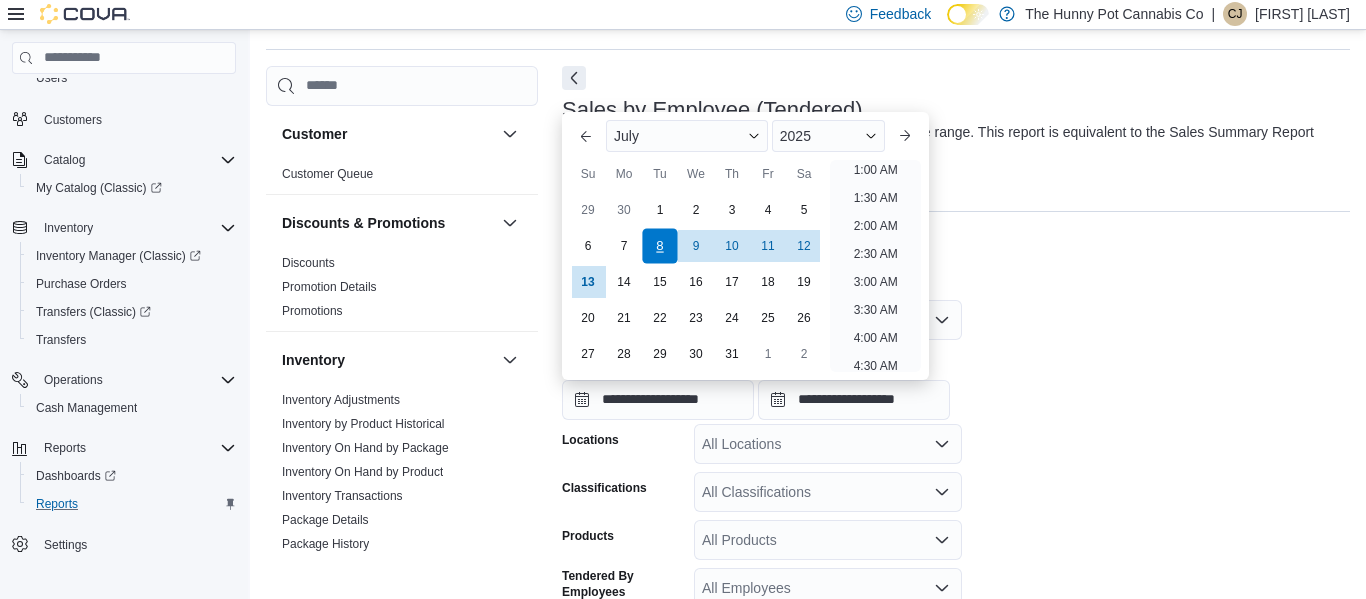 scroll, scrollTop: 4, scrollLeft: 0, axis: vertical 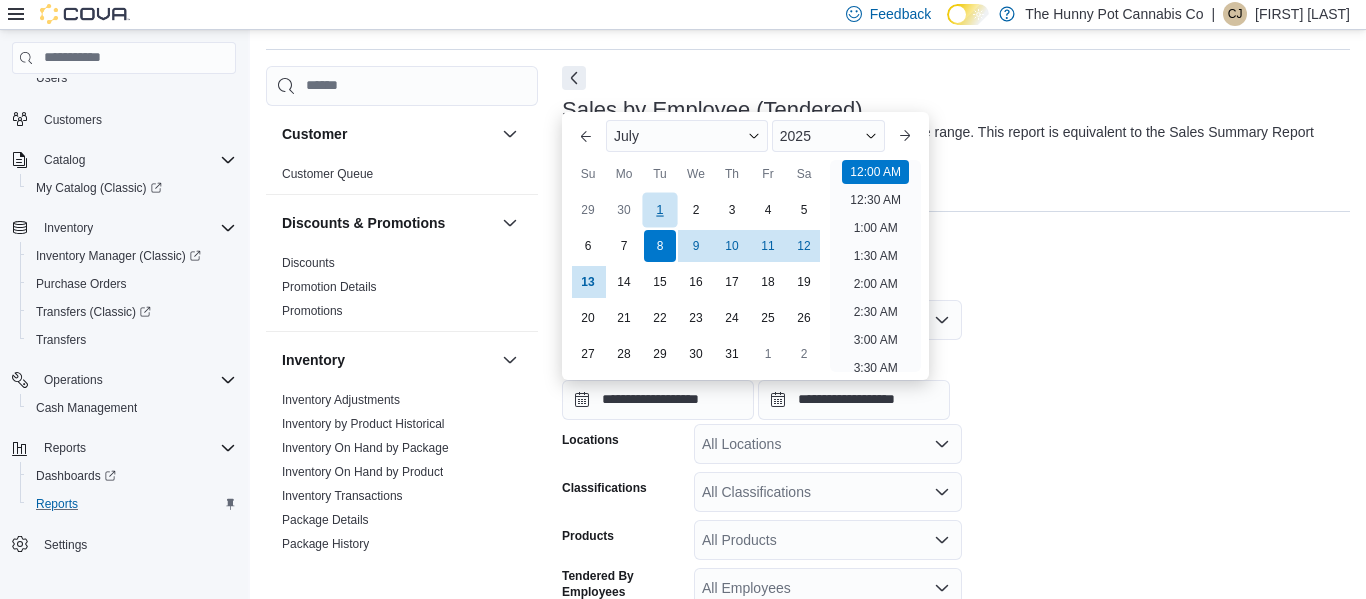 click on "1" at bounding box center [659, 209] 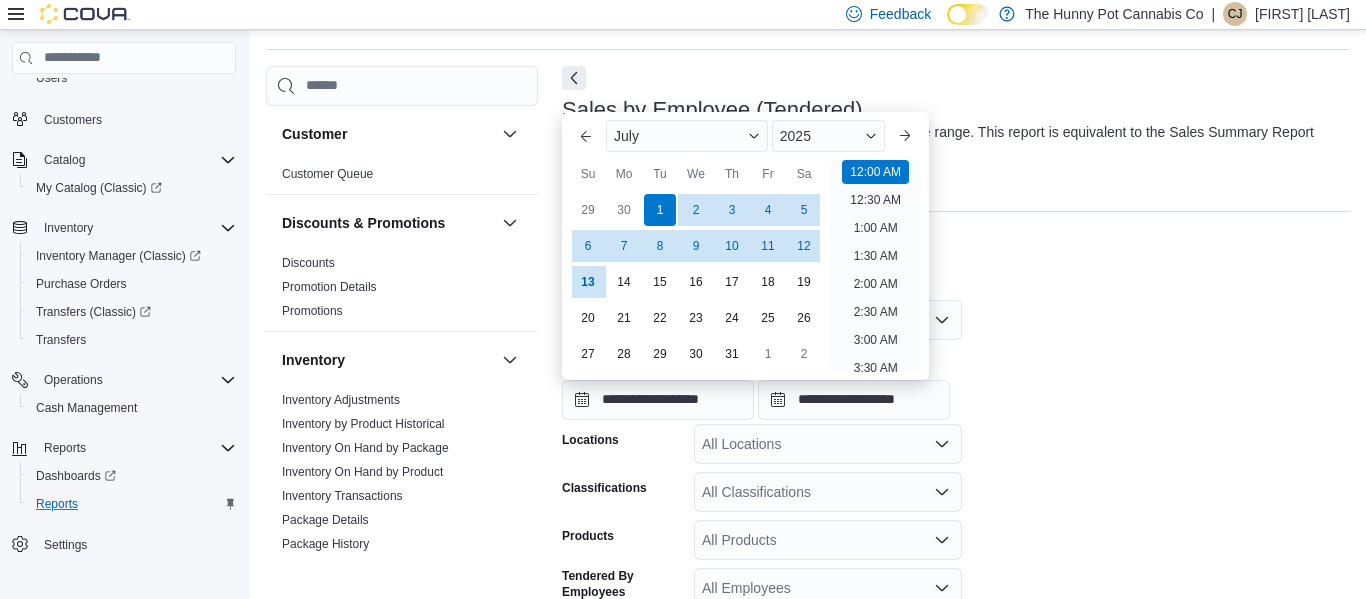 click on "**********" at bounding box center (956, 382) 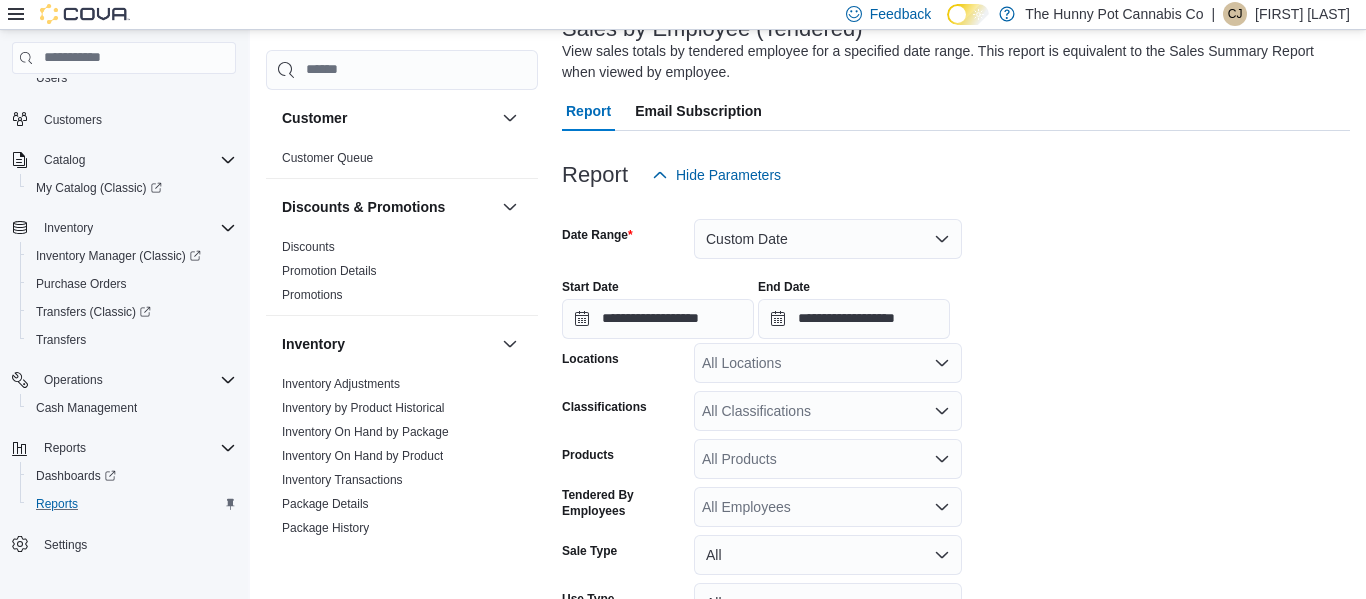 scroll, scrollTop: 145, scrollLeft: 0, axis: vertical 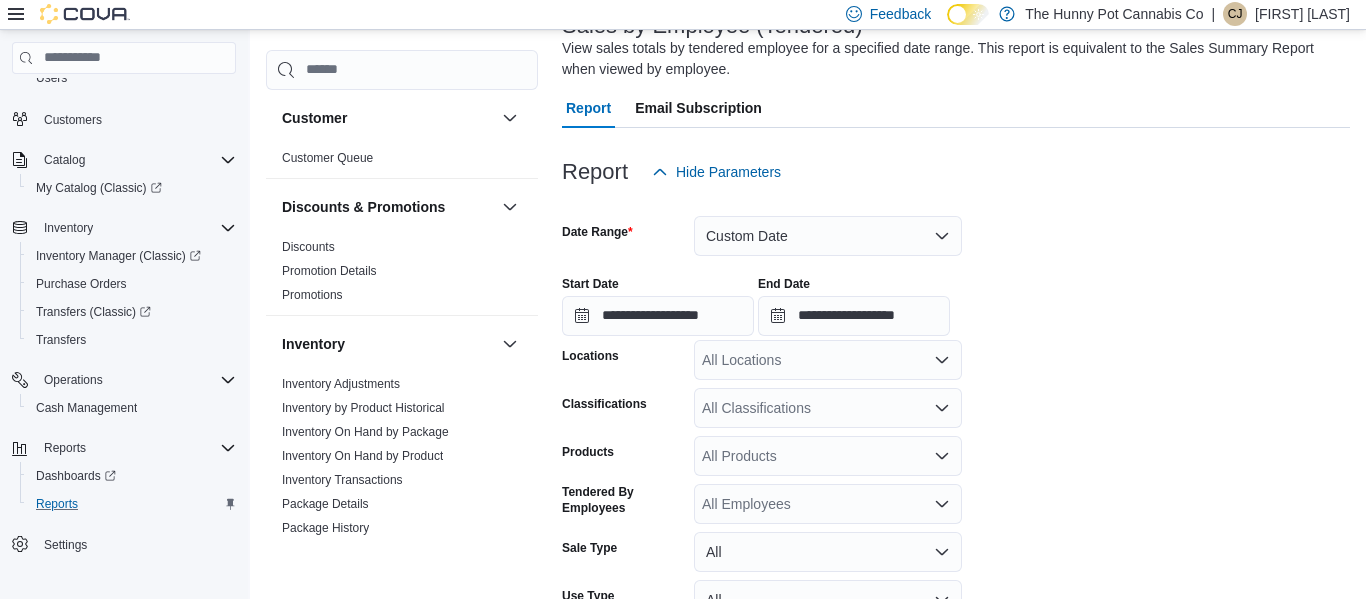 click on "All Locations" at bounding box center (828, 360) 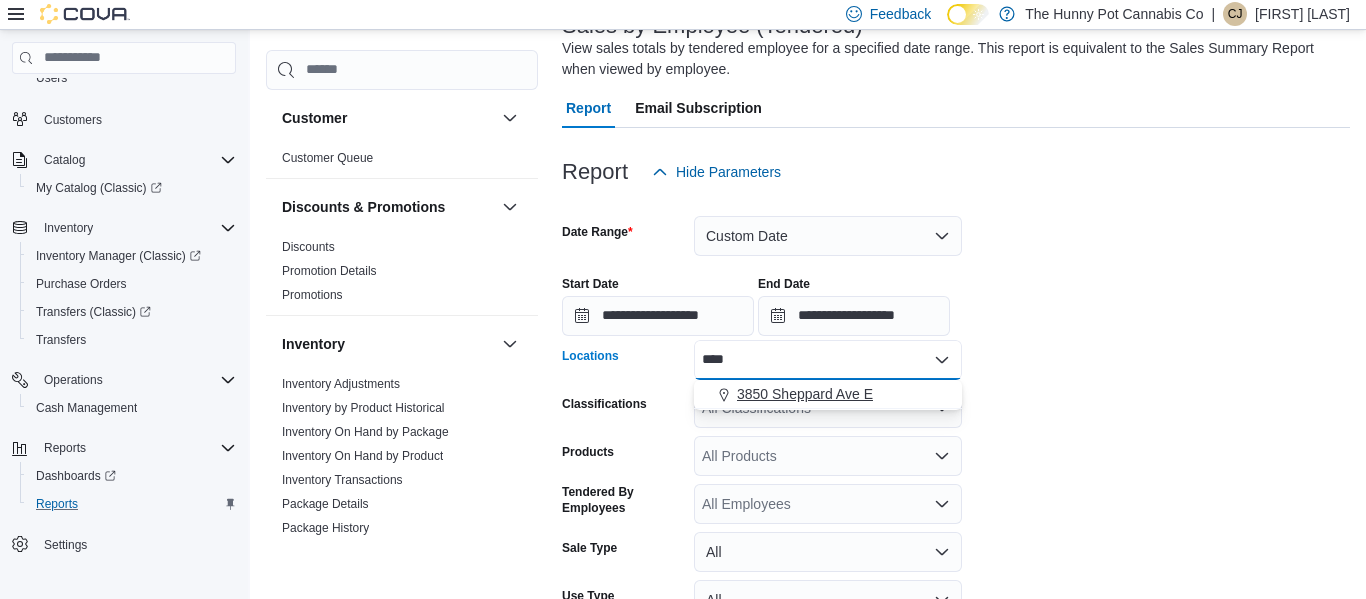 type on "****" 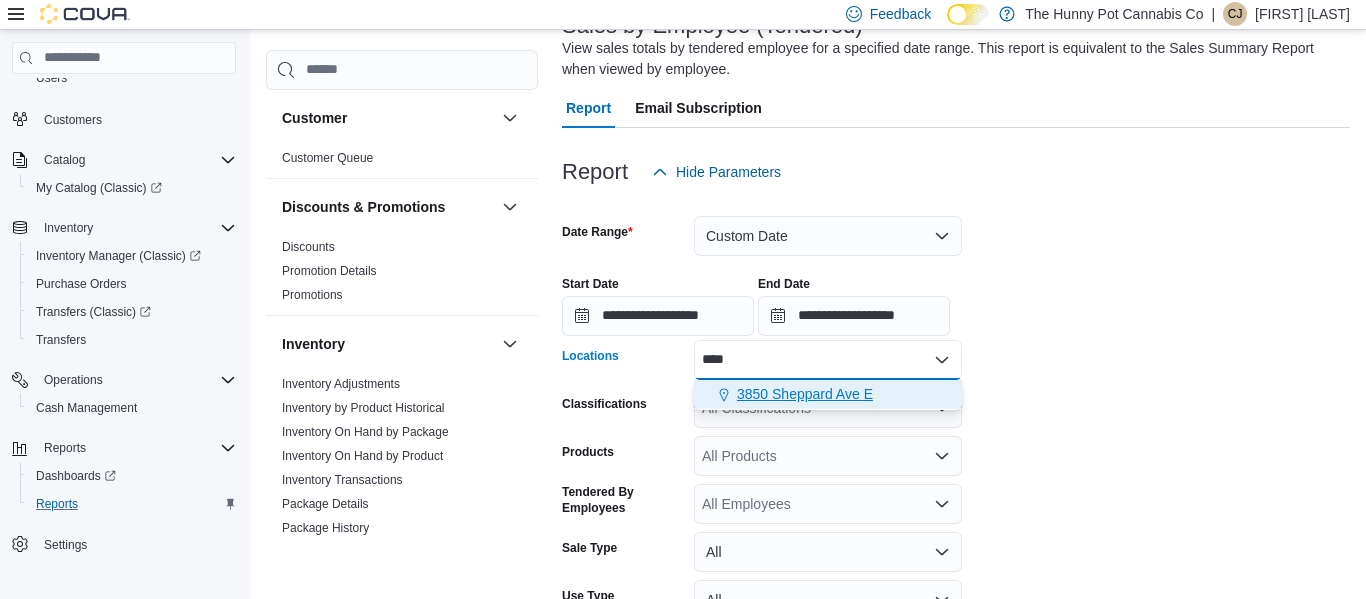 click on "3850 Sheppard Ave E" at bounding box center (805, 394) 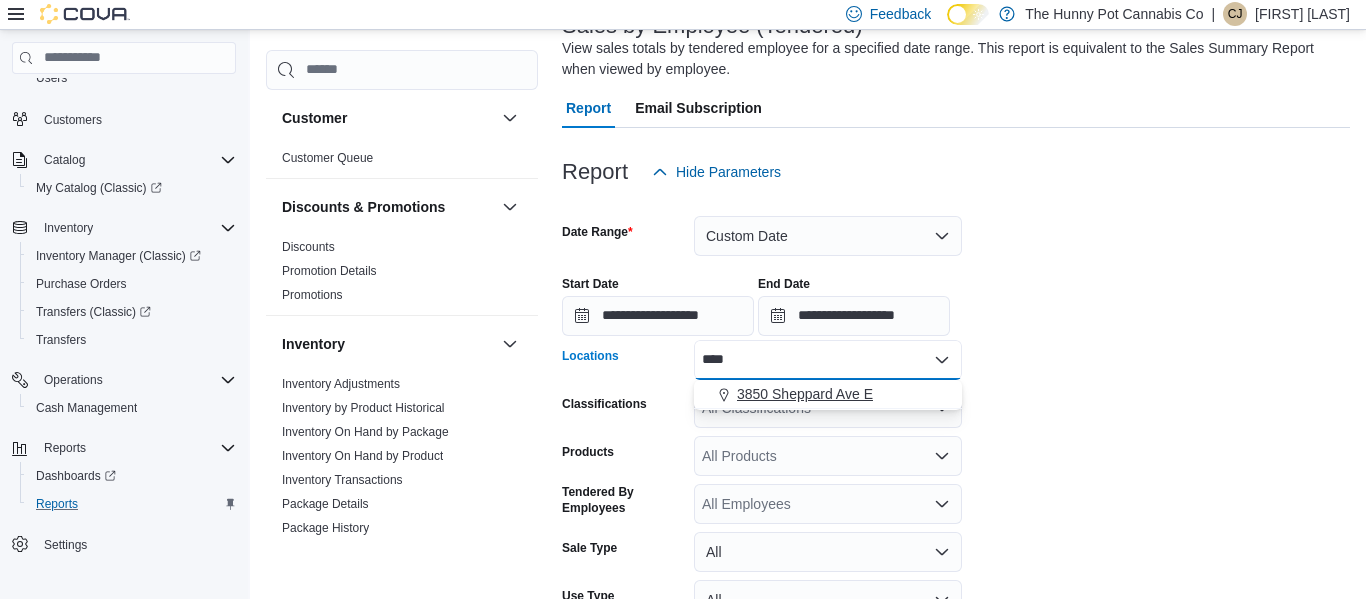 type 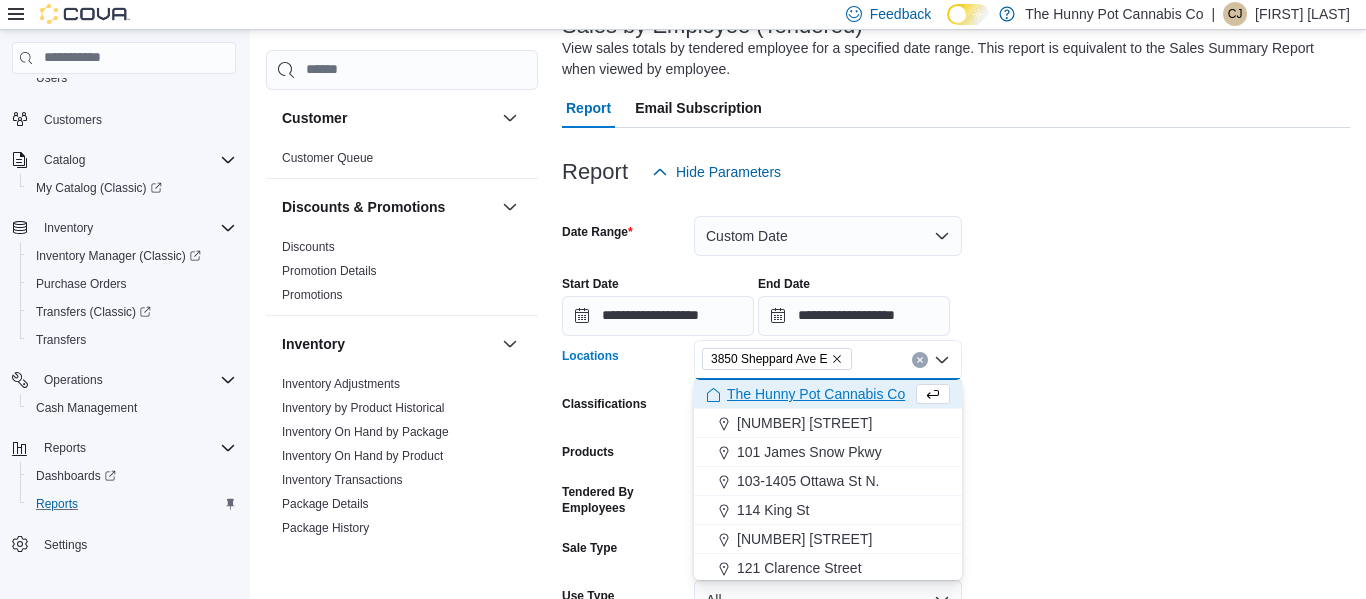 click at bounding box center [956, 338] 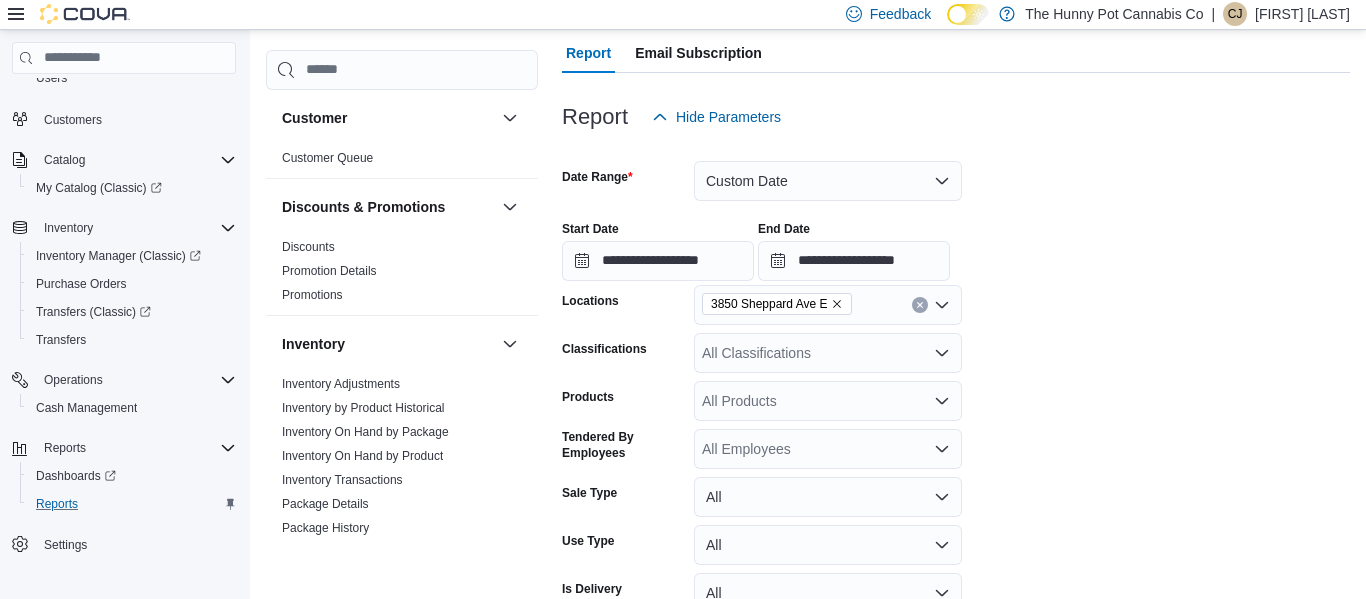 scroll, scrollTop: 310, scrollLeft: 0, axis: vertical 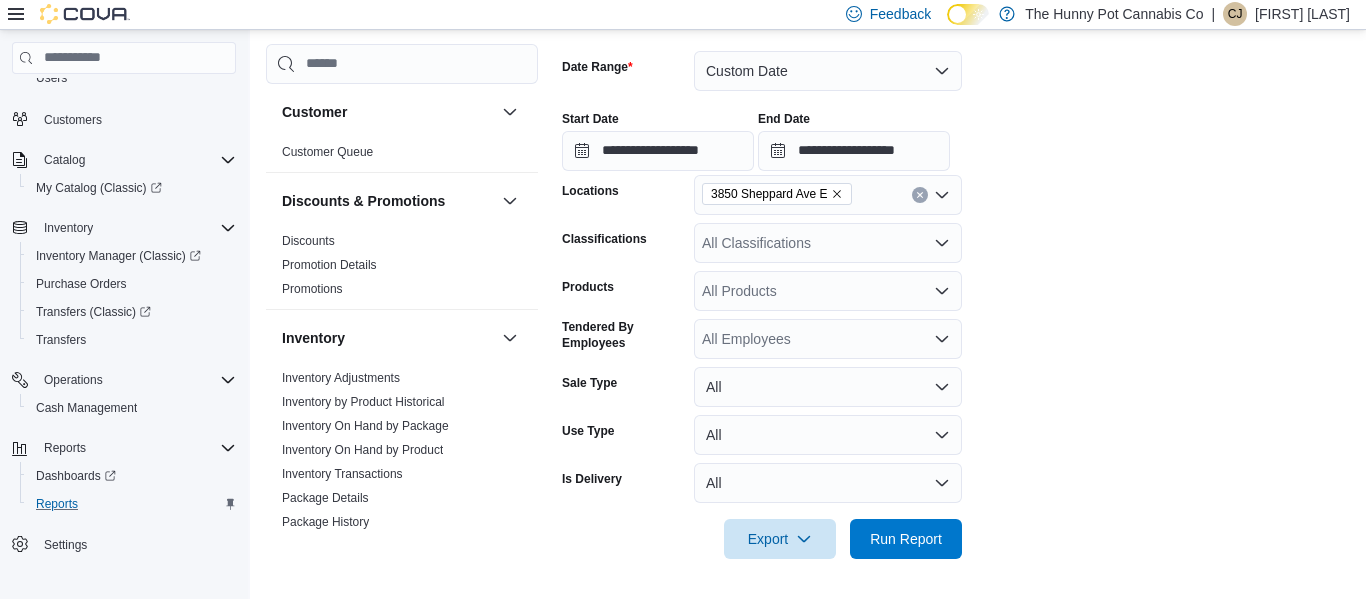click on "All Employees" at bounding box center (828, 339) 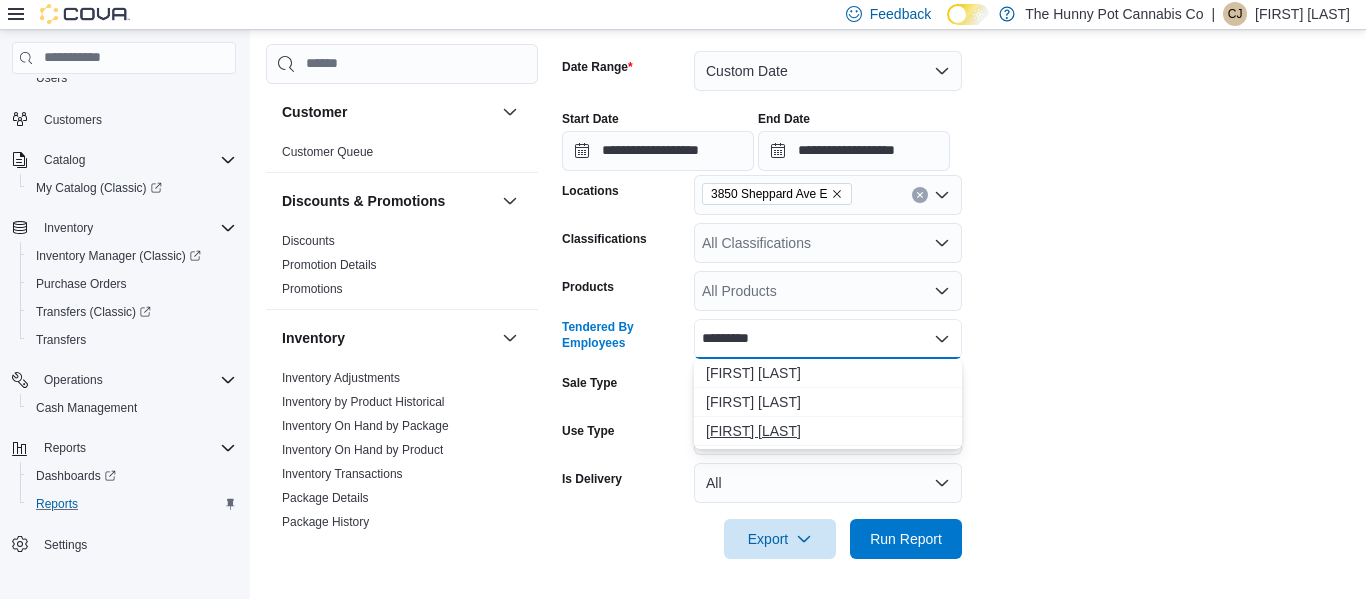 type on "*********" 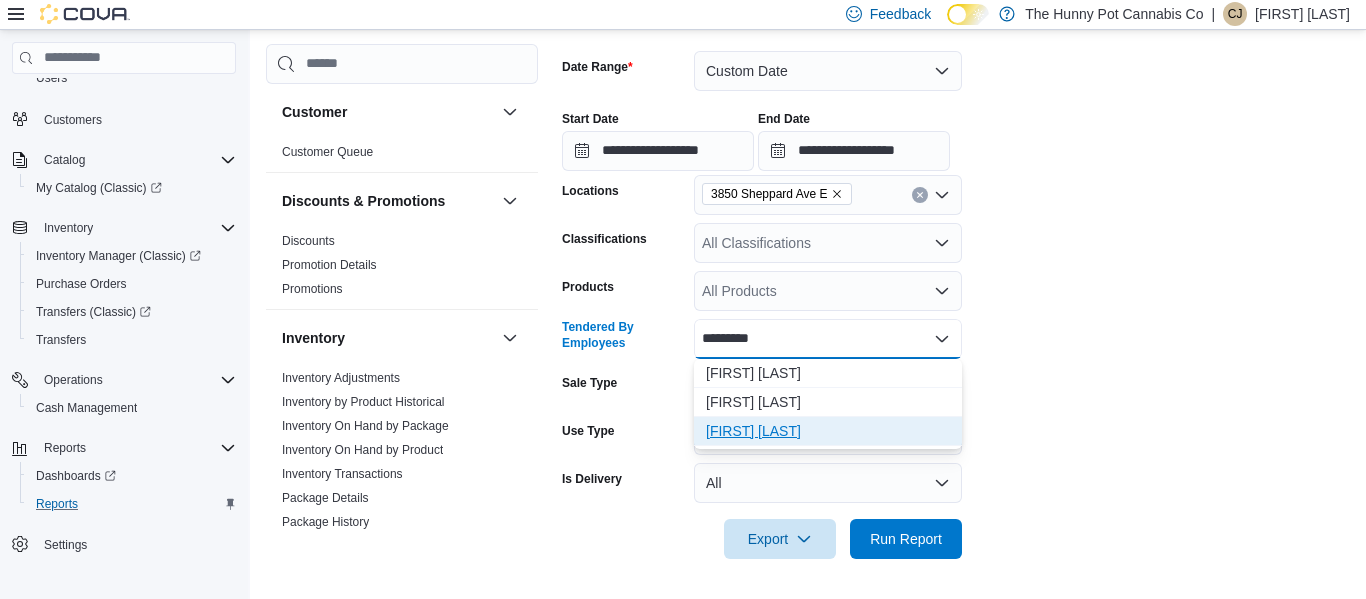 click on "[FIRST] [LAST]" at bounding box center (828, 431) 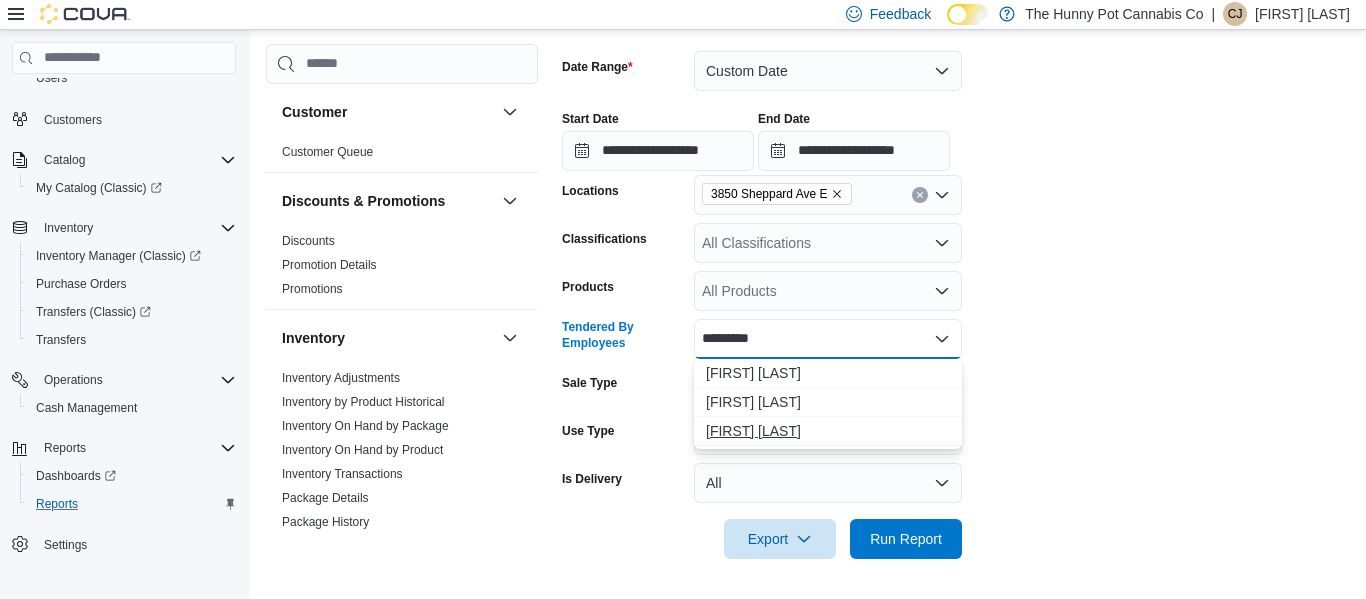 type 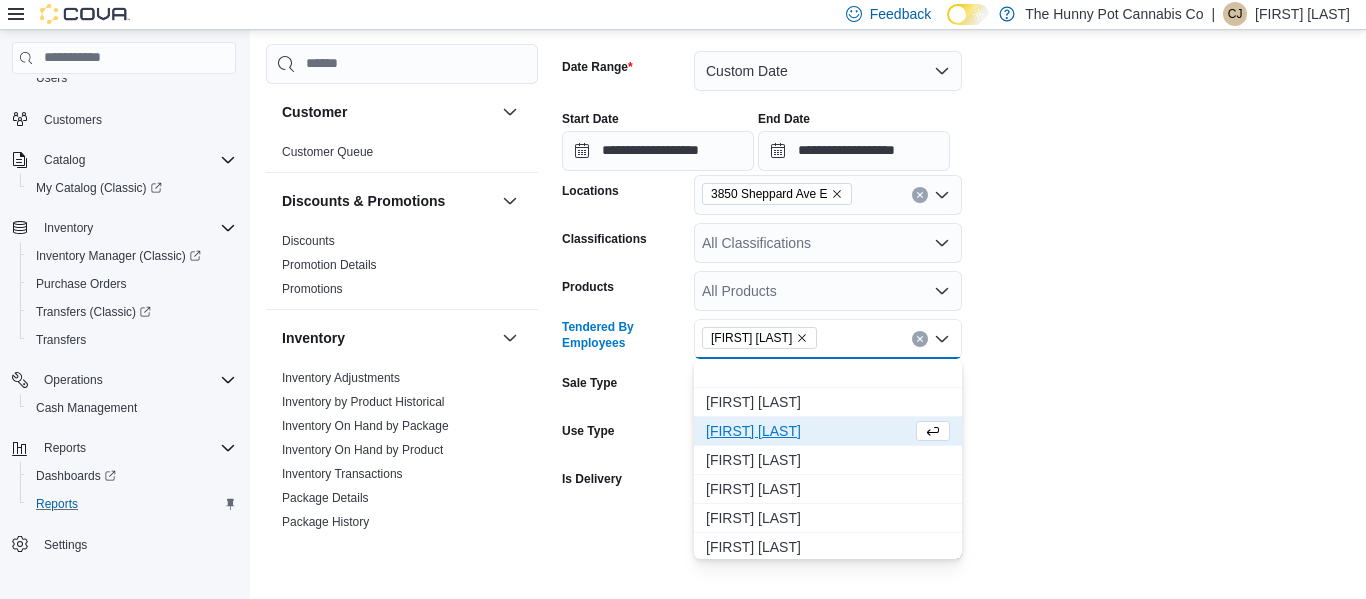 click on "**********" at bounding box center [956, 293] 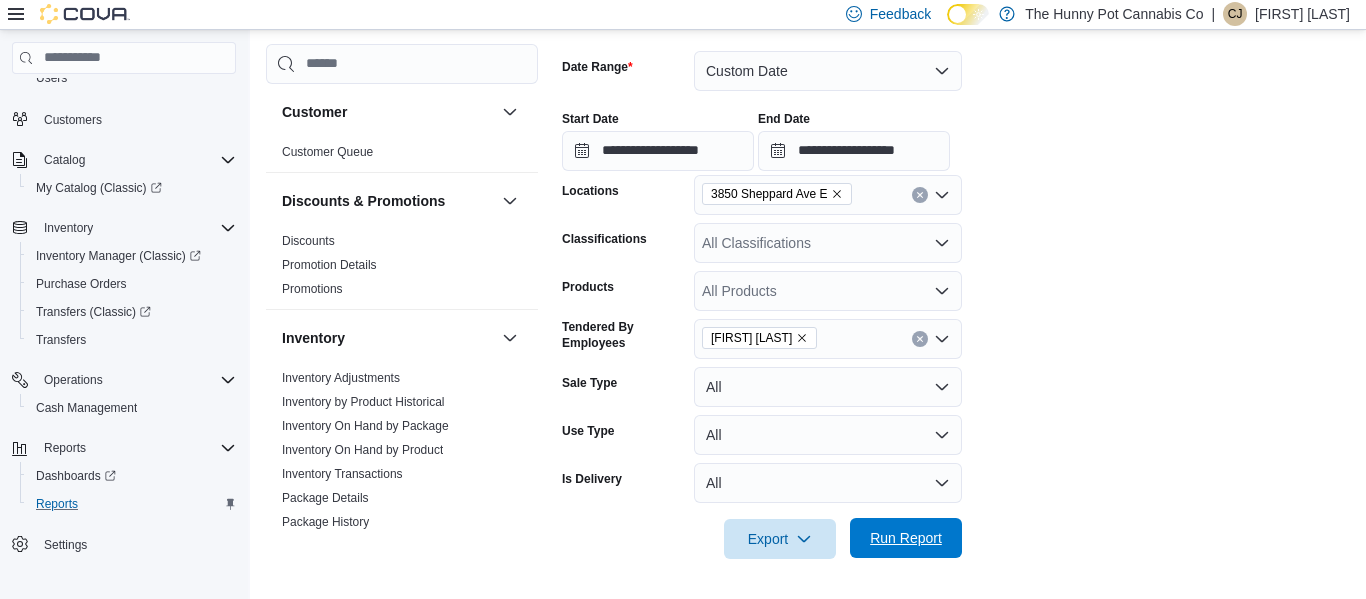 click on "Run Report" at bounding box center (906, 538) 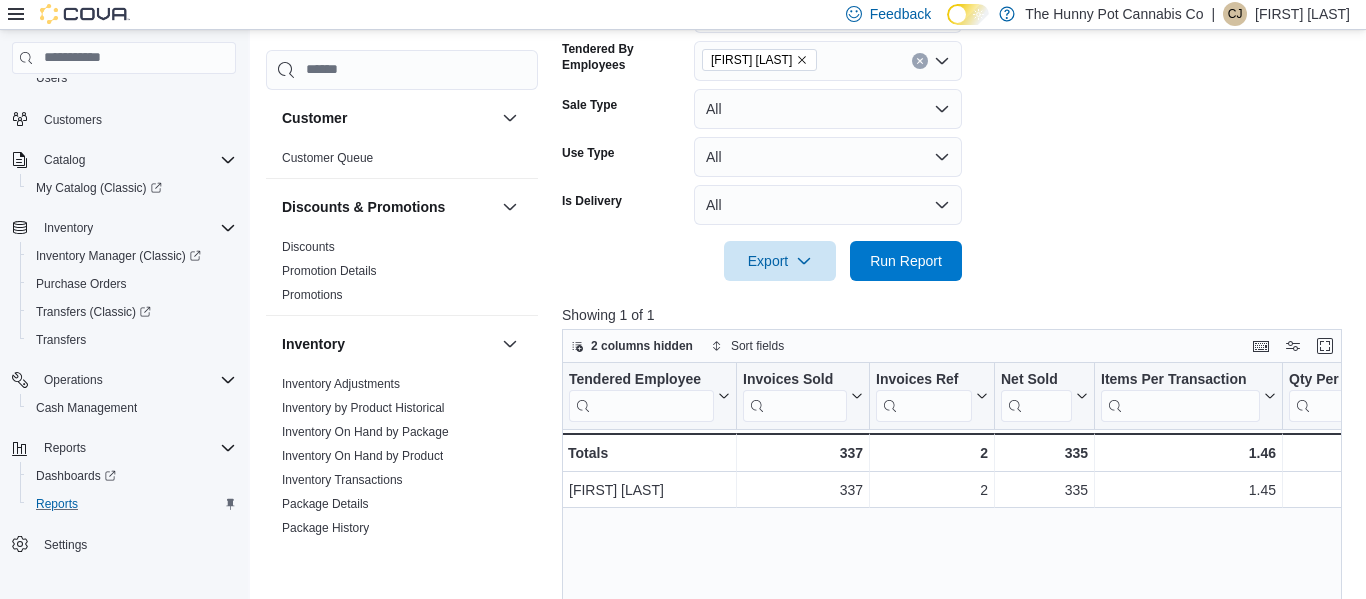 scroll, scrollTop: 594, scrollLeft: 0, axis: vertical 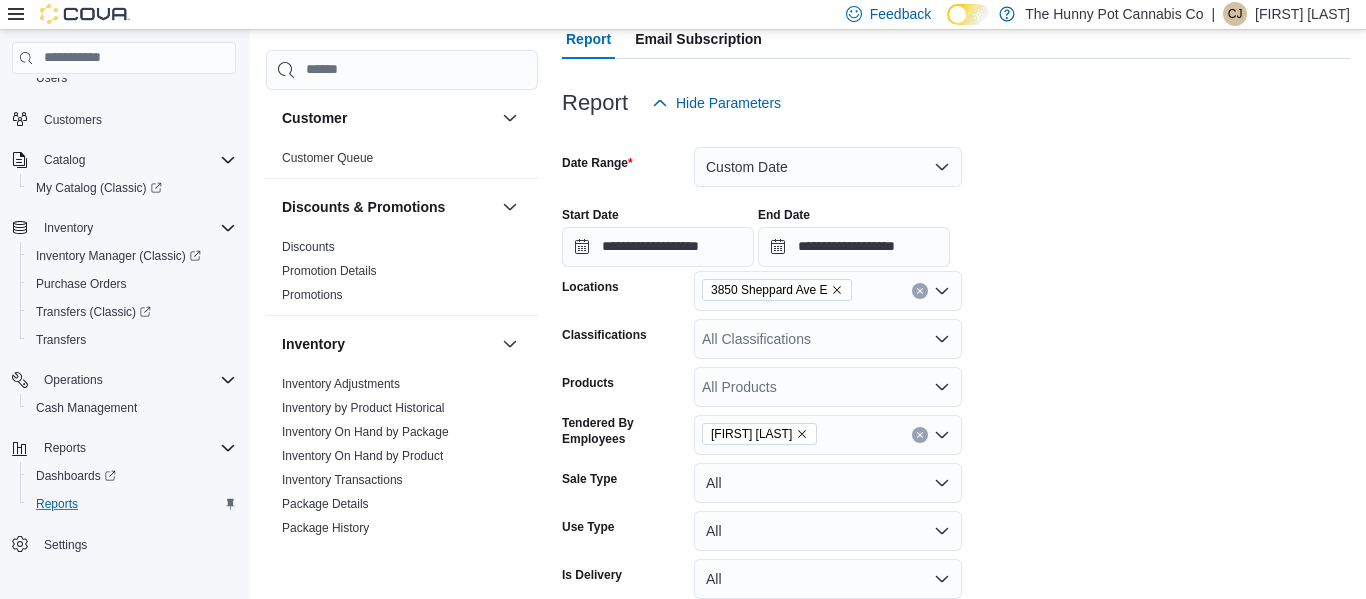 click on "All Products" at bounding box center [828, 387] 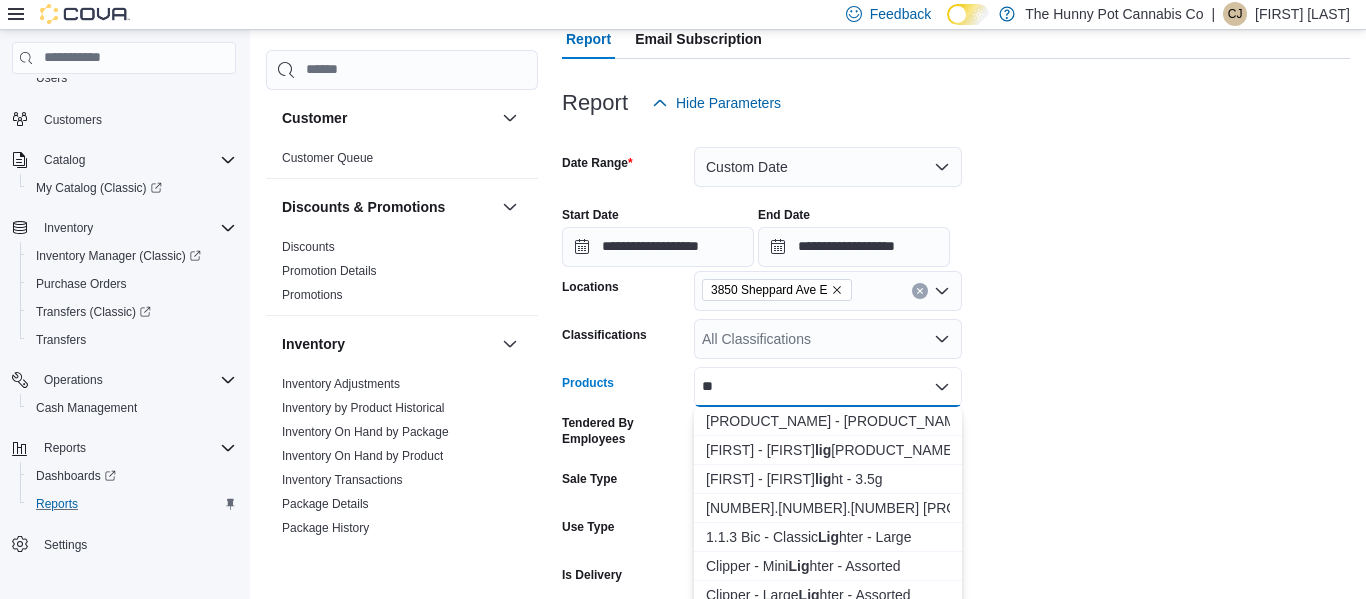 type on "*" 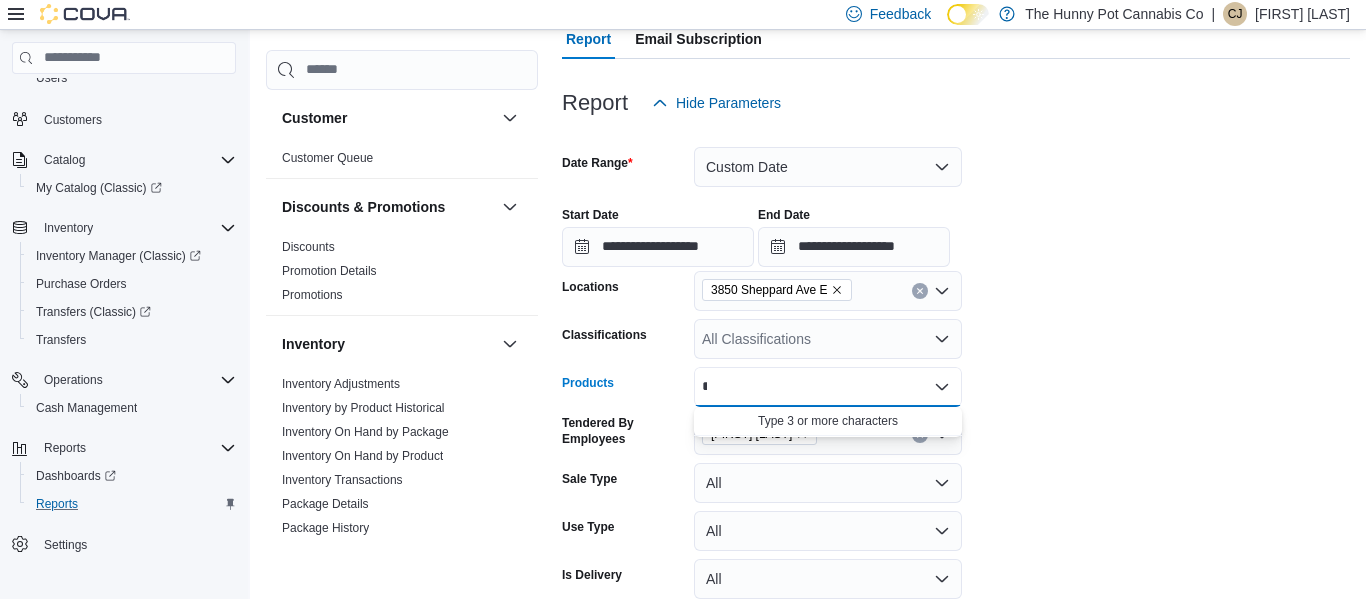 type 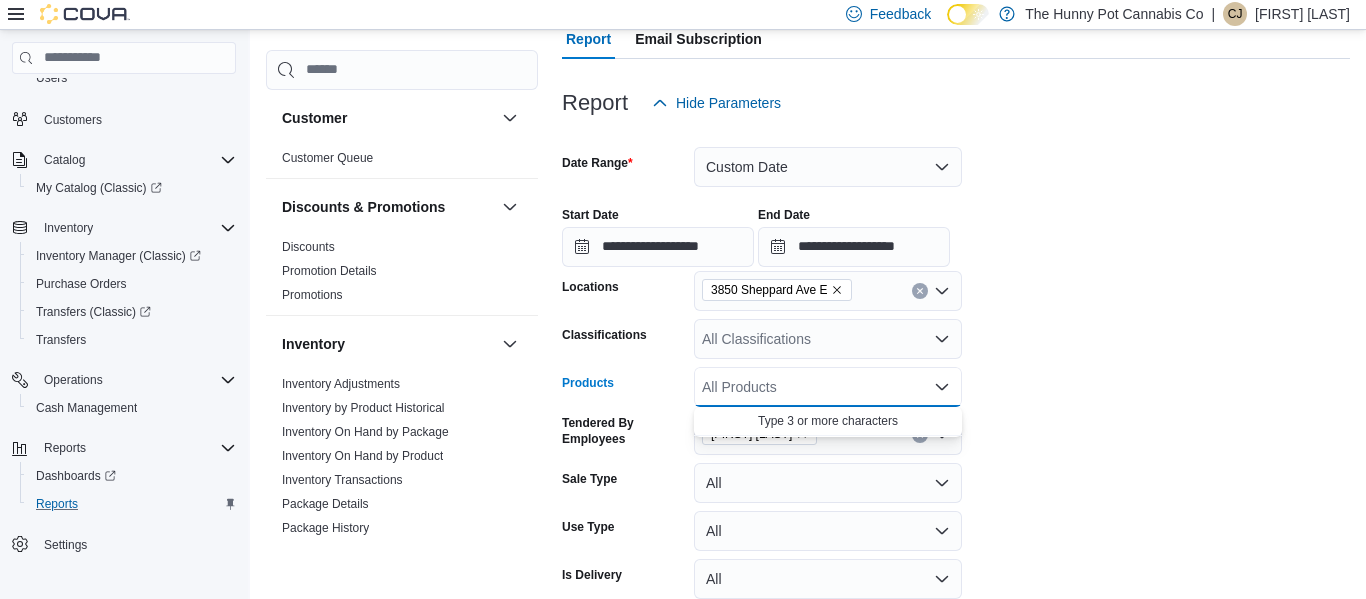 click on "All Classifications" at bounding box center (828, 339) 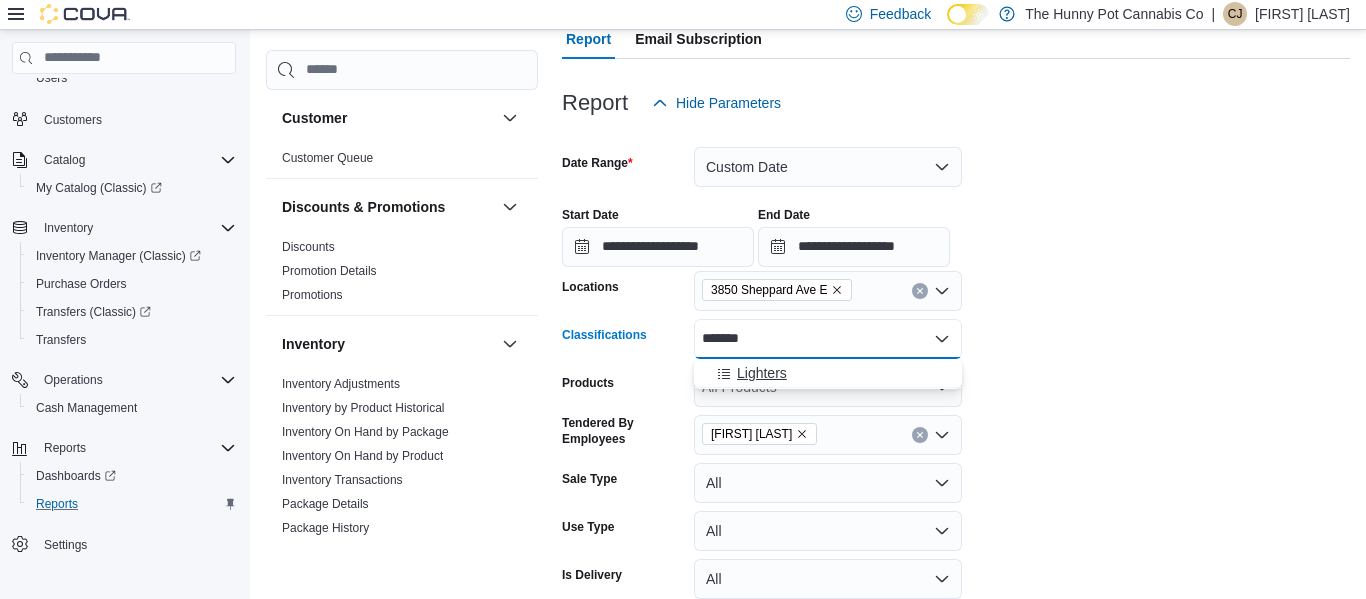 type on "*******" 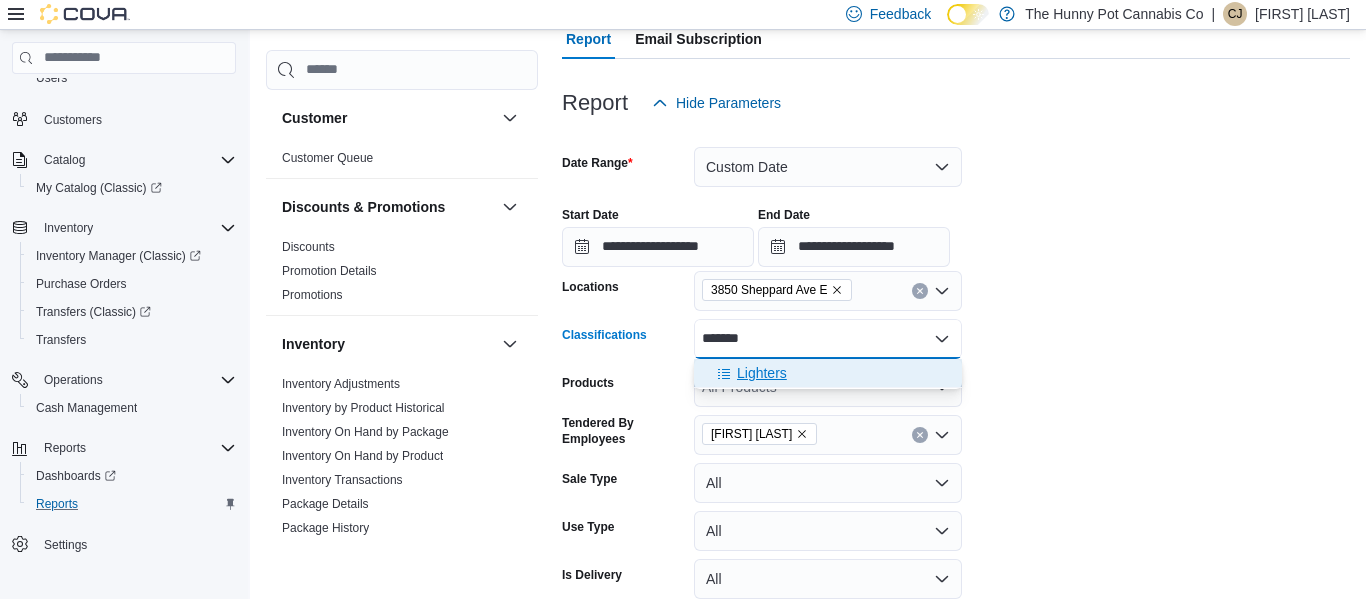 click on "Lighters" at bounding box center [828, 373] 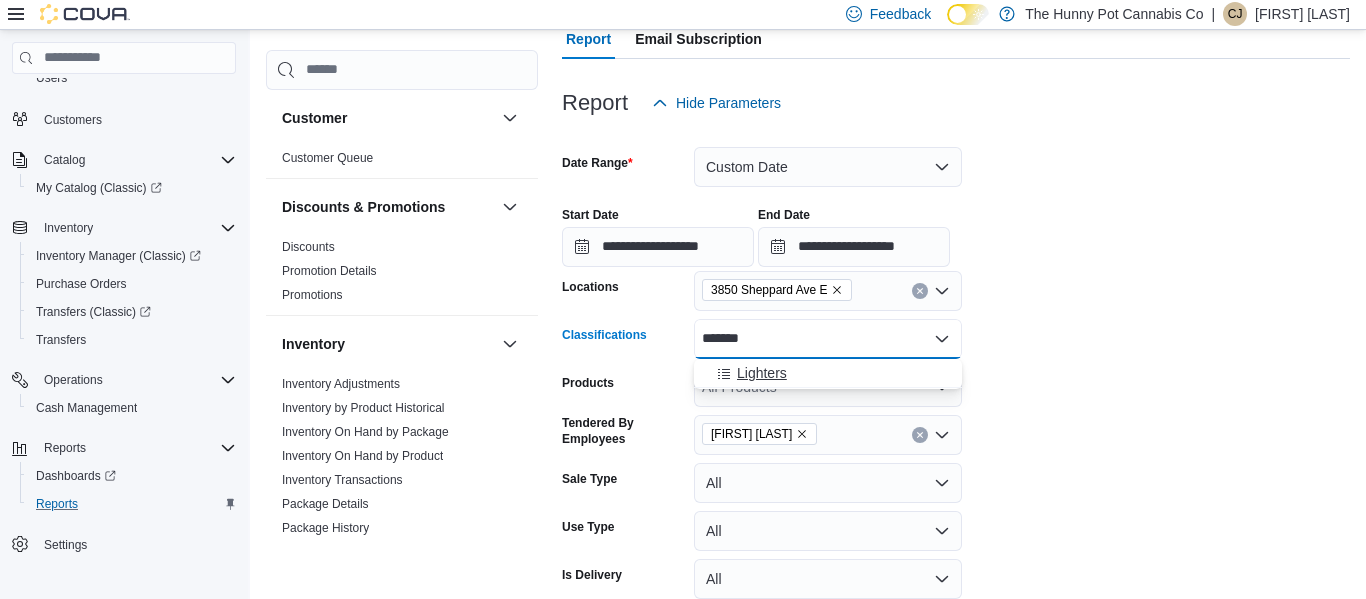 type 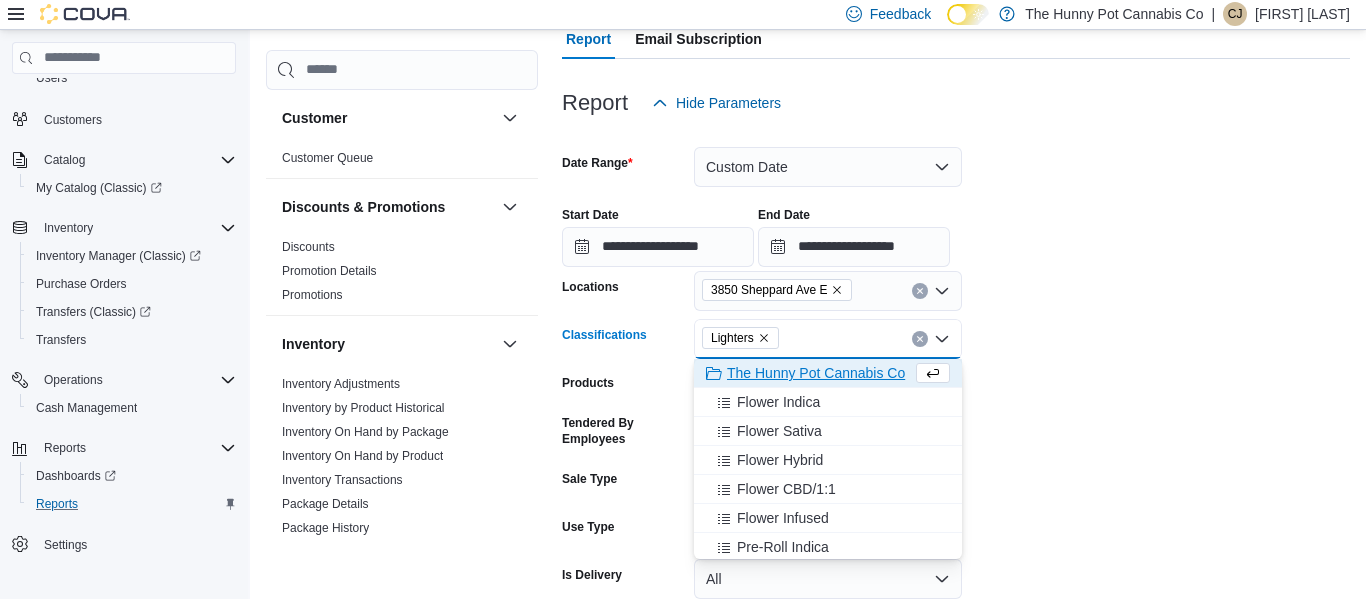 click on "**********" at bounding box center (956, 389) 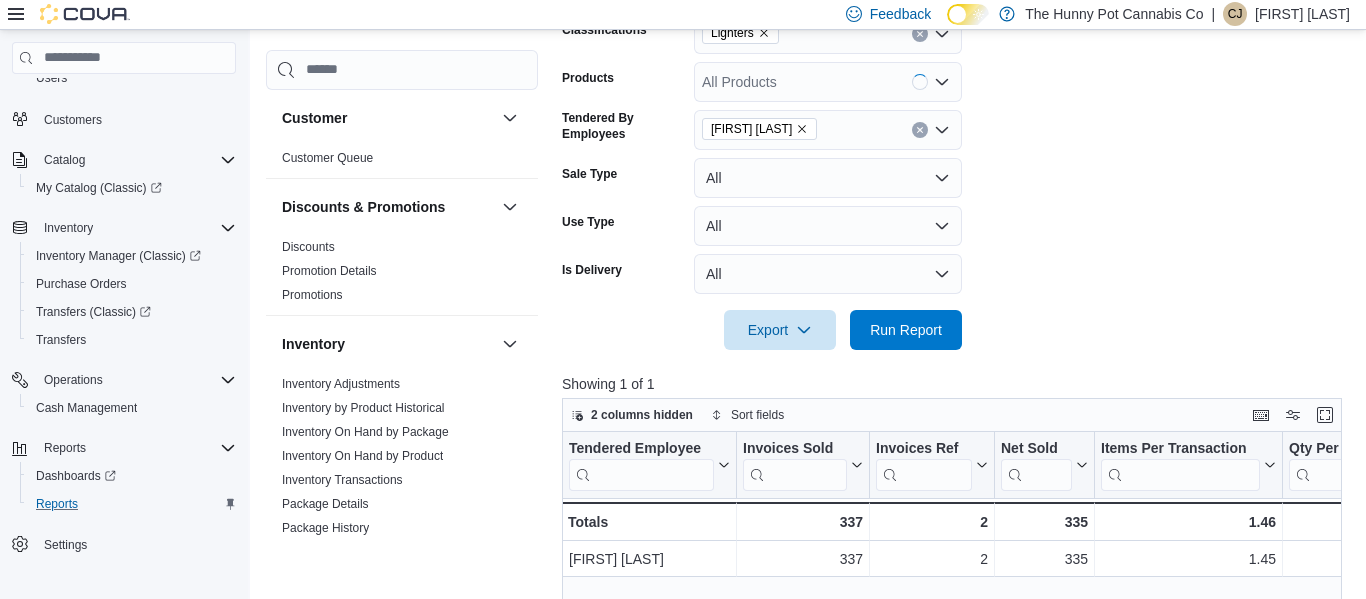 scroll, scrollTop: 520, scrollLeft: 0, axis: vertical 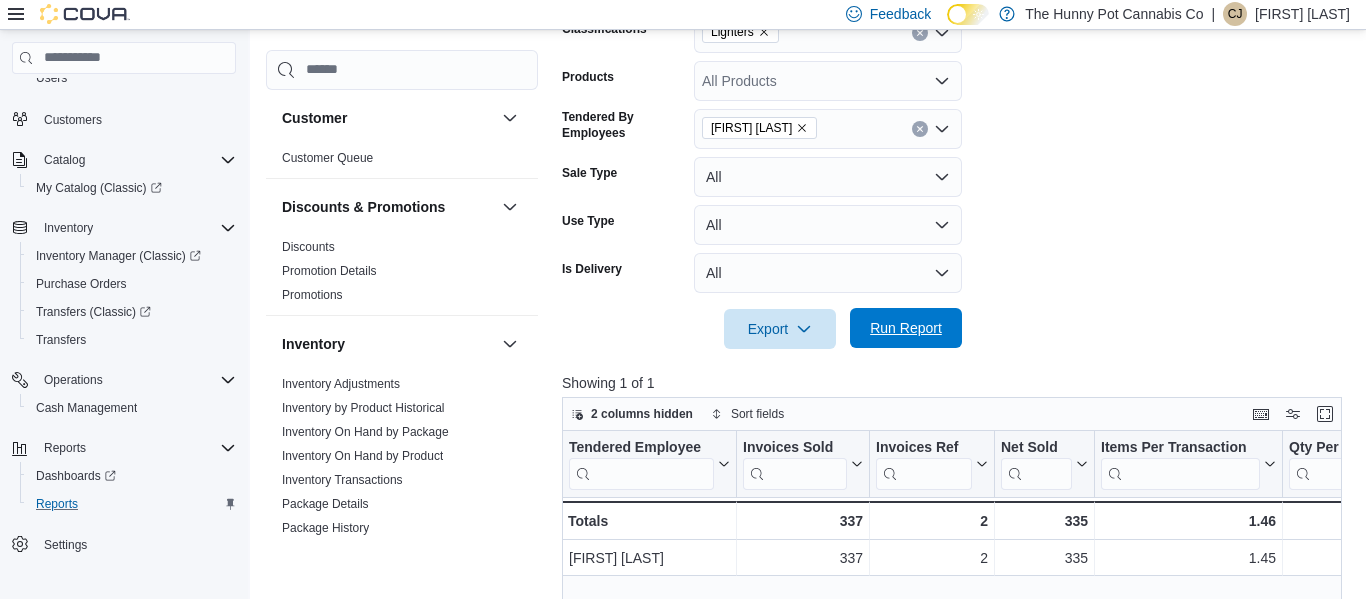 click on "Run Report" at bounding box center [906, 328] 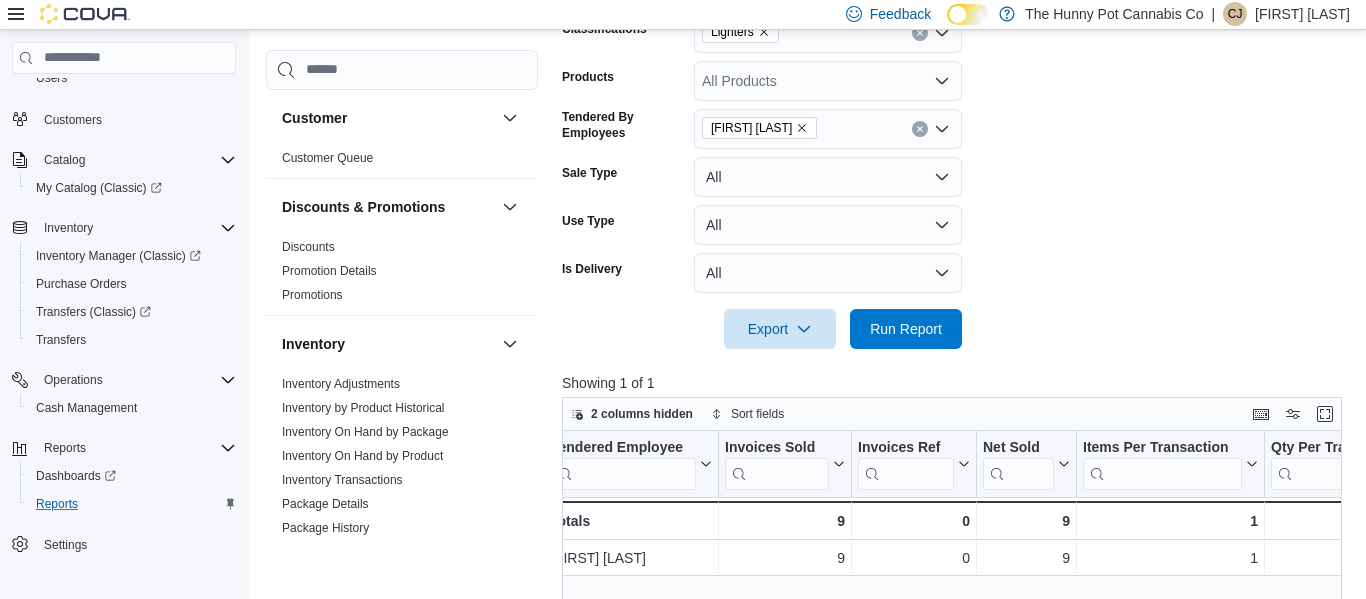 scroll, scrollTop: 0, scrollLeft: 0, axis: both 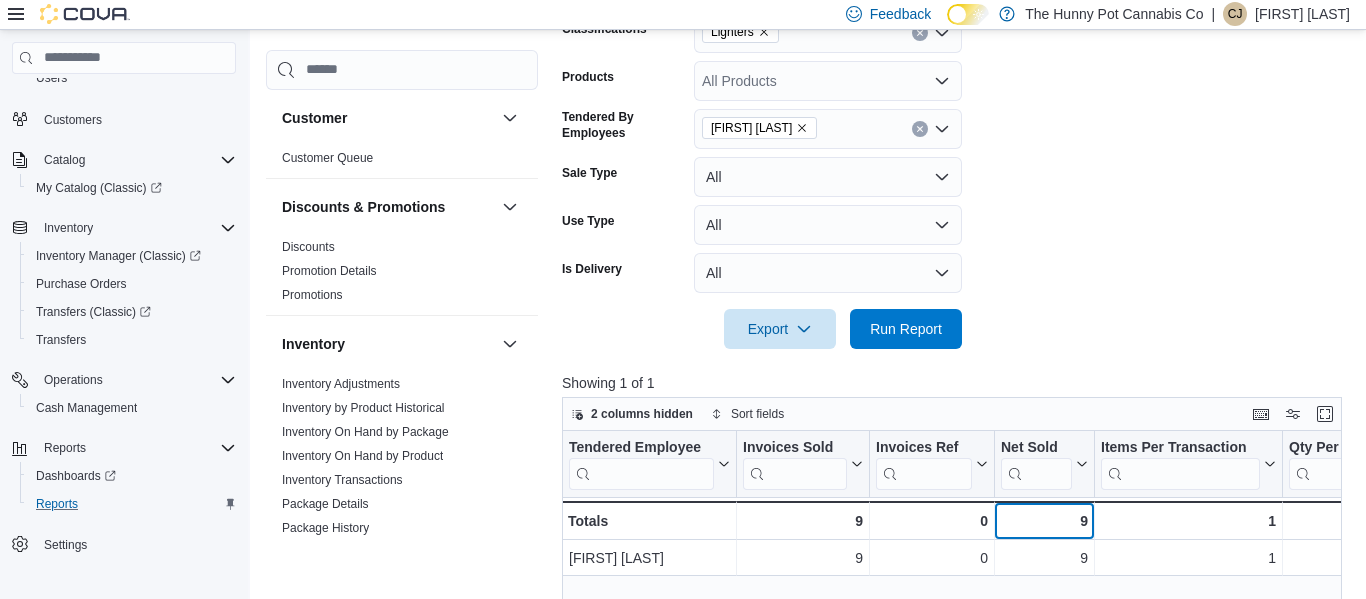 click on "9" at bounding box center [1044, 521] 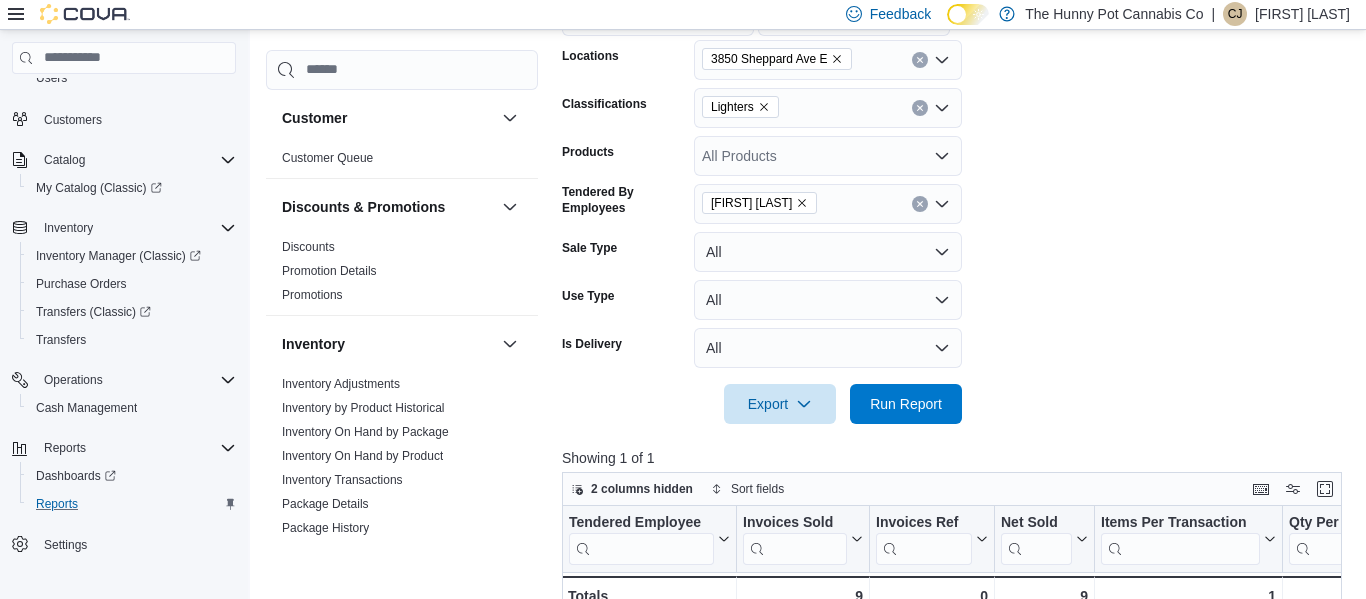 click 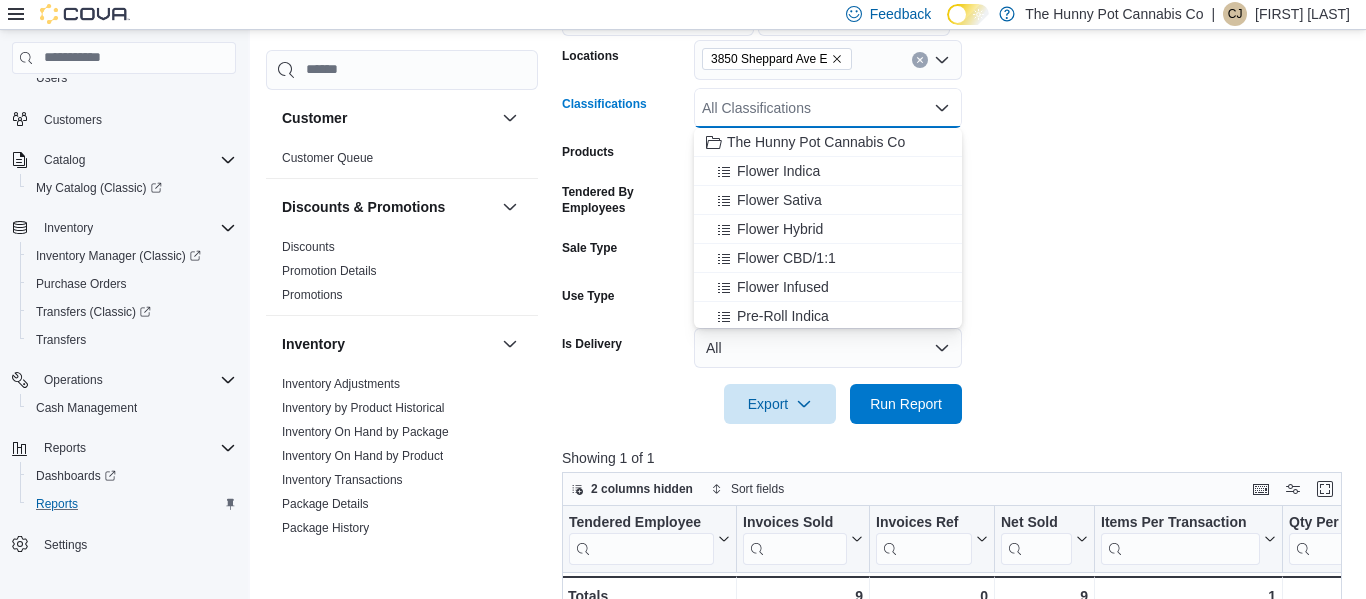 click on "**********" at bounding box center (956, 158) 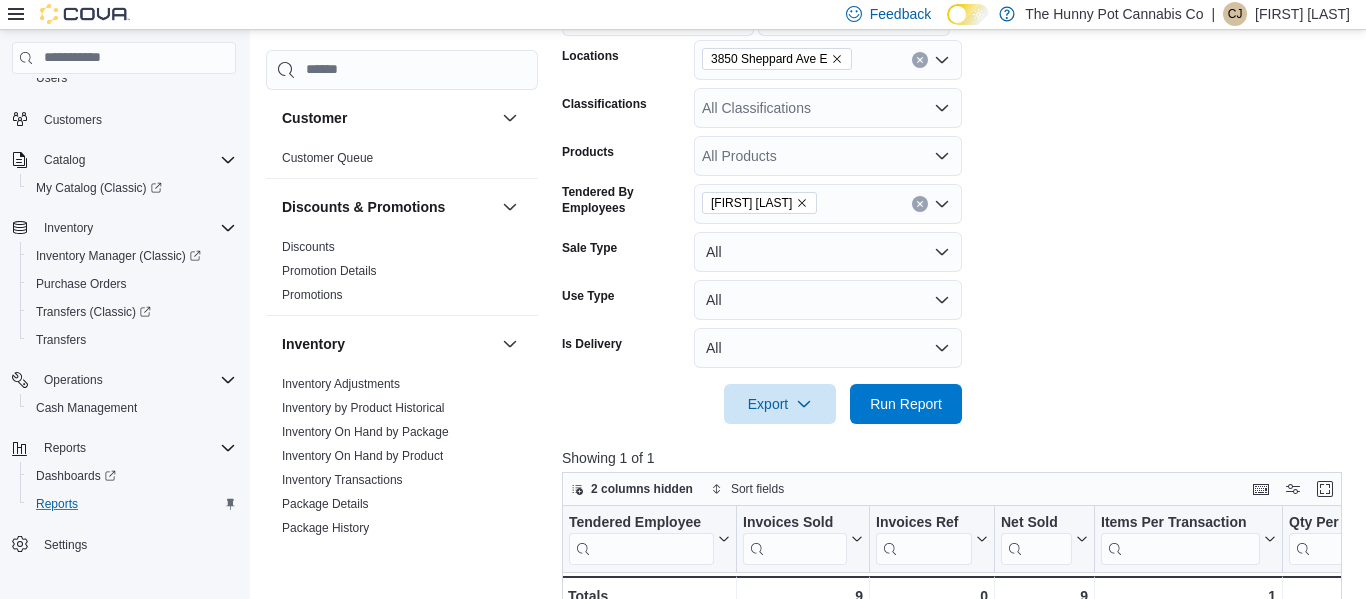 click on "All Products" at bounding box center (828, 156) 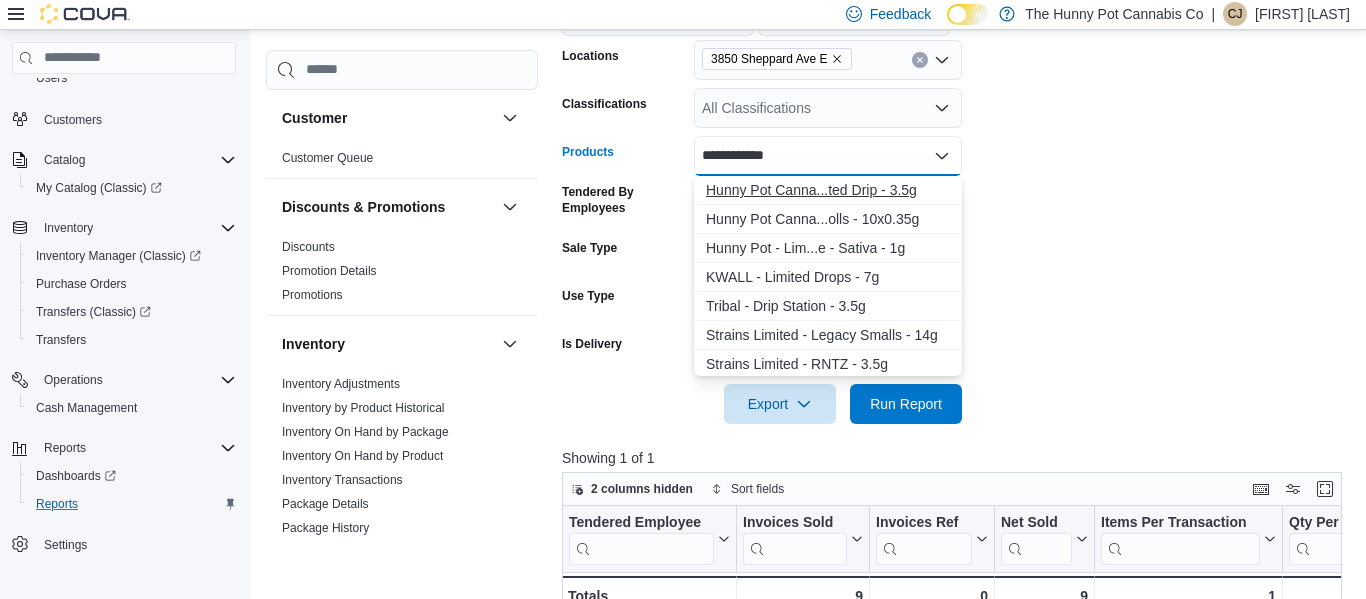 type on "**********" 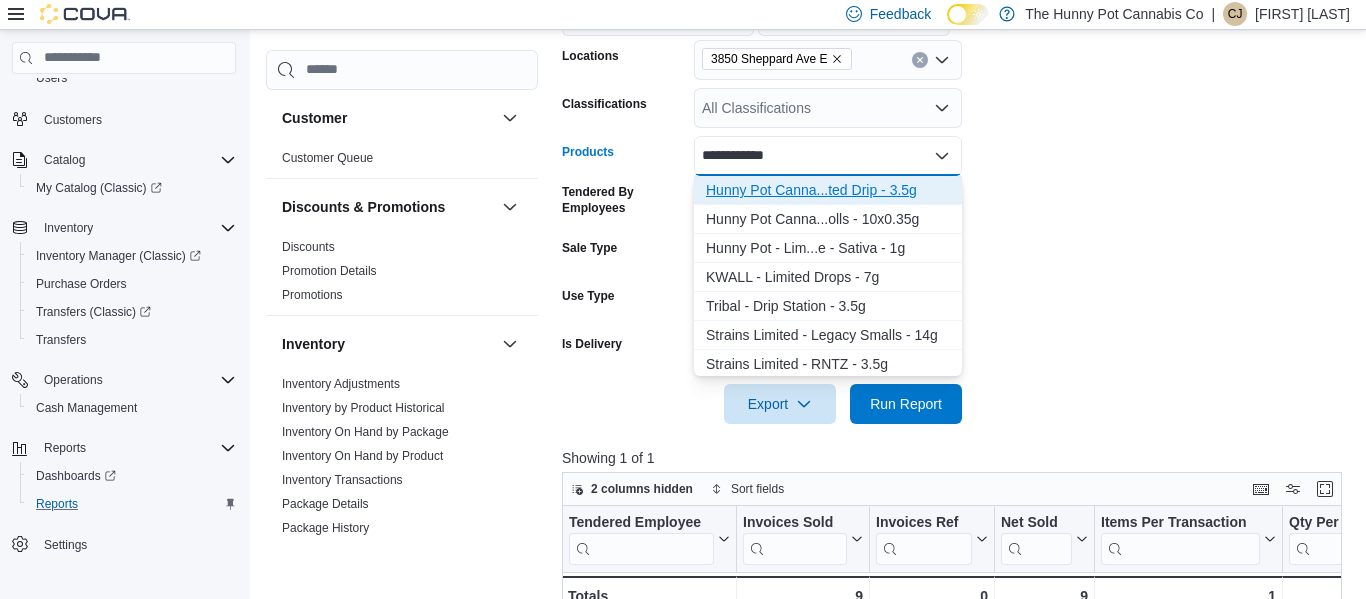 click on "Hunny Pot Canna...ted Drip - 3.5g" at bounding box center (828, 190) 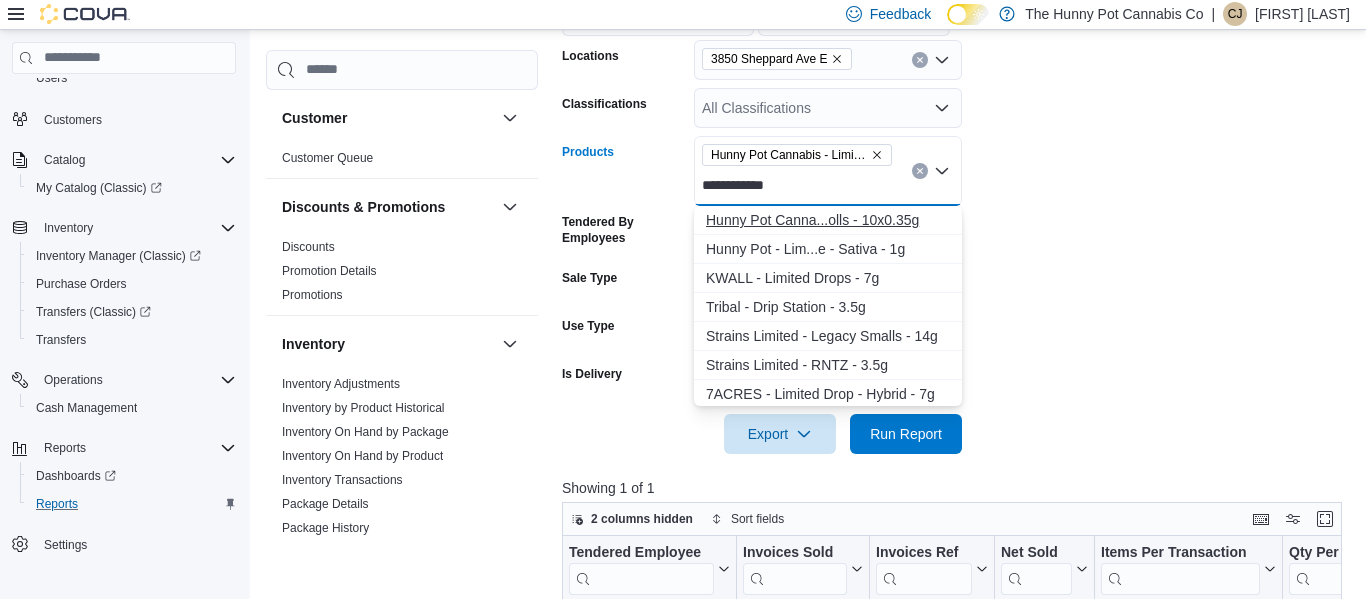 type on "**********" 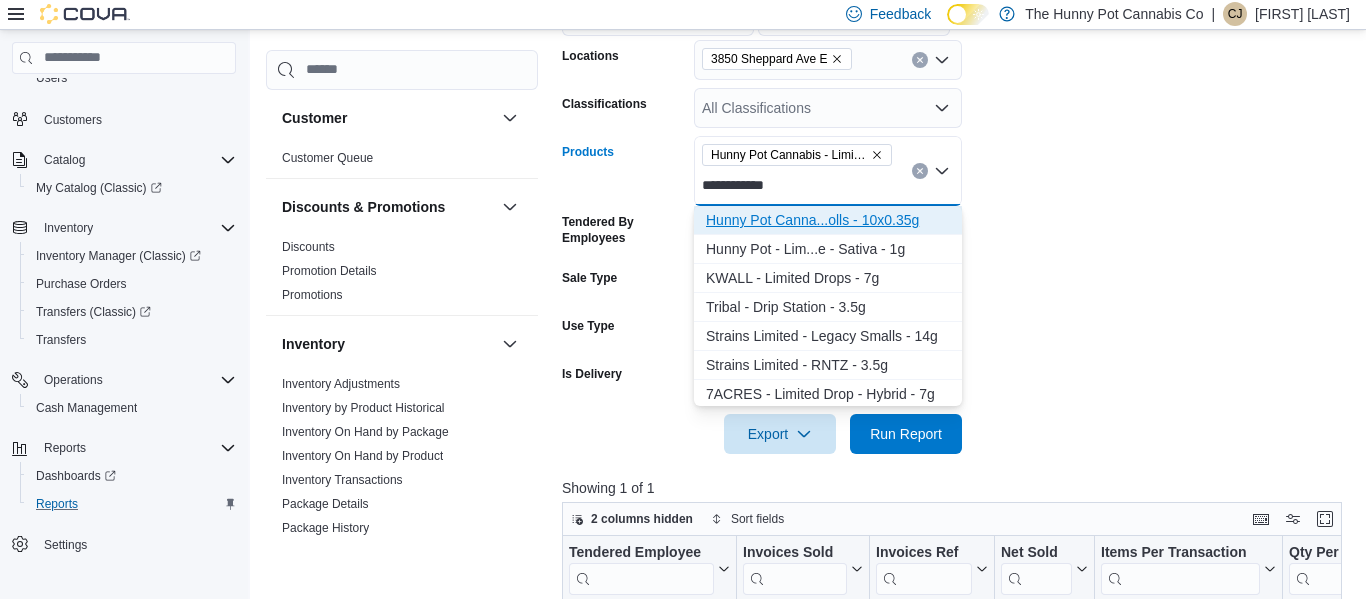 click on "Hunny Pot Canna...olls - 10x0.35g" at bounding box center [828, 220] 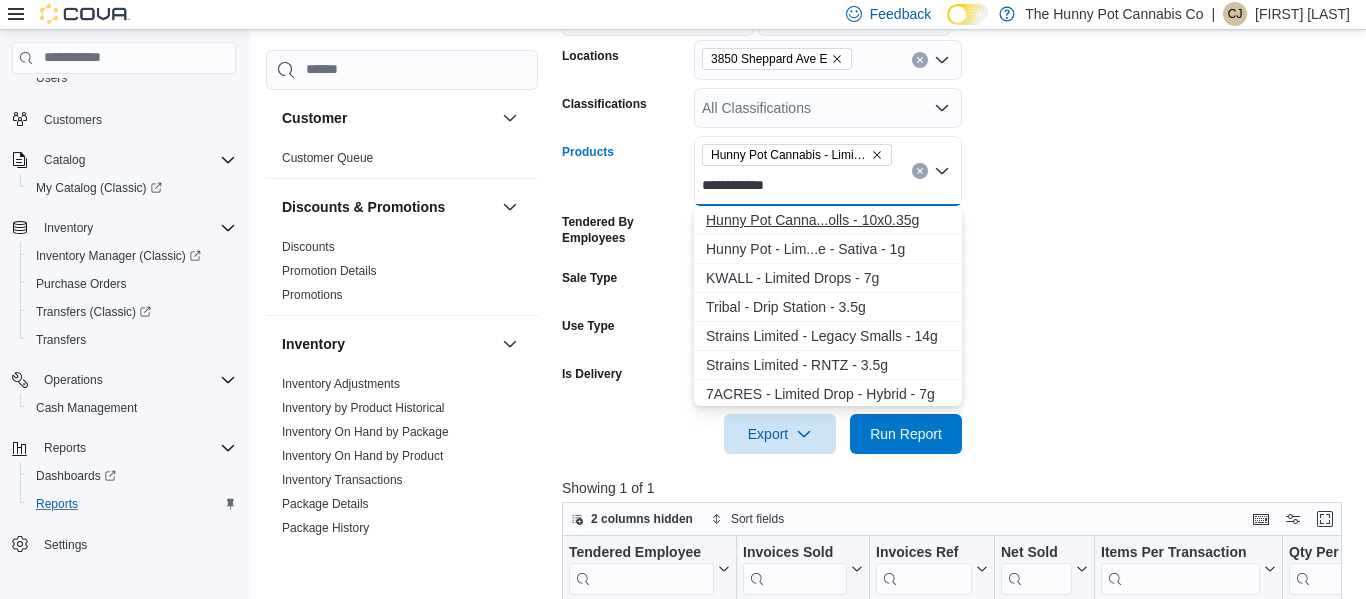 type 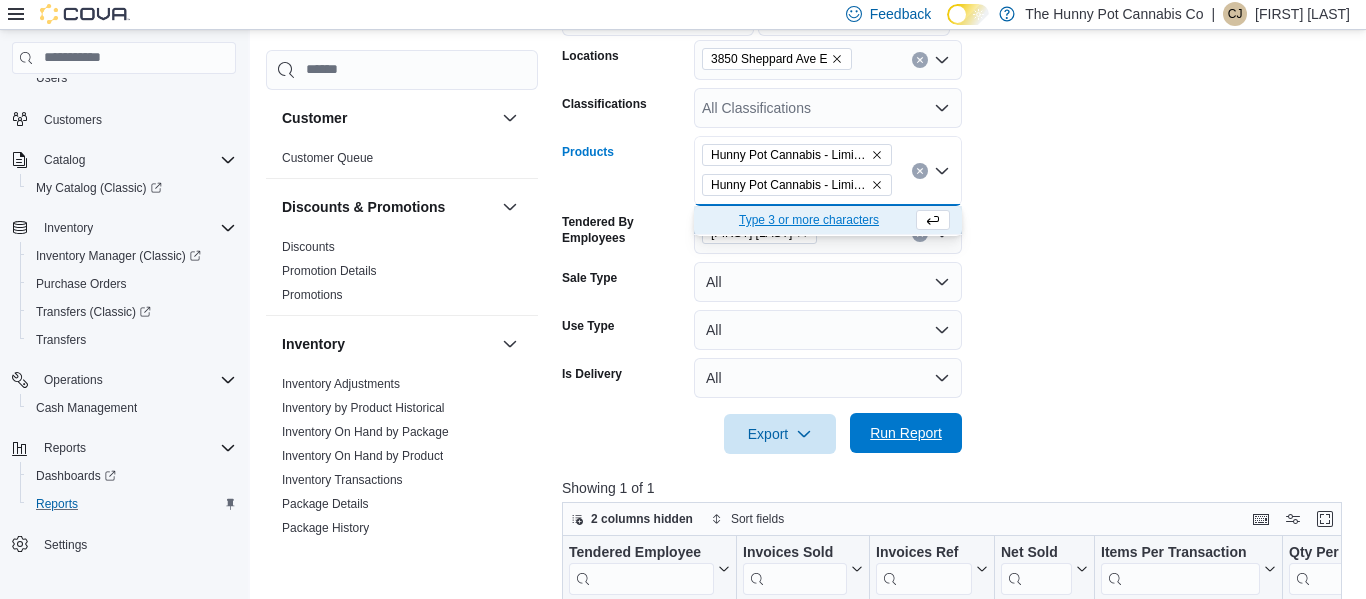 click on "Run Report" at bounding box center [906, 433] 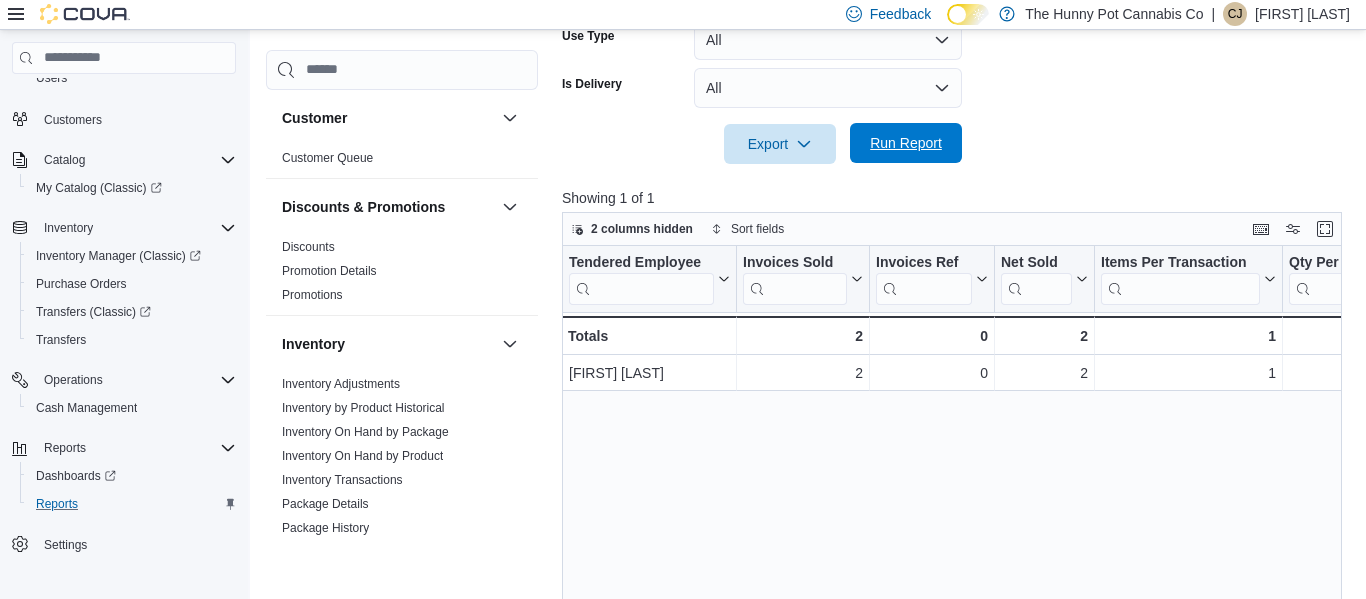 scroll, scrollTop: 736, scrollLeft: 0, axis: vertical 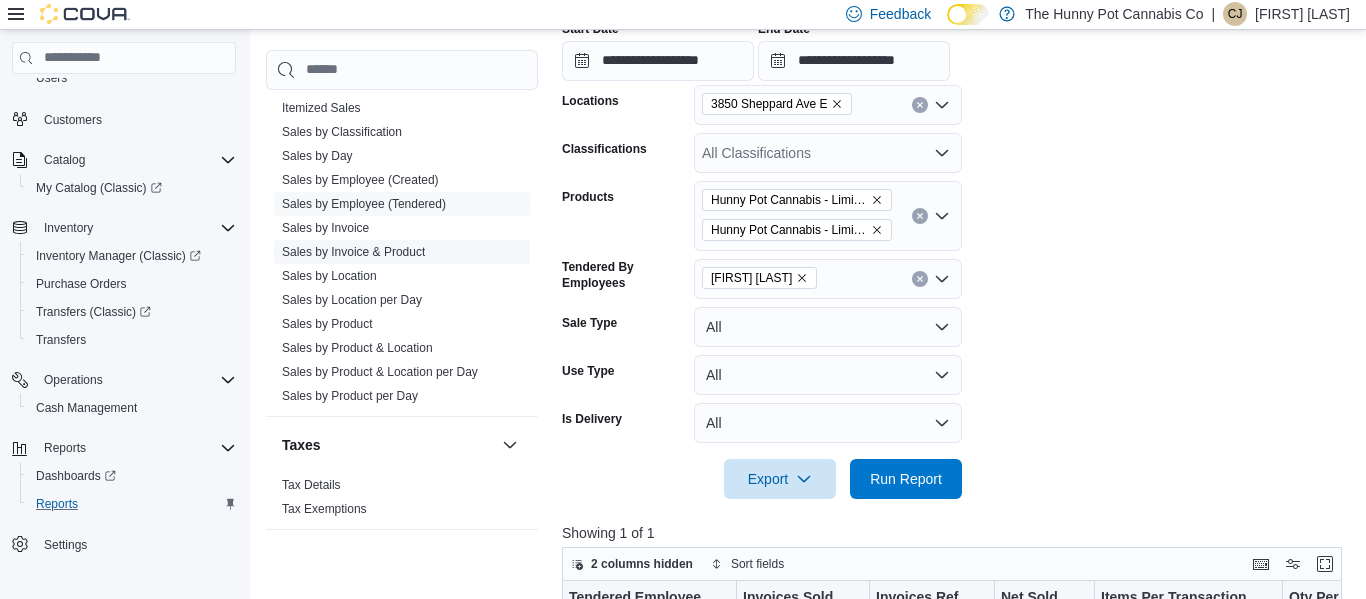 click on "Sales by Invoice & Product" at bounding box center [353, 252] 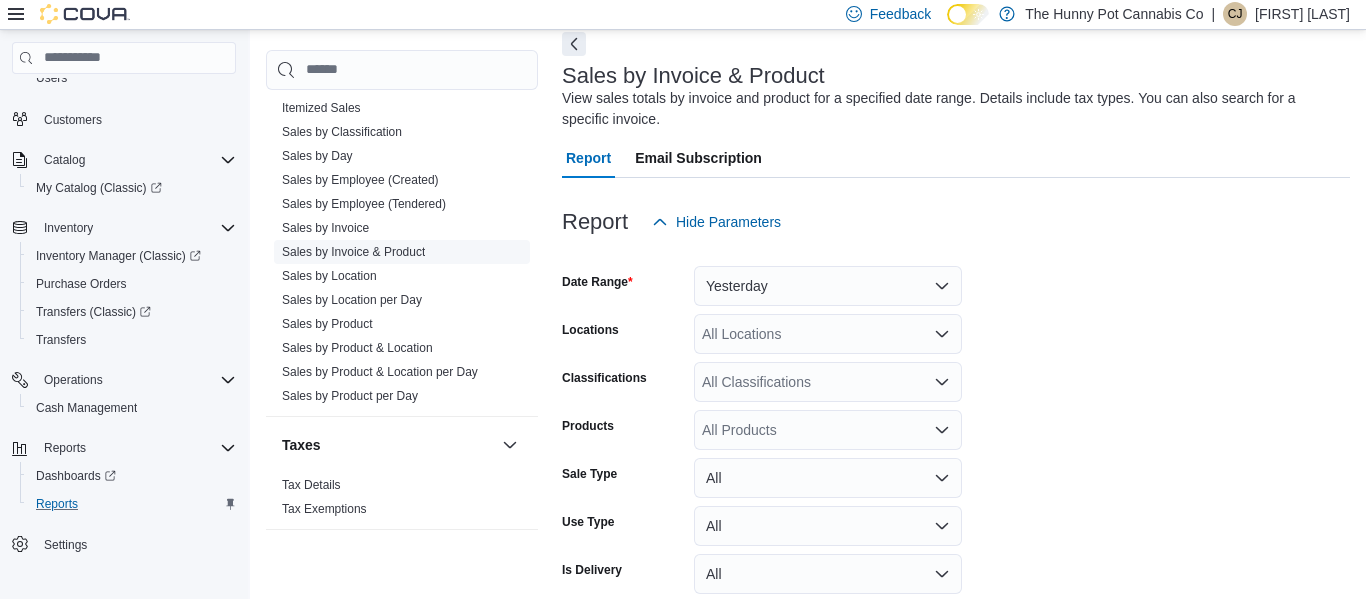 scroll, scrollTop: 67, scrollLeft: 0, axis: vertical 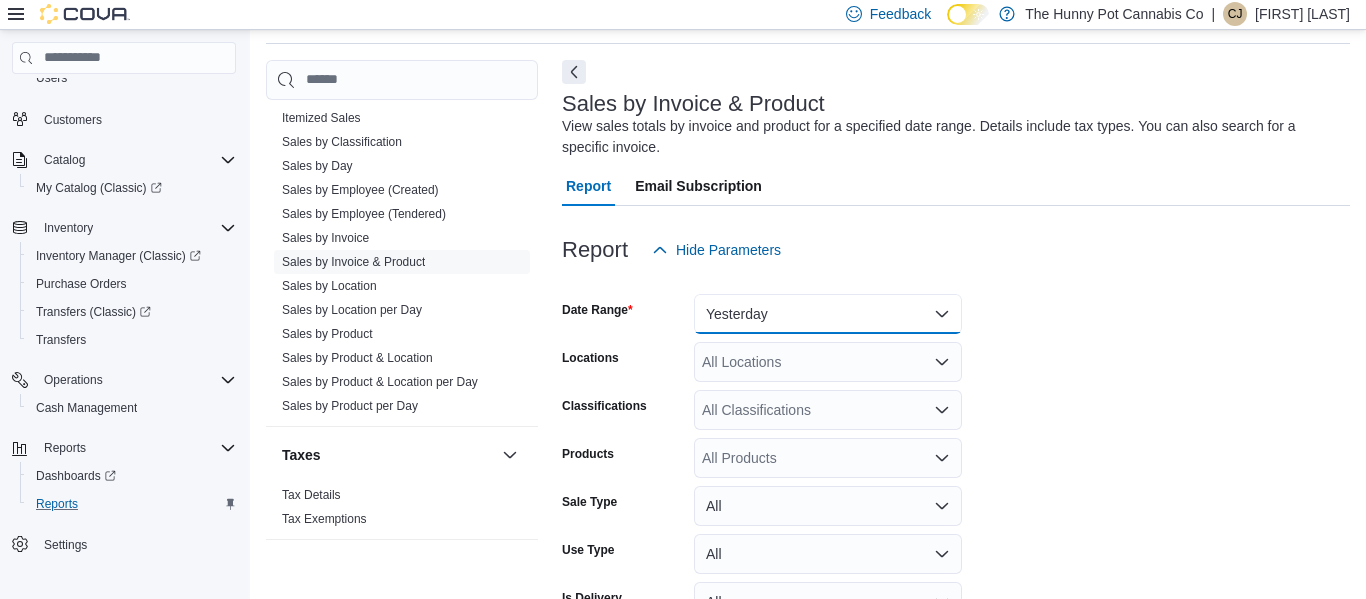 click on "Yesterday" at bounding box center (828, 314) 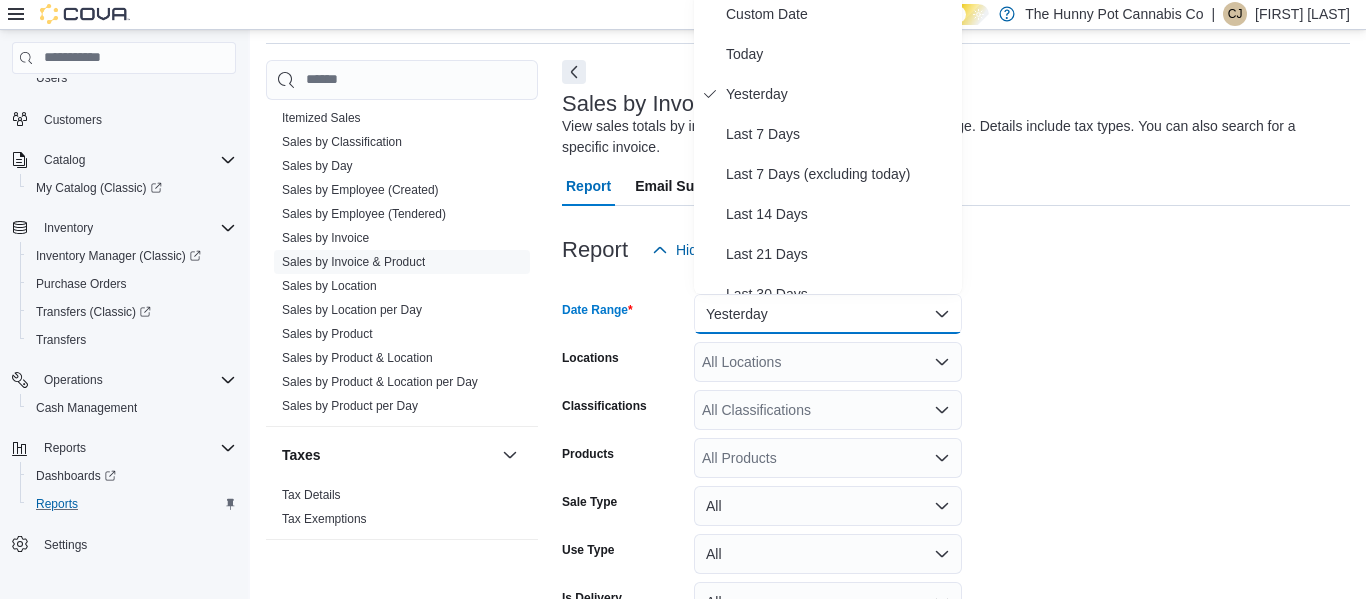 scroll, scrollTop: 61, scrollLeft: 0, axis: vertical 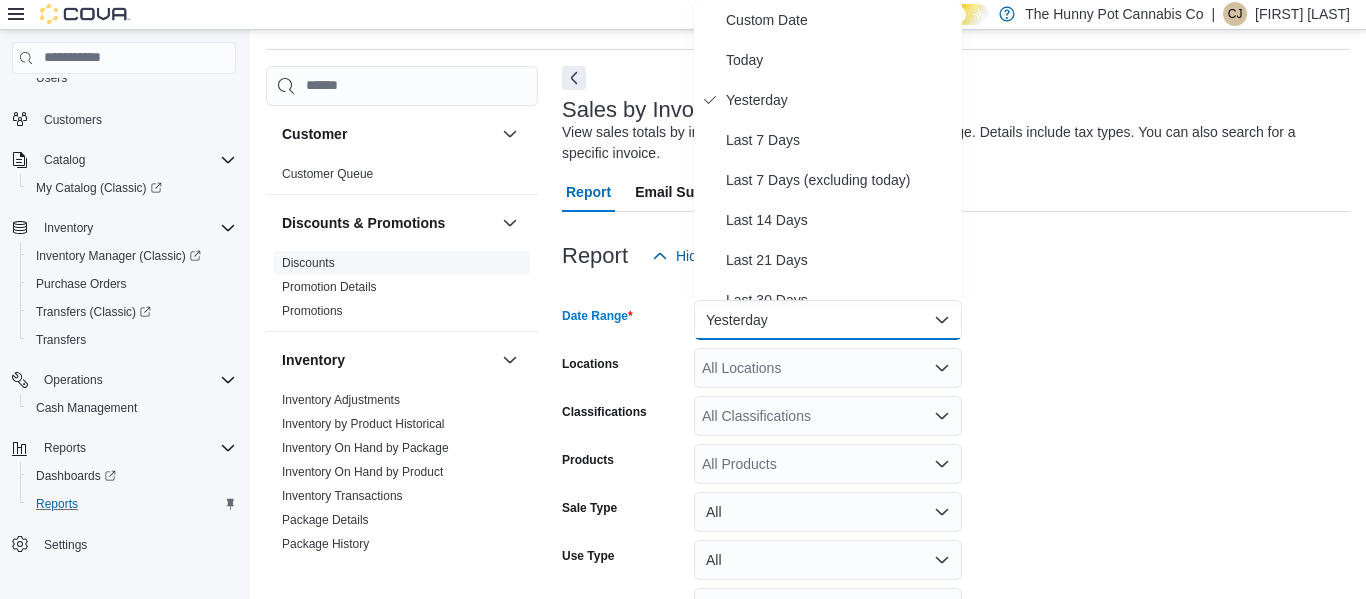 click on "Discounts" at bounding box center (308, 263) 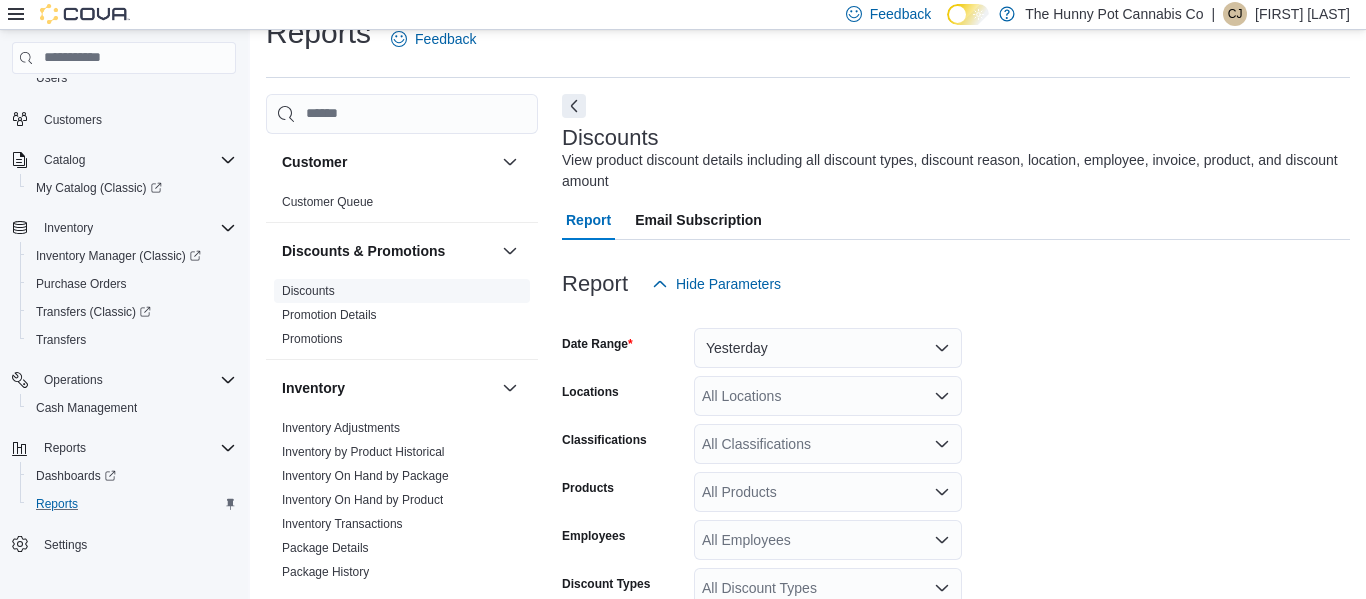scroll, scrollTop: 67, scrollLeft: 0, axis: vertical 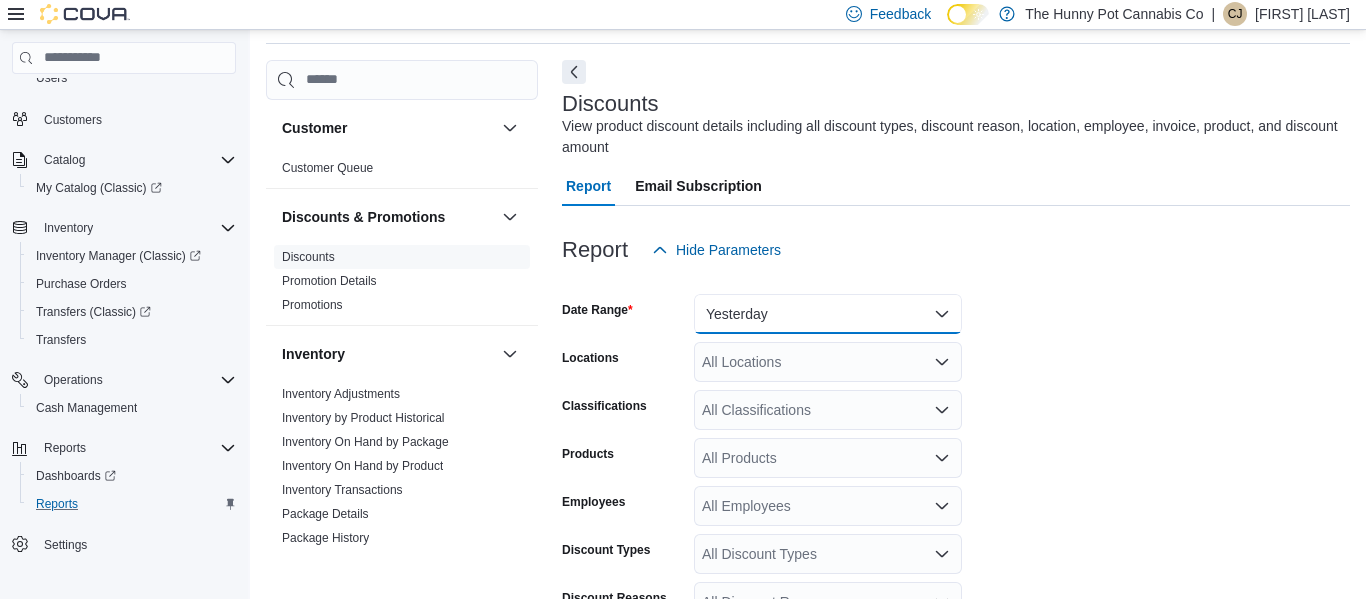 click on "Yesterday" at bounding box center [828, 314] 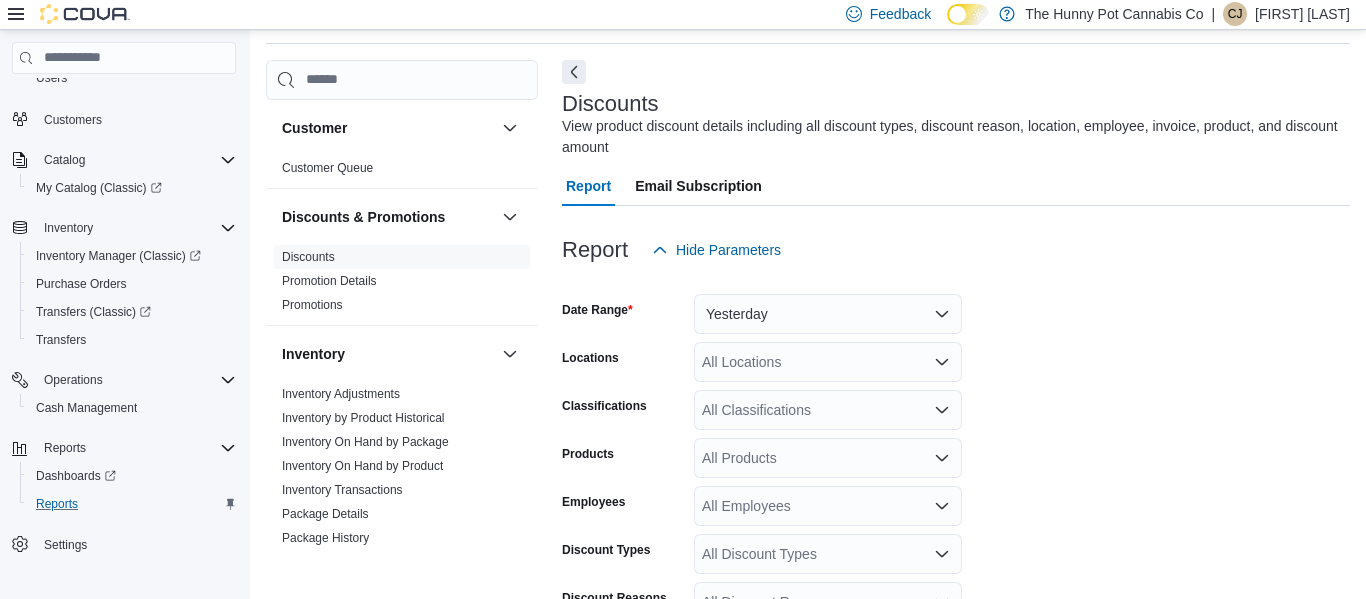 scroll, scrollTop: 61, scrollLeft: 0, axis: vertical 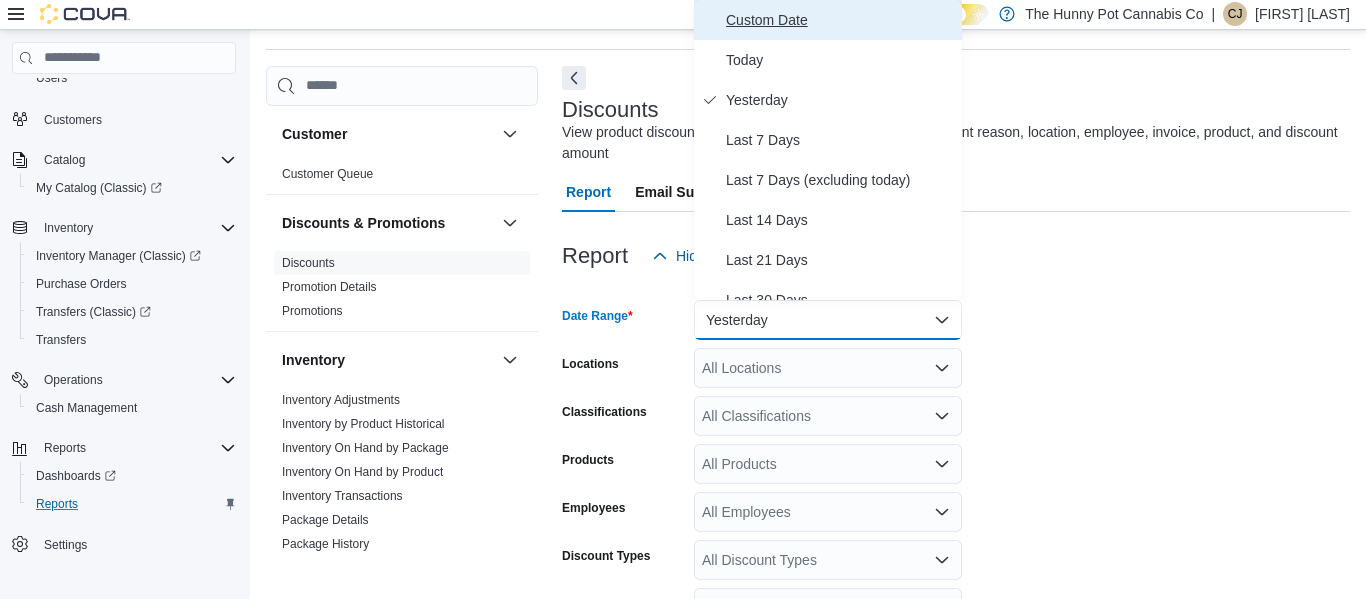 click on "Custom Date" at bounding box center [840, 20] 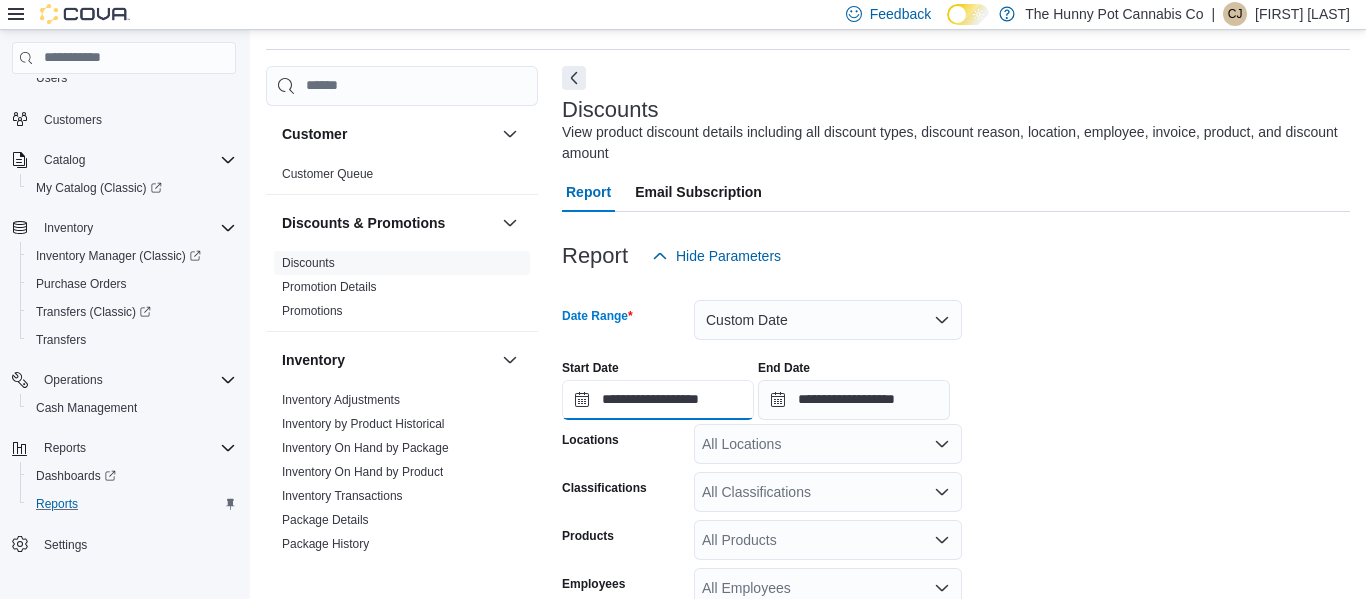 click on "**********" at bounding box center (658, 400) 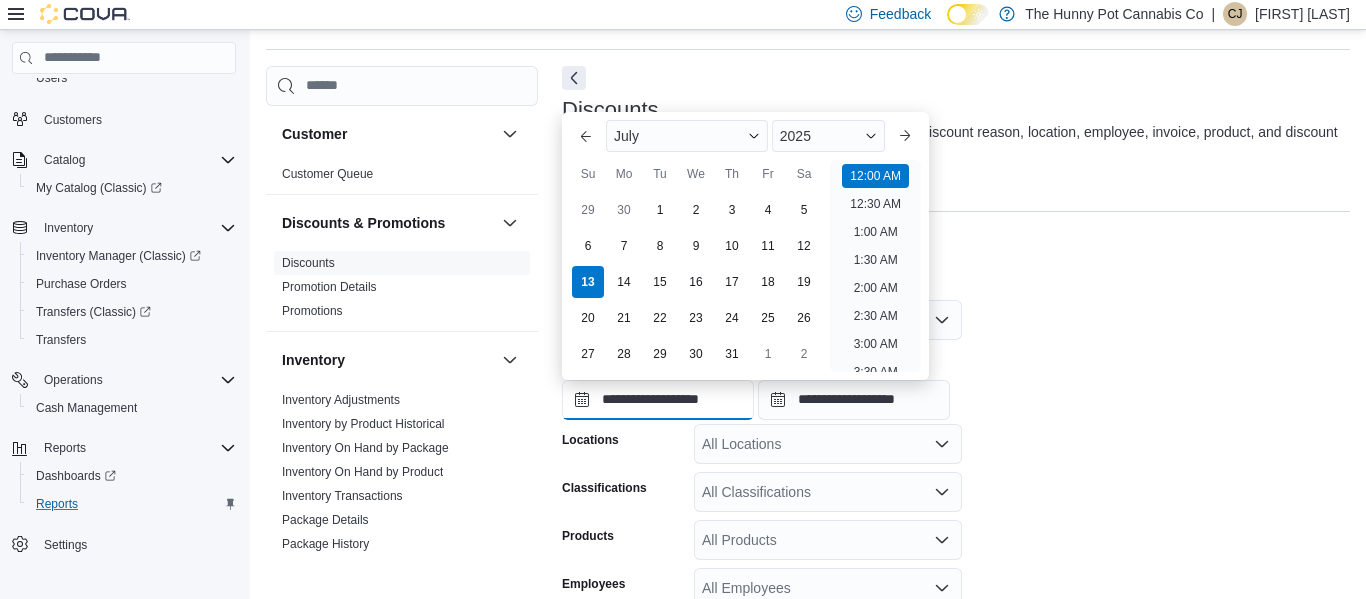 scroll, scrollTop: 62, scrollLeft: 0, axis: vertical 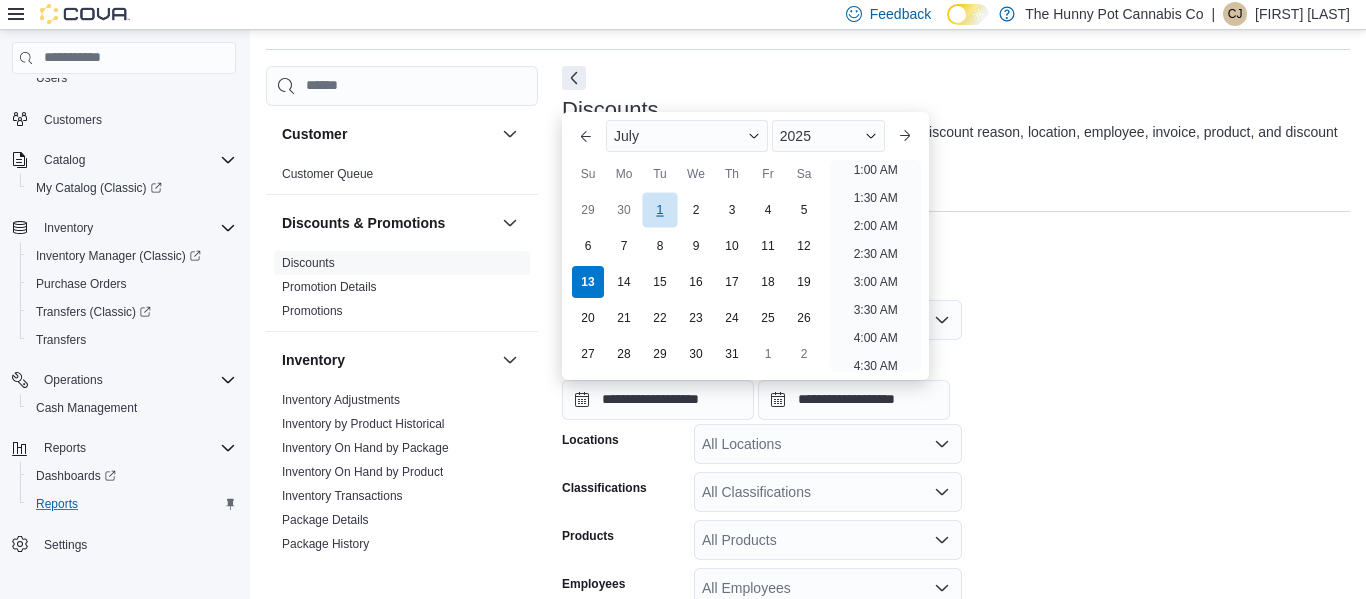 click on "1" at bounding box center (659, 209) 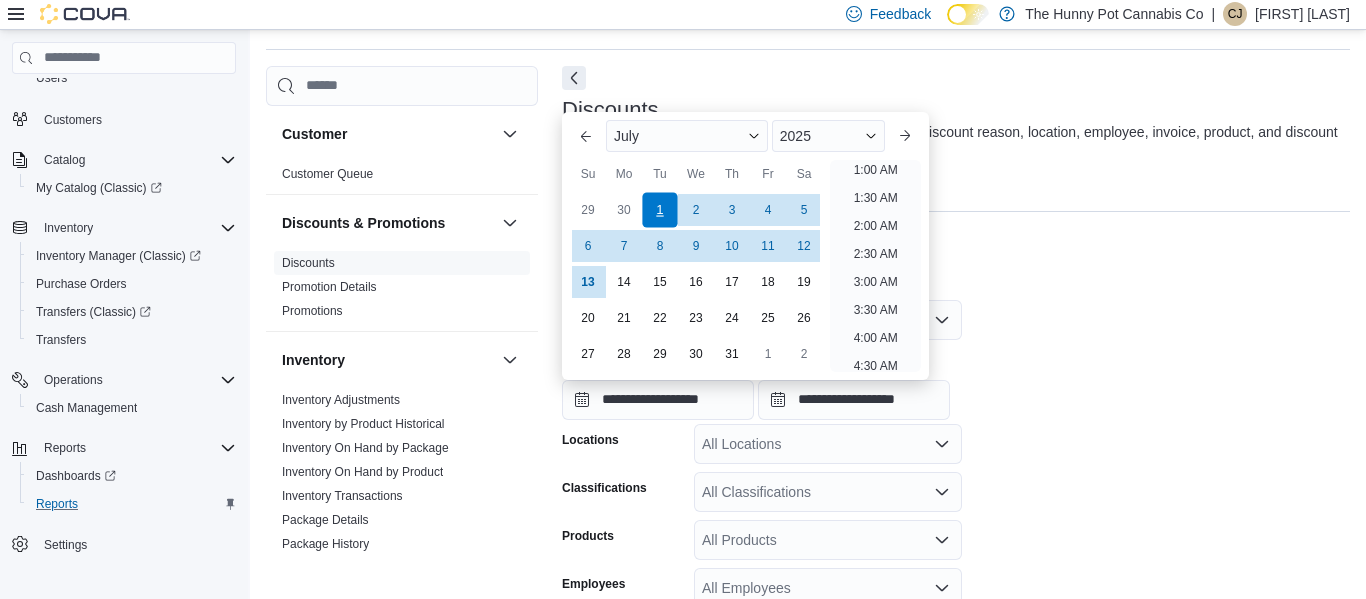 scroll, scrollTop: 4, scrollLeft: 0, axis: vertical 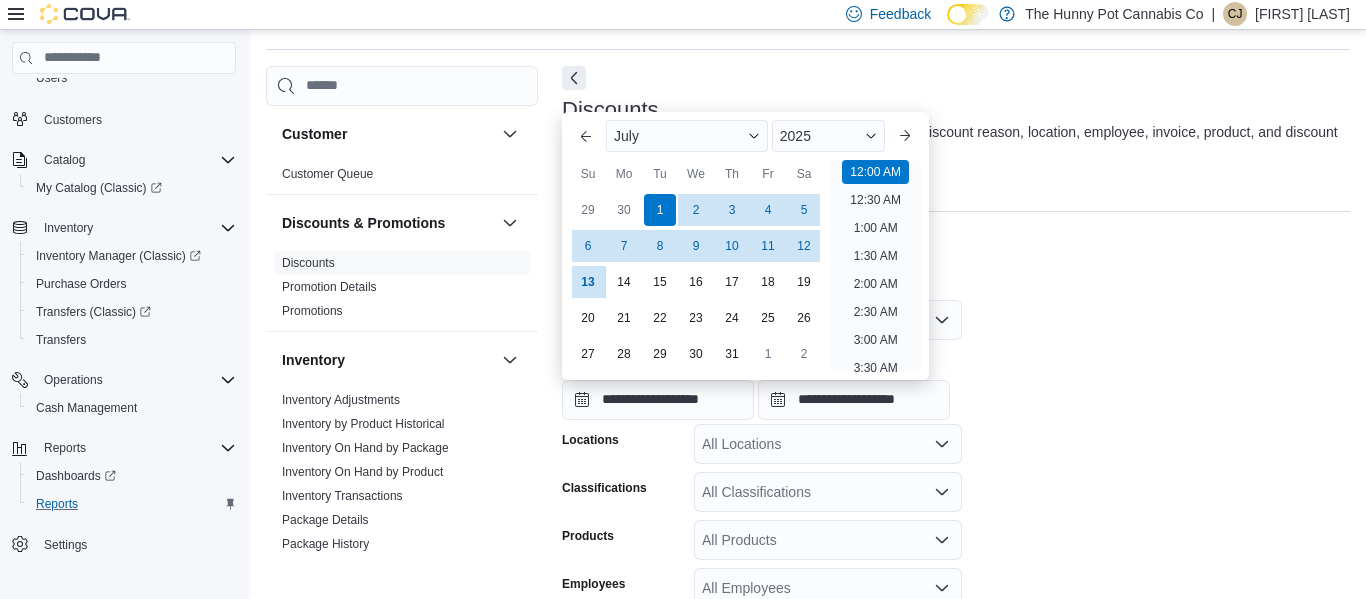 click on "**********" at bounding box center (956, 590) 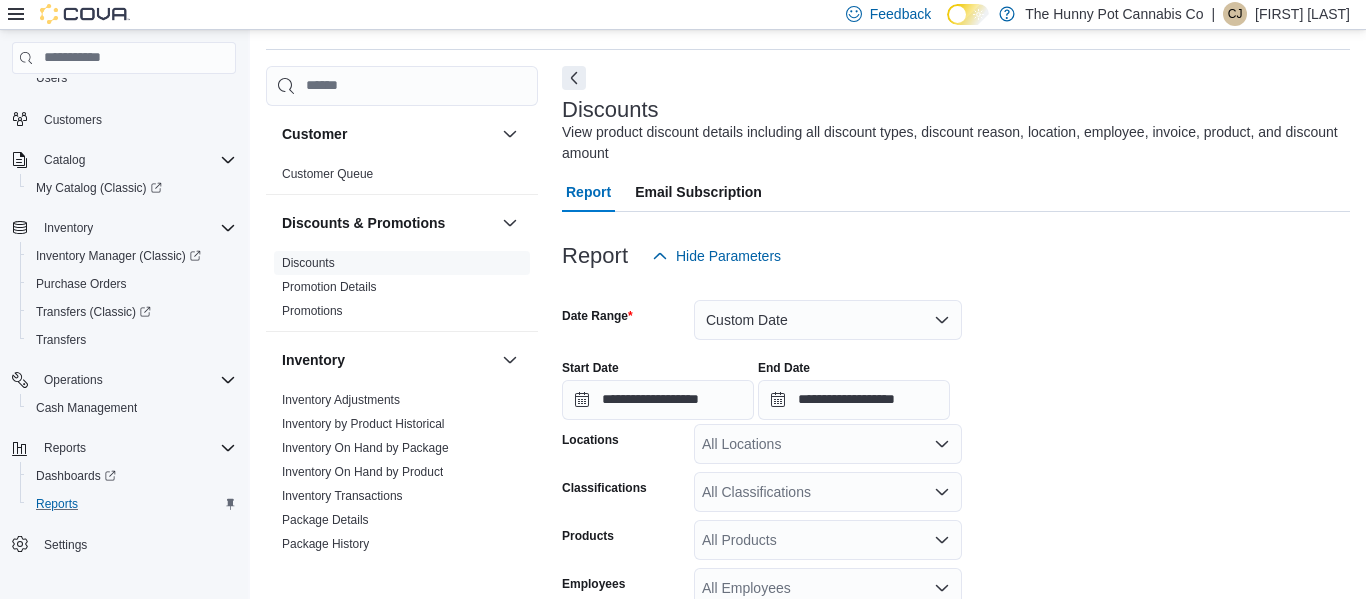 click on "All Locations" at bounding box center (828, 444) 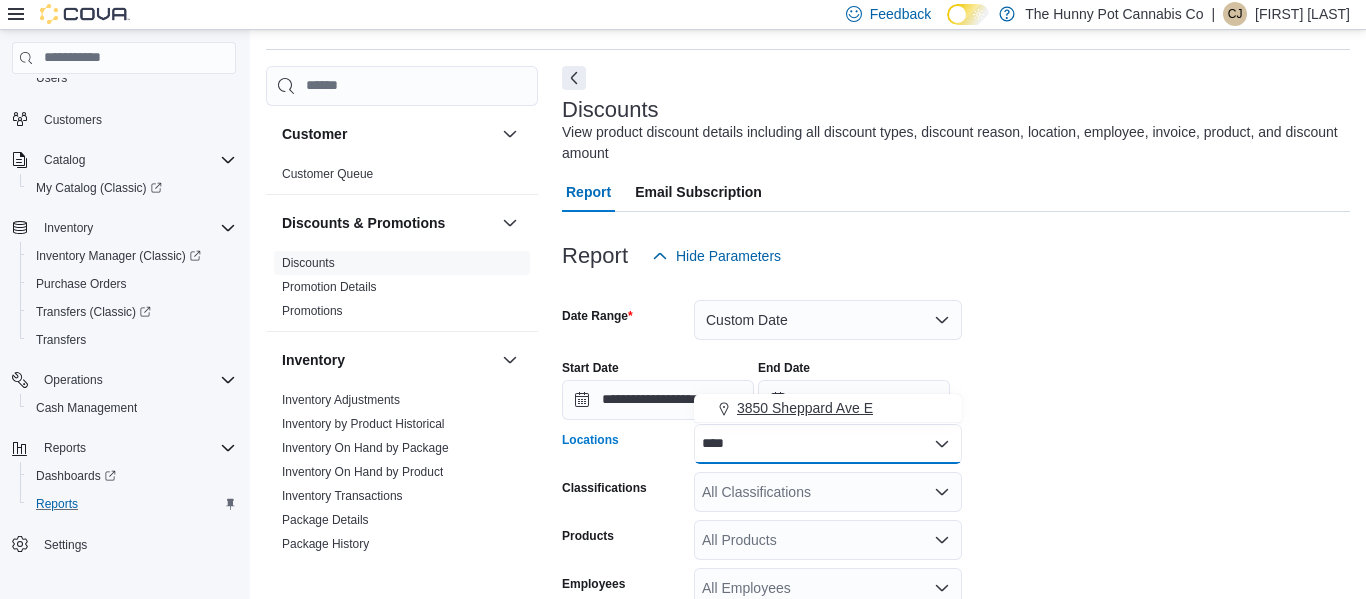 type on "****" 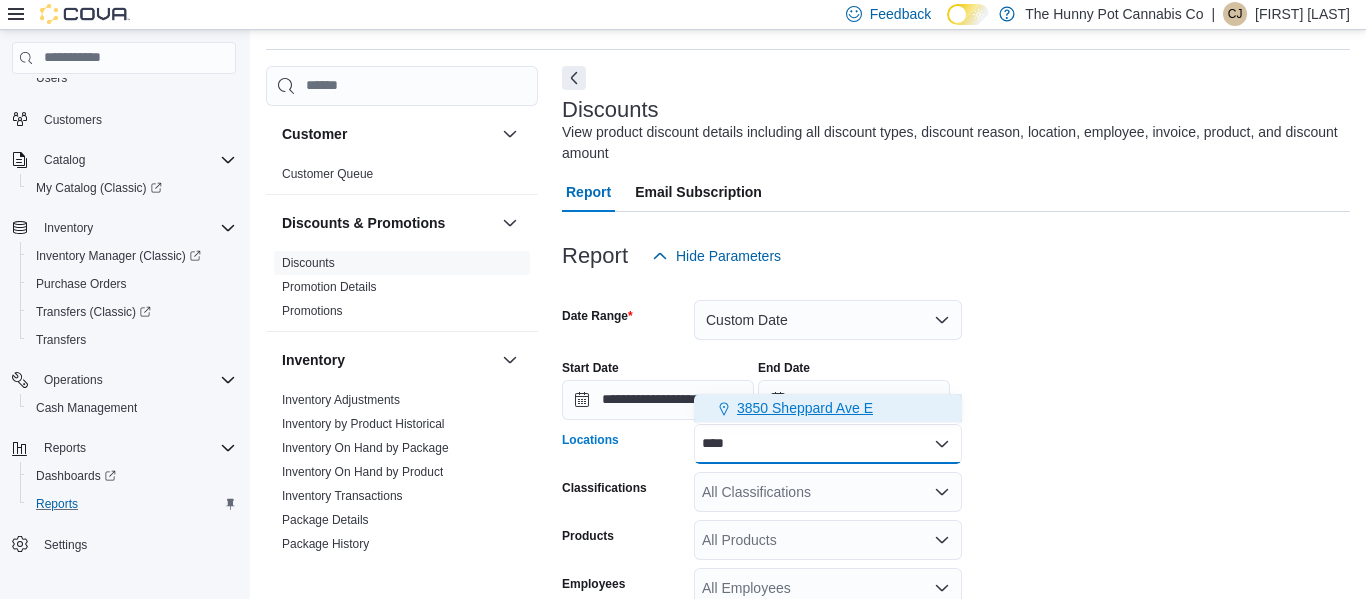 click on "3850 Sheppard Ave E" at bounding box center (805, 408) 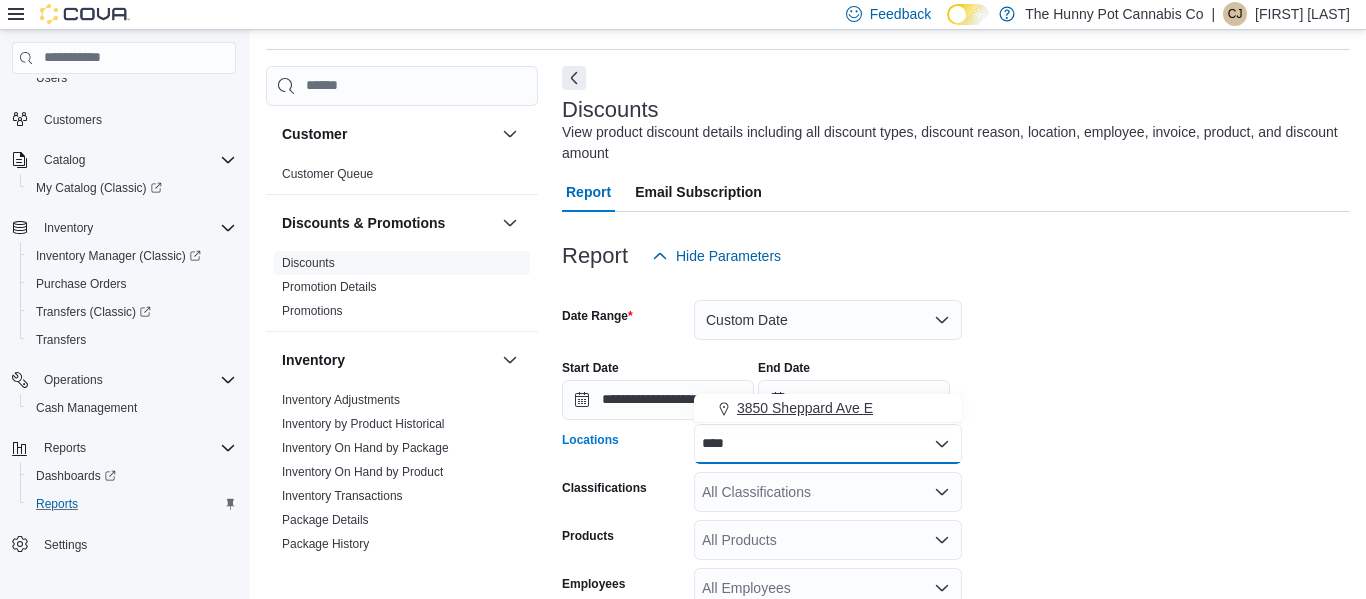 type 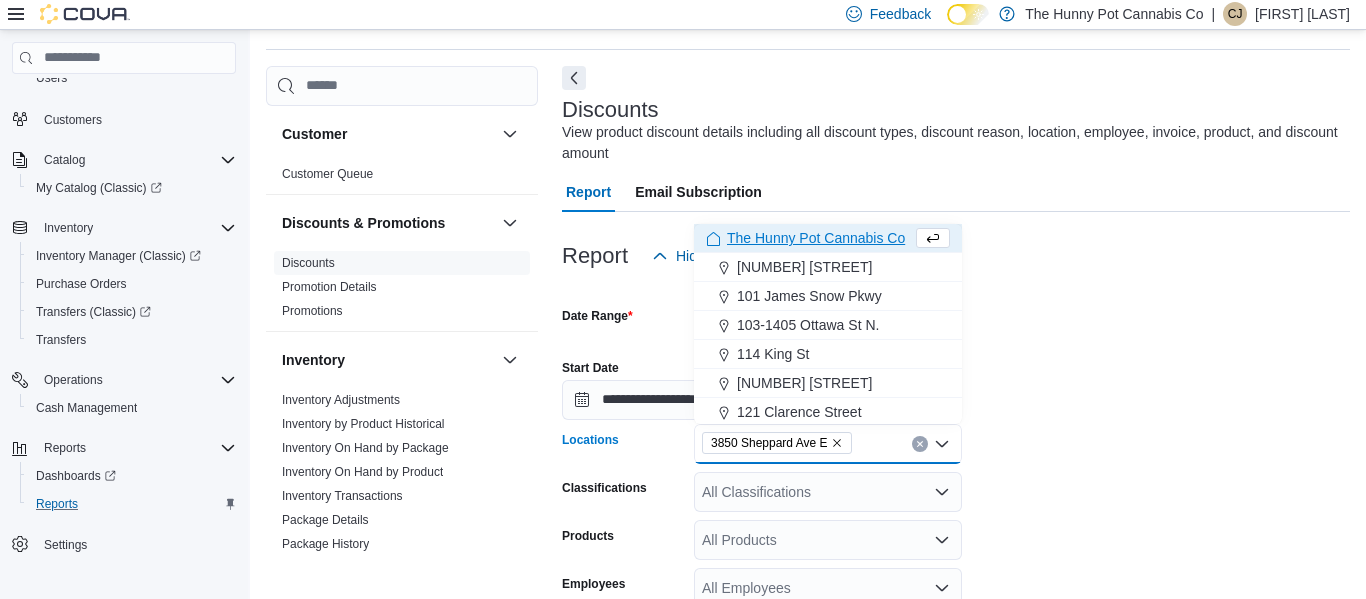 click on "**********" at bounding box center (956, 590) 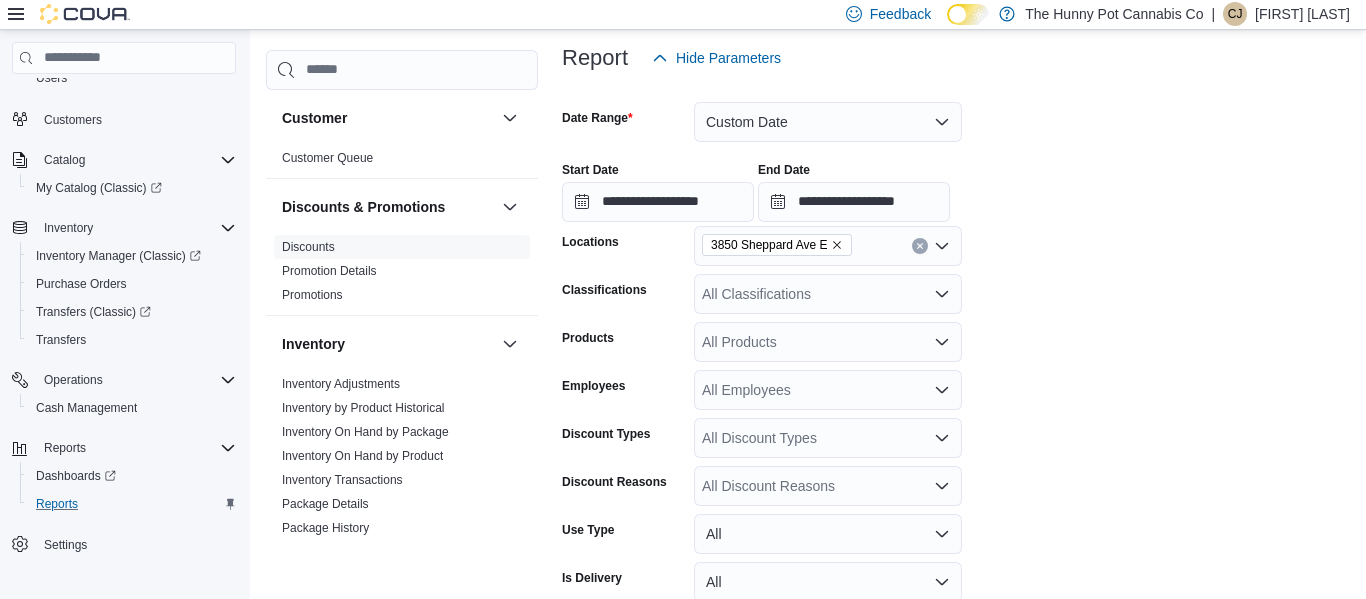 scroll, scrollTop: 264, scrollLeft: 0, axis: vertical 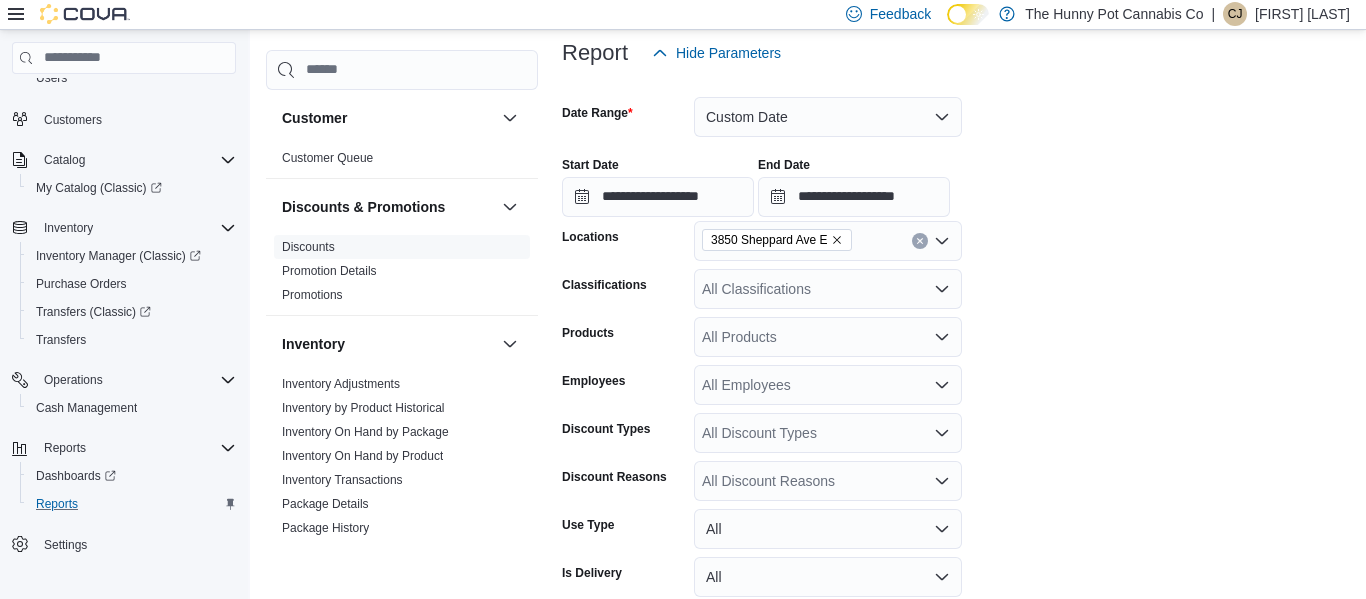 click on "All Employees" at bounding box center [828, 385] 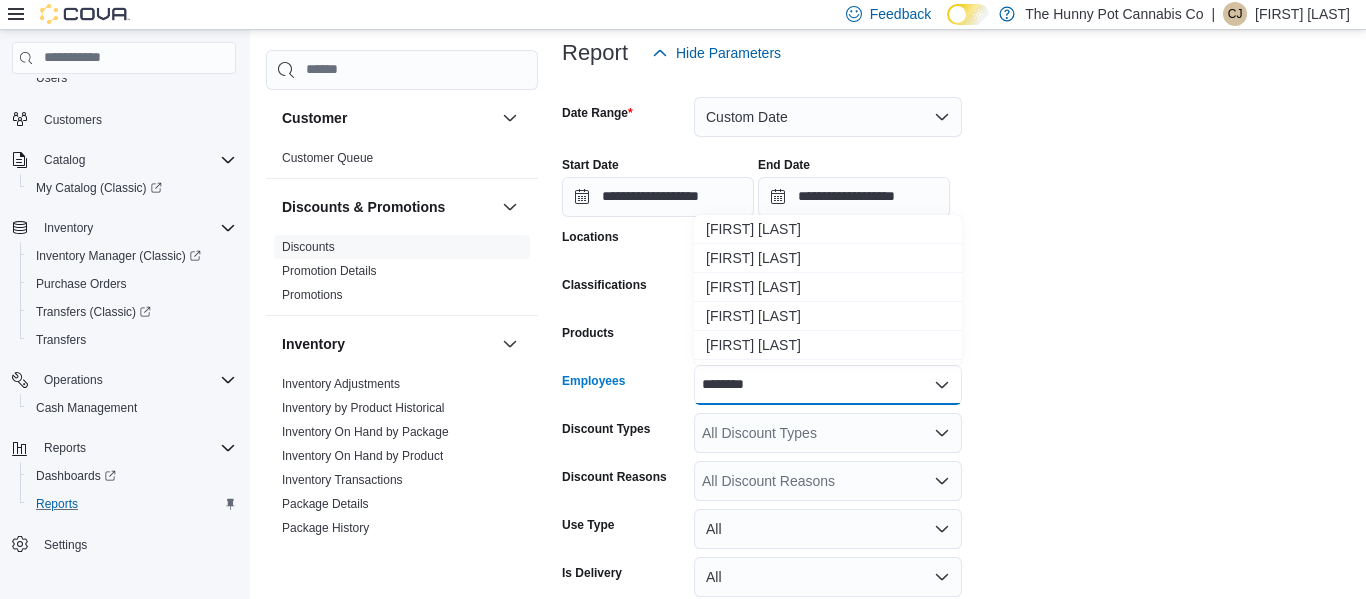 type on "*********" 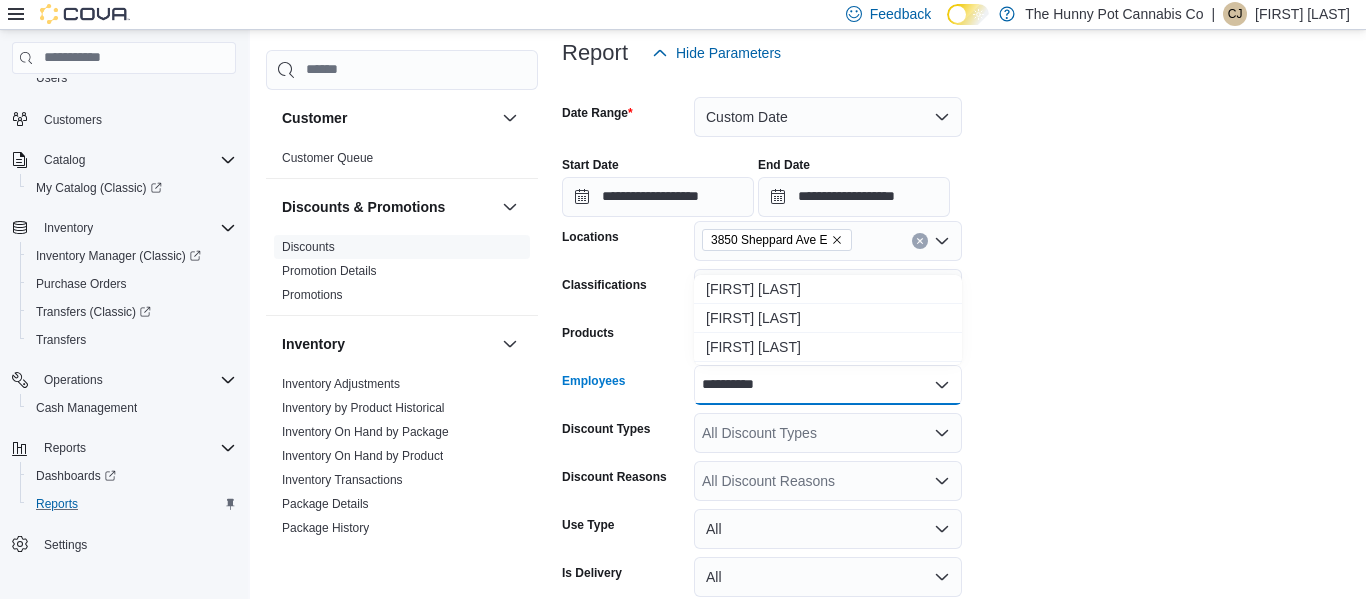 scroll, scrollTop: 0, scrollLeft: 0, axis: both 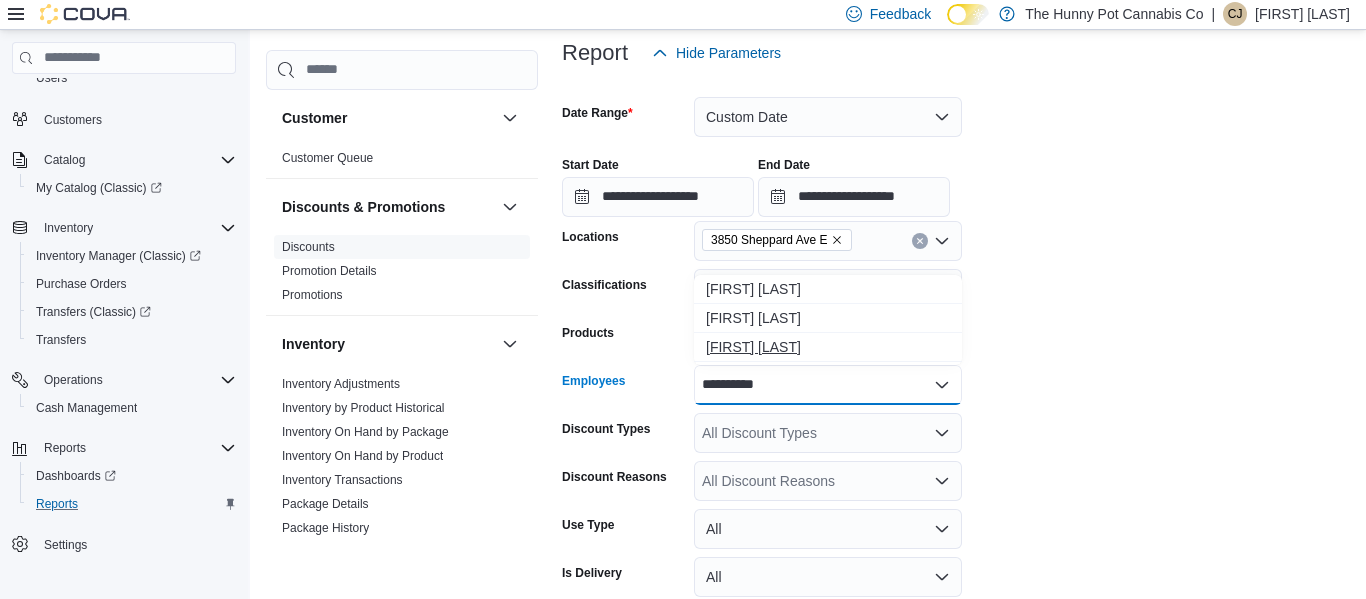 type on "*********" 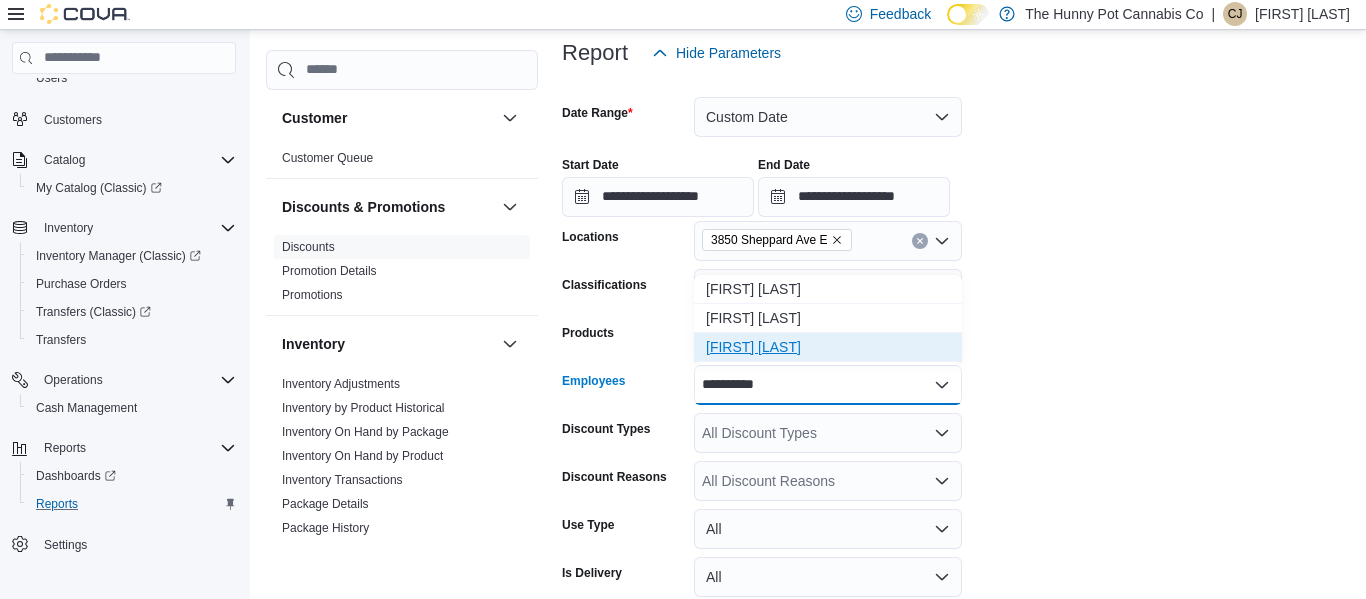 click on "[FIRST] [LAST]" at bounding box center (828, 347) 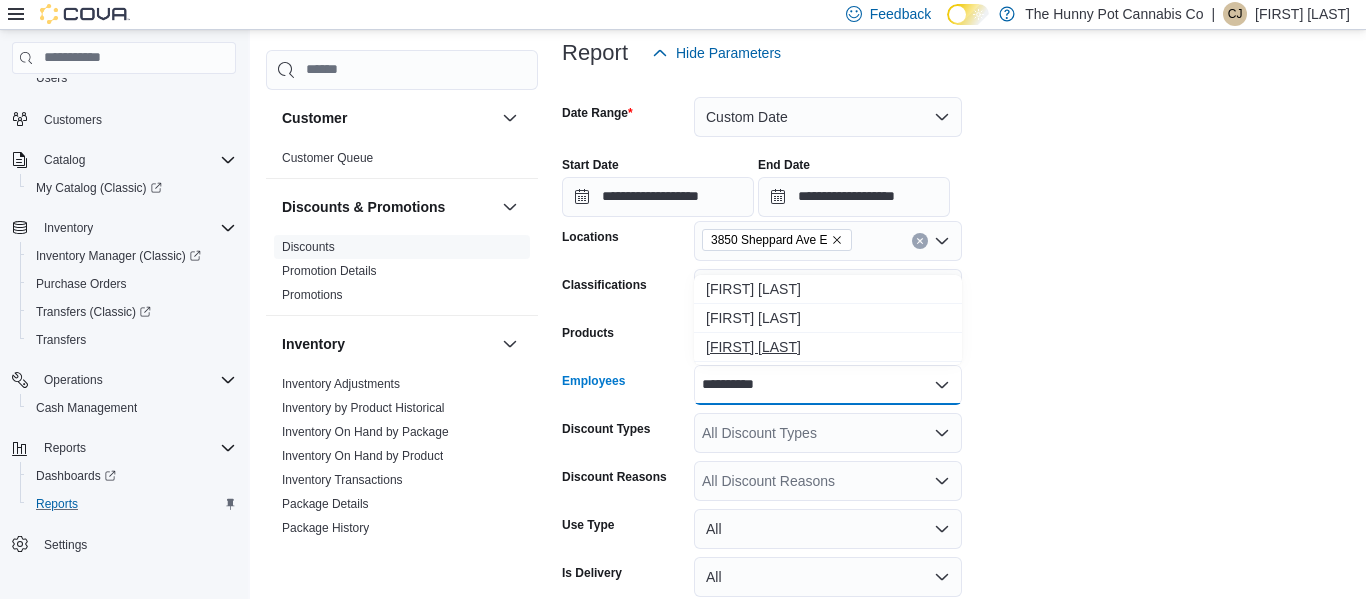 type 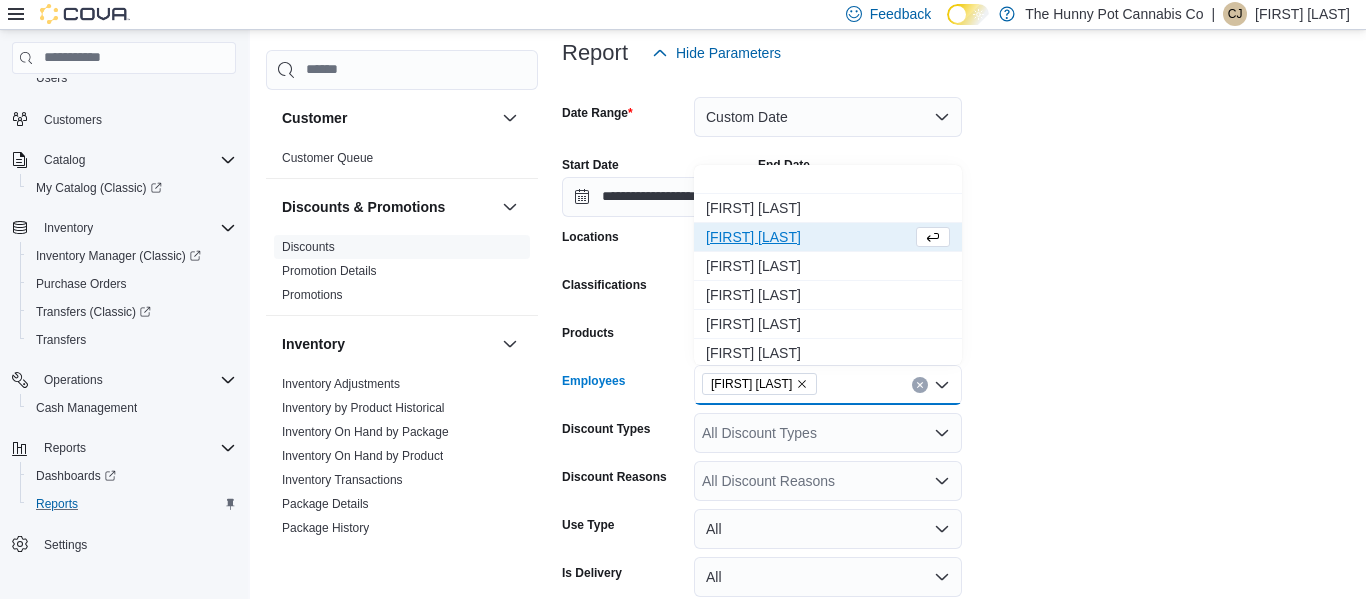 click on "All Discount Types" at bounding box center [828, 433] 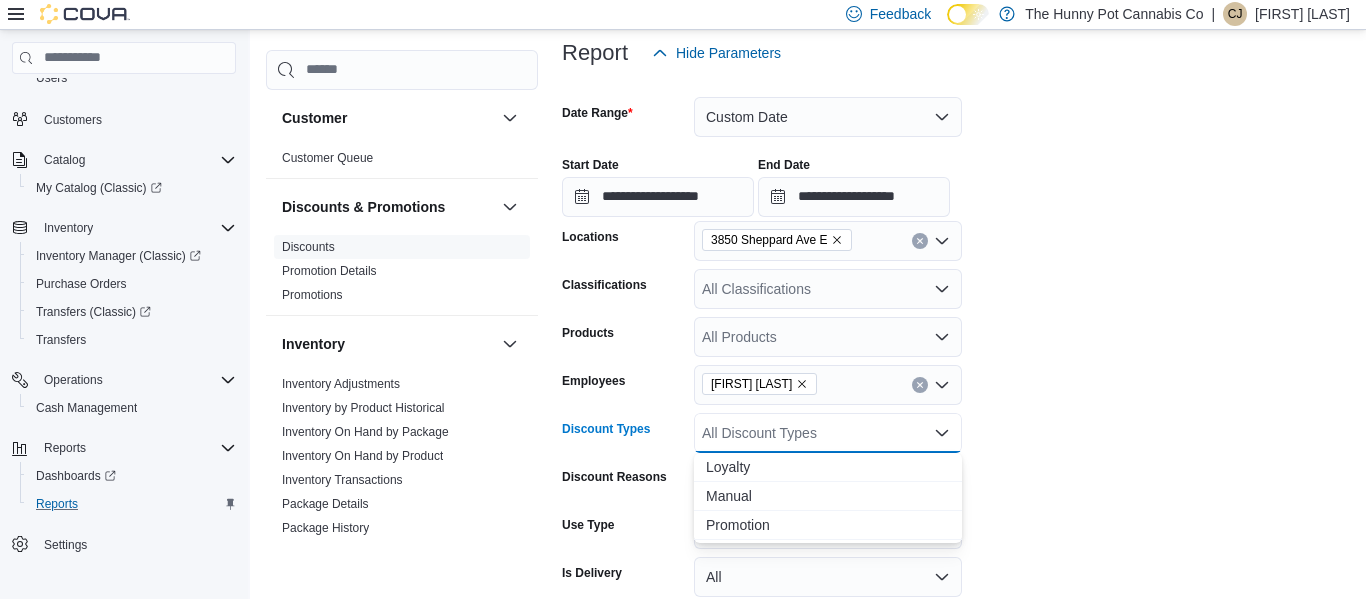 click on "**********" at bounding box center (956, 387) 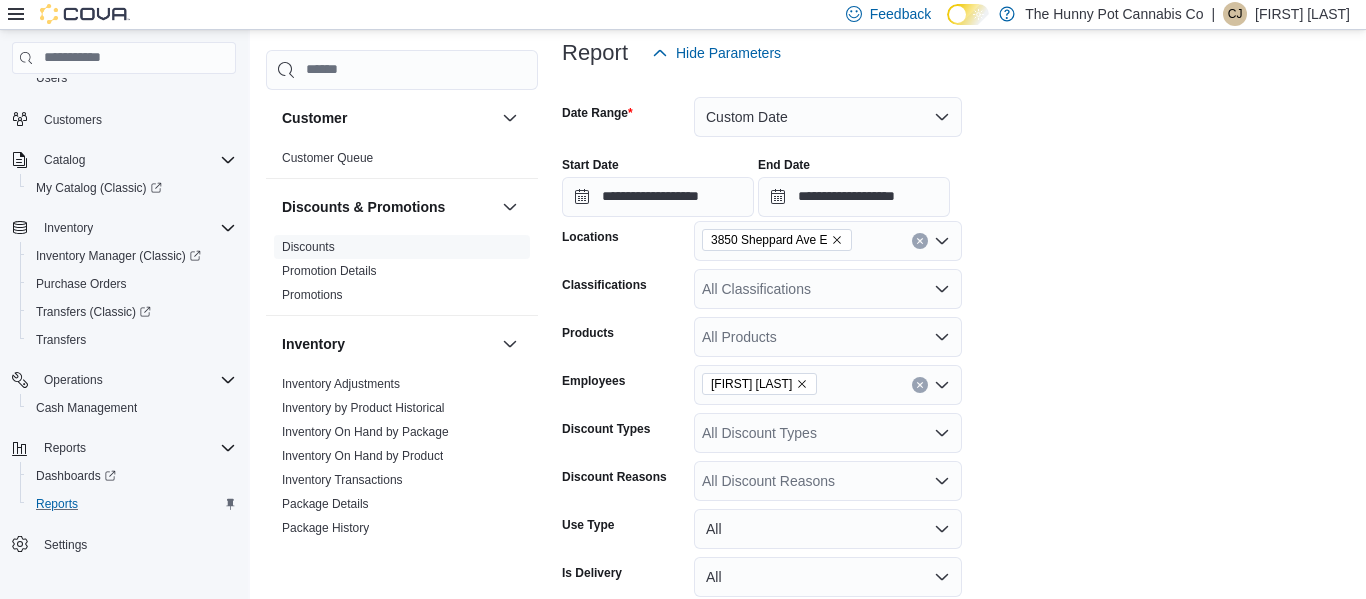 click on "All Discount Reasons" at bounding box center (828, 481) 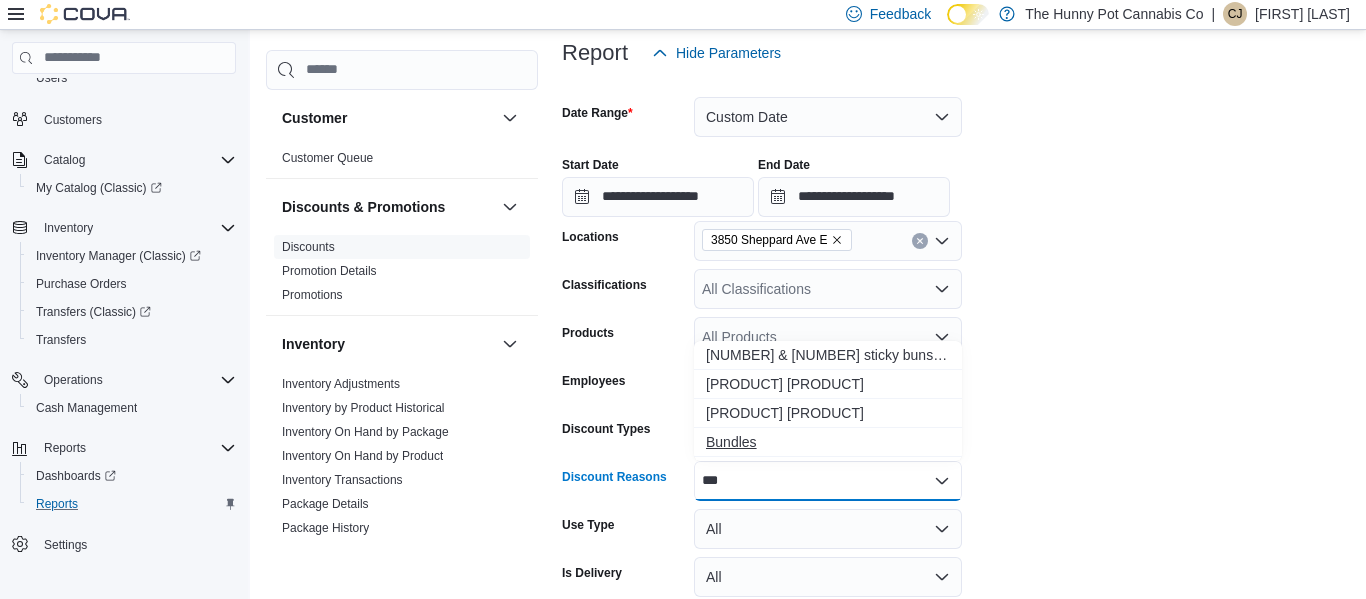 type on "***" 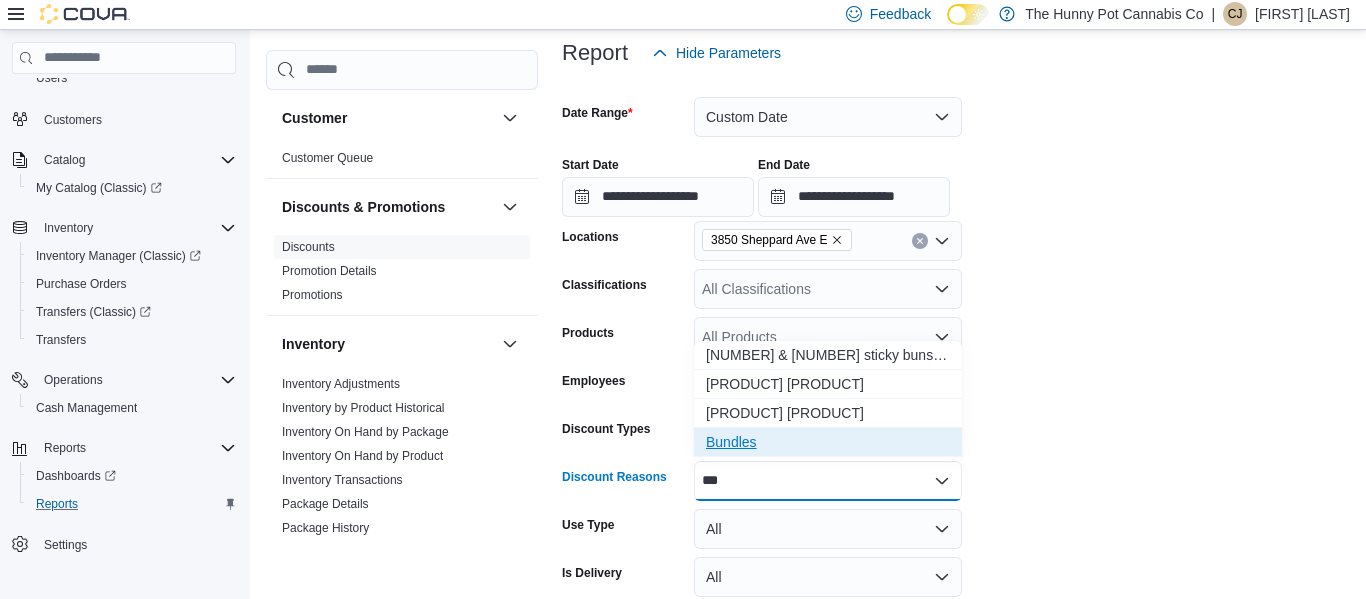 click on "Bundles" at bounding box center [828, 442] 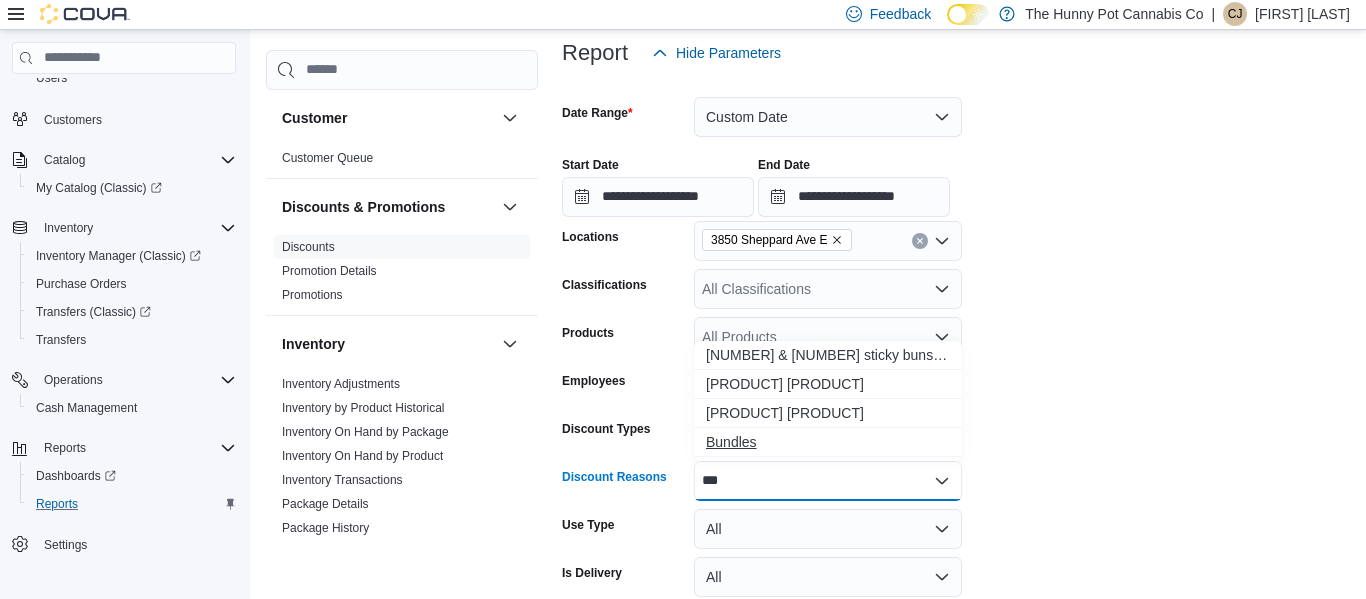 type 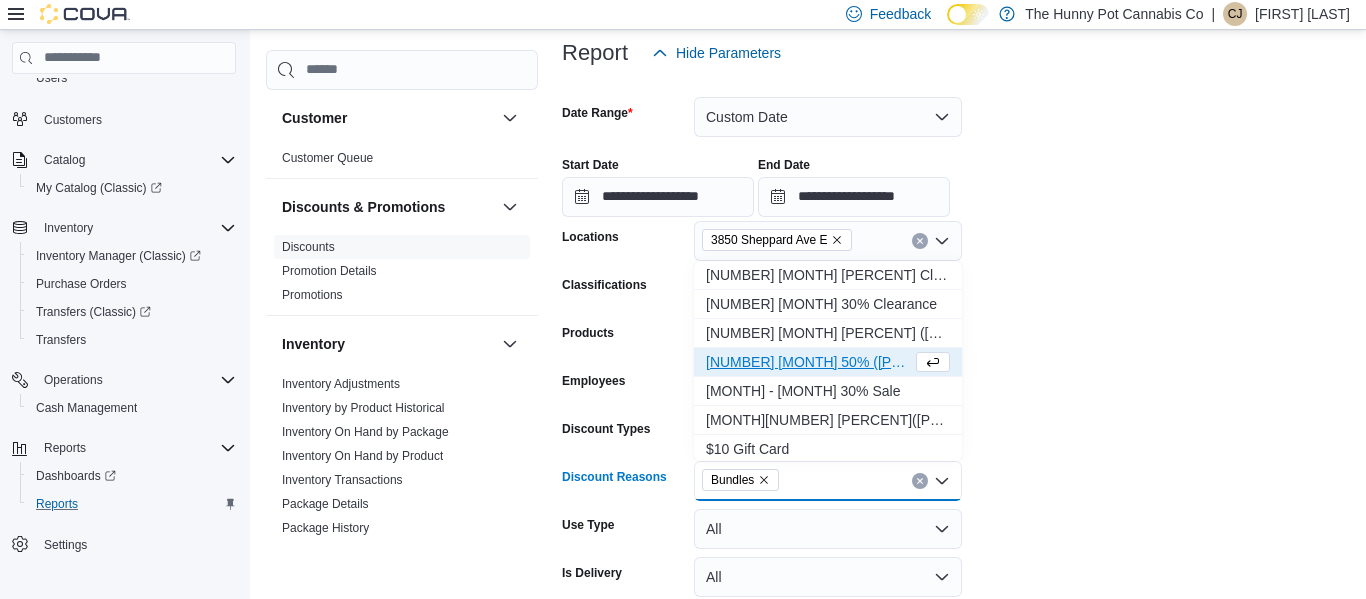 click on "**********" at bounding box center (956, 387) 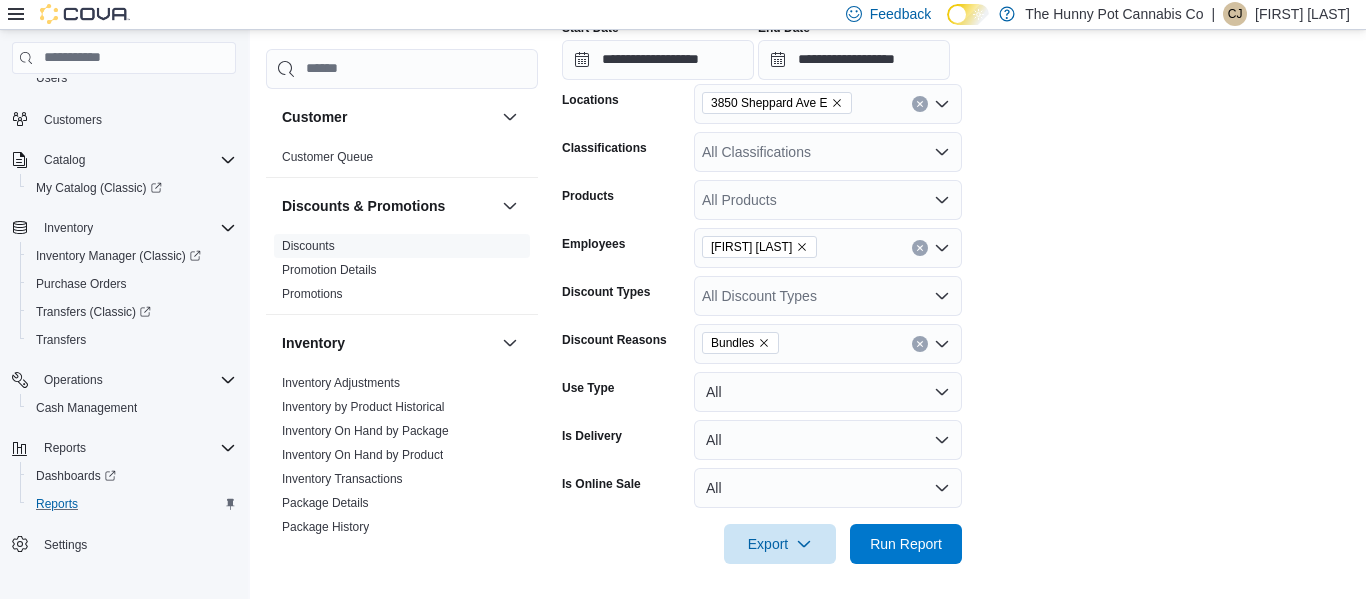 scroll, scrollTop: 406, scrollLeft: 0, axis: vertical 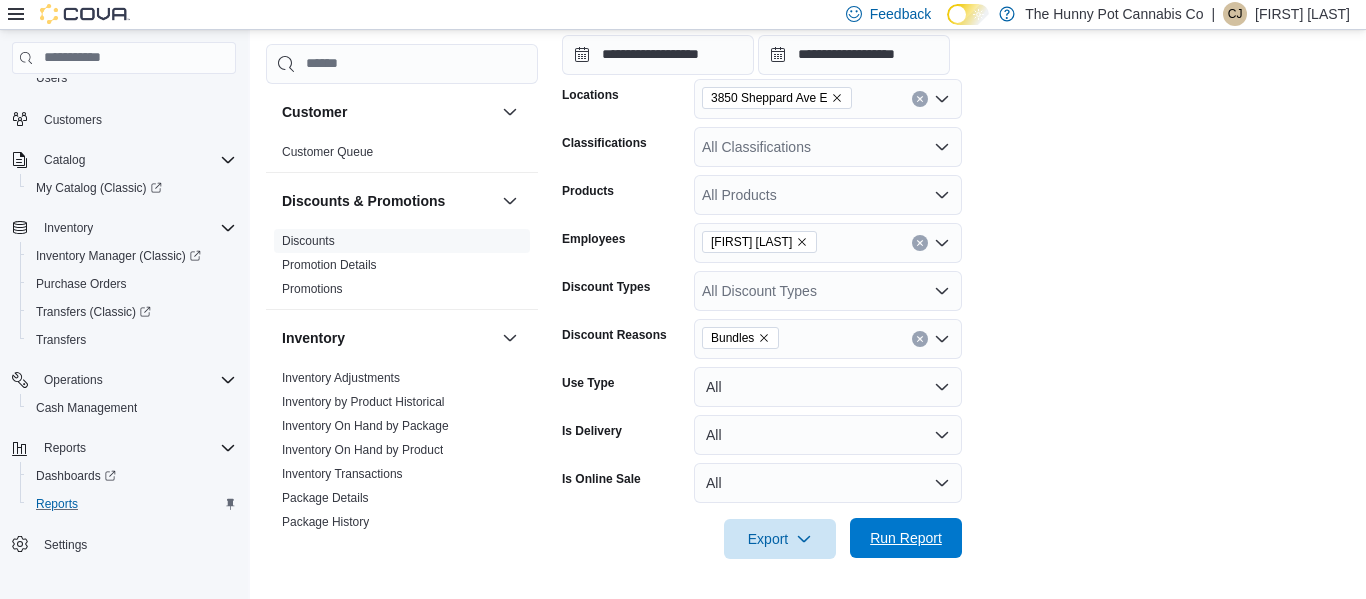 click on "Run Report" at bounding box center (906, 538) 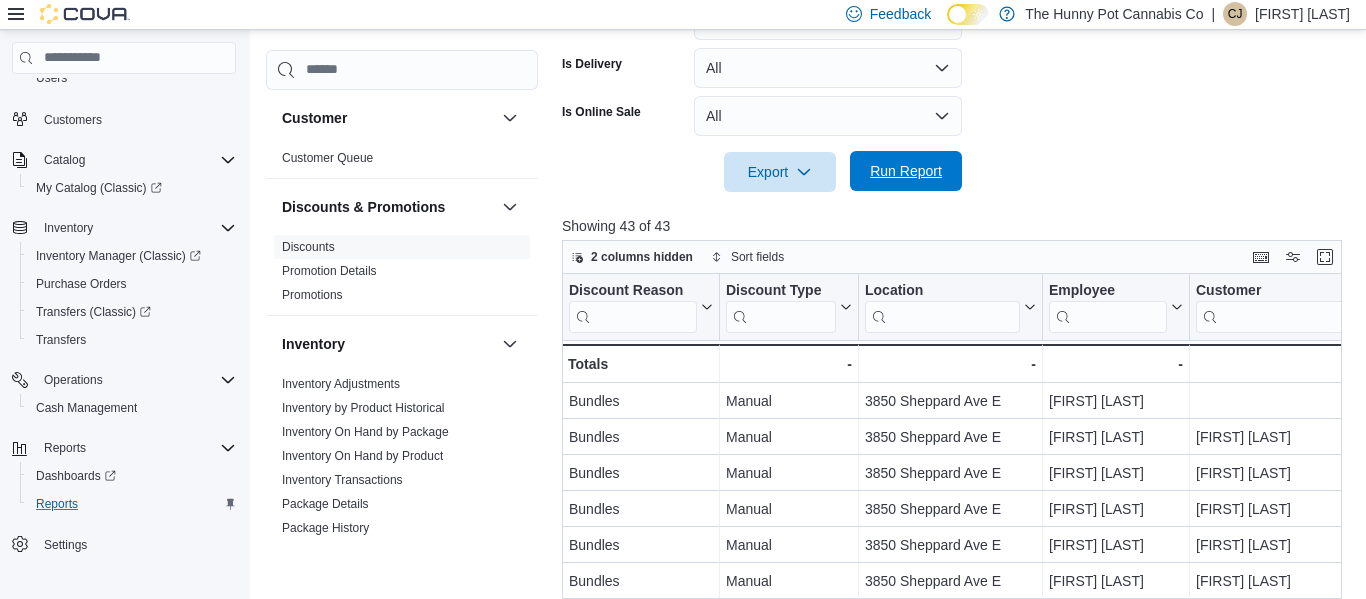 scroll, scrollTop: 777, scrollLeft: 0, axis: vertical 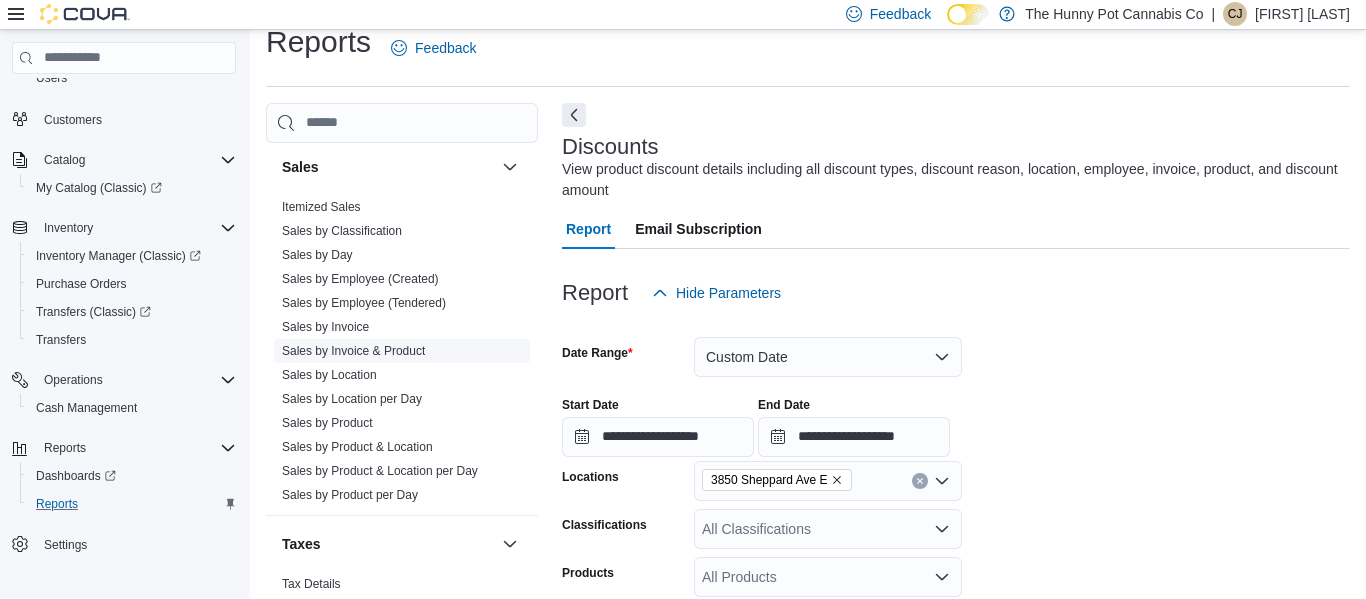 click on "Sales by Invoice & Product" at bounding box center (353, 351) 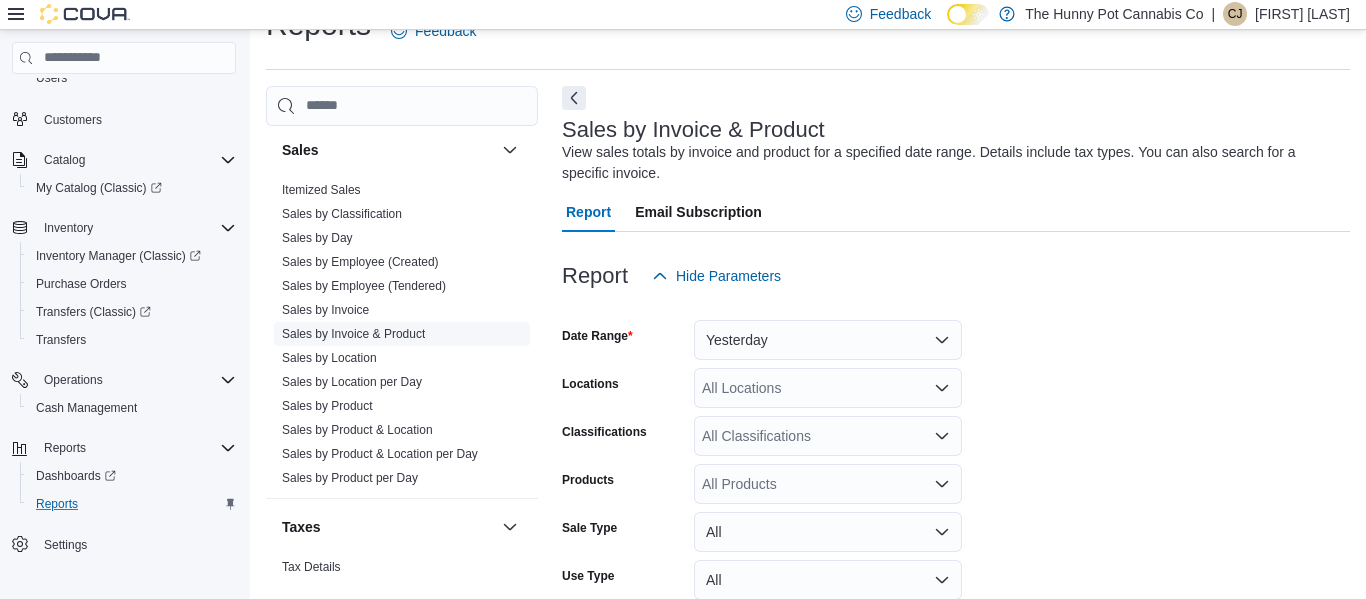 scroll, scrollTop: 67, scrollLeft: 0, axis: vertical 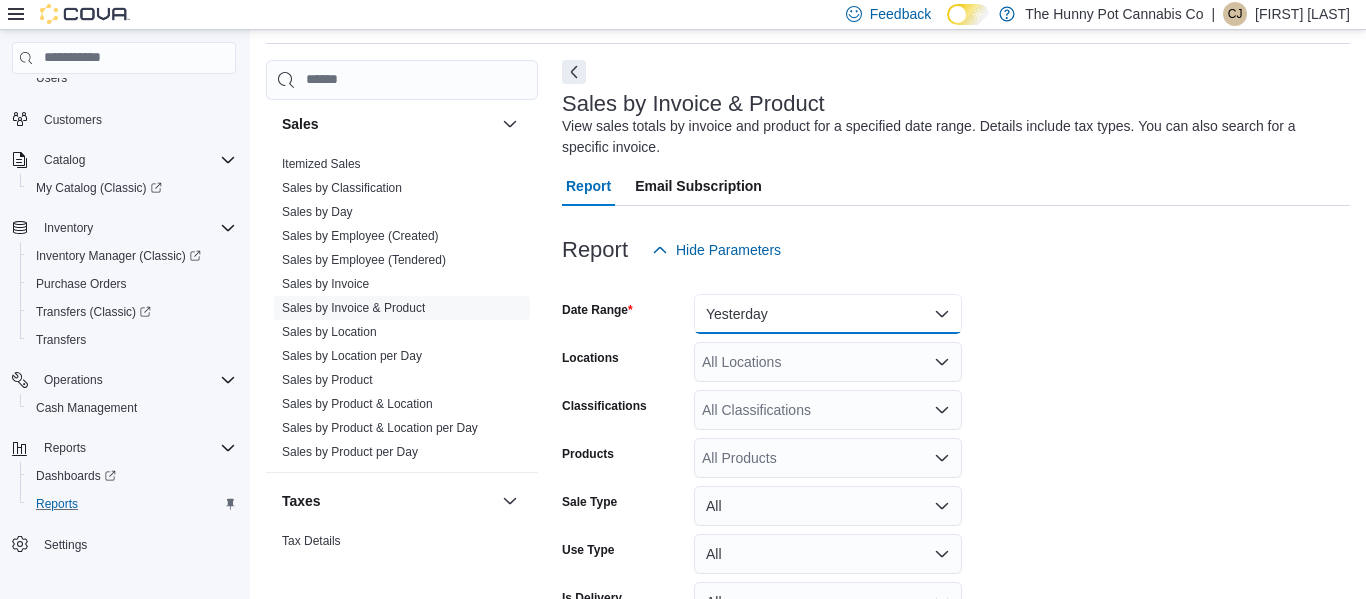 click on "Yesterday" at bounding box center (828, 314) 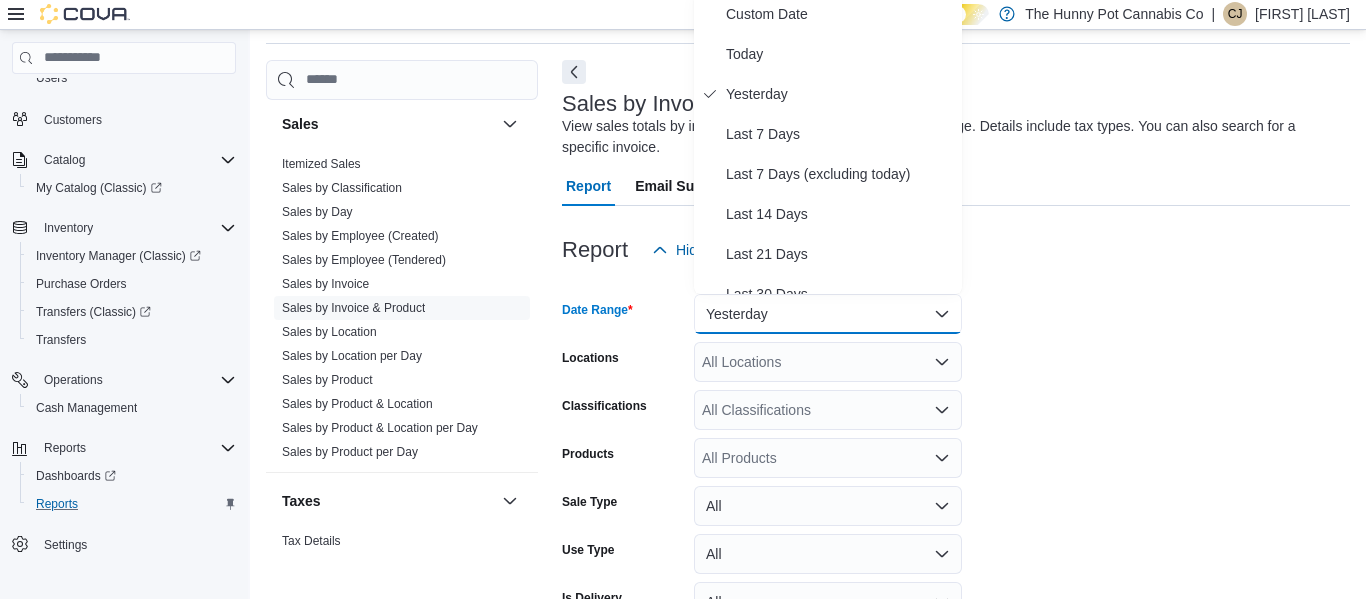 scroll, scrollTop: 61, scrollLeft: 0, axis: vertical 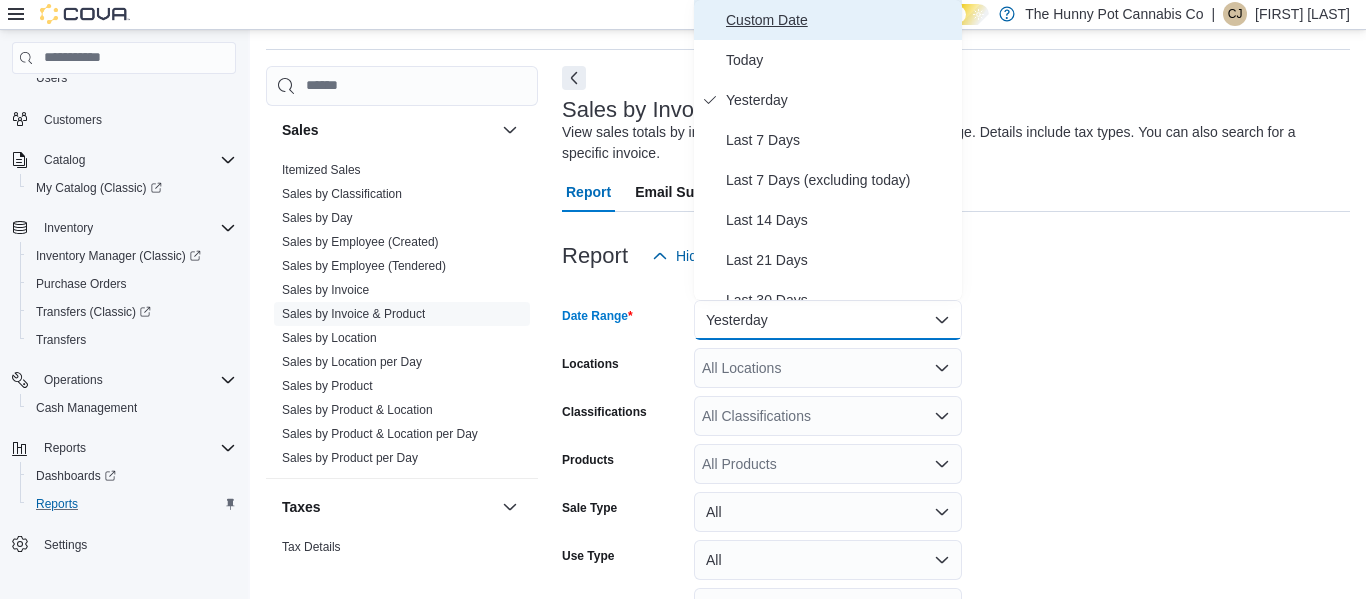 click on "Custom Date" at bounding box center (840, 20) 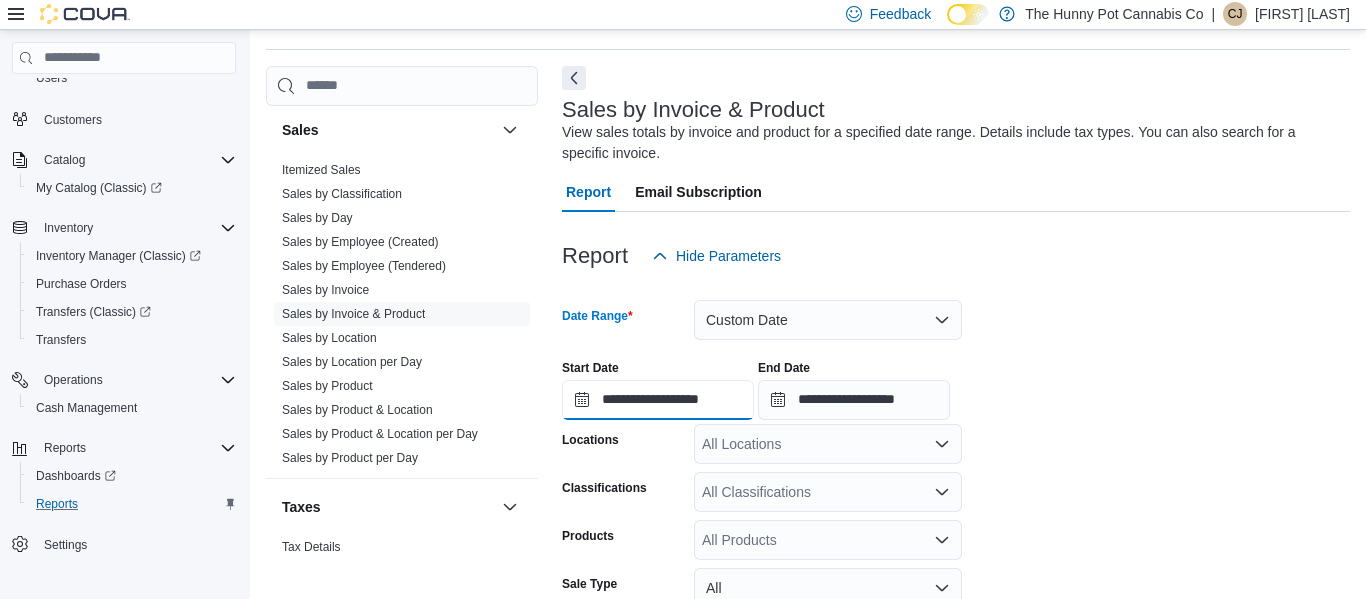 click on "**********" at bounding box center [658, 400] 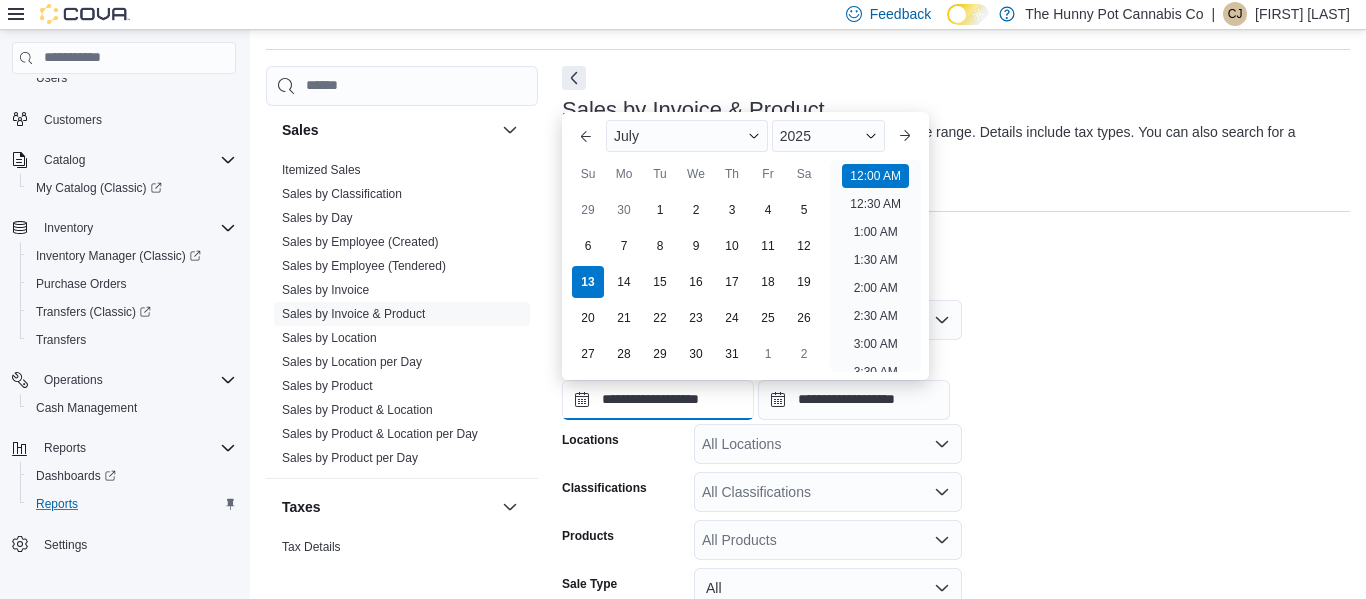 scroll, scrollTop: 62, scrollLeft: 0, axis: vertical 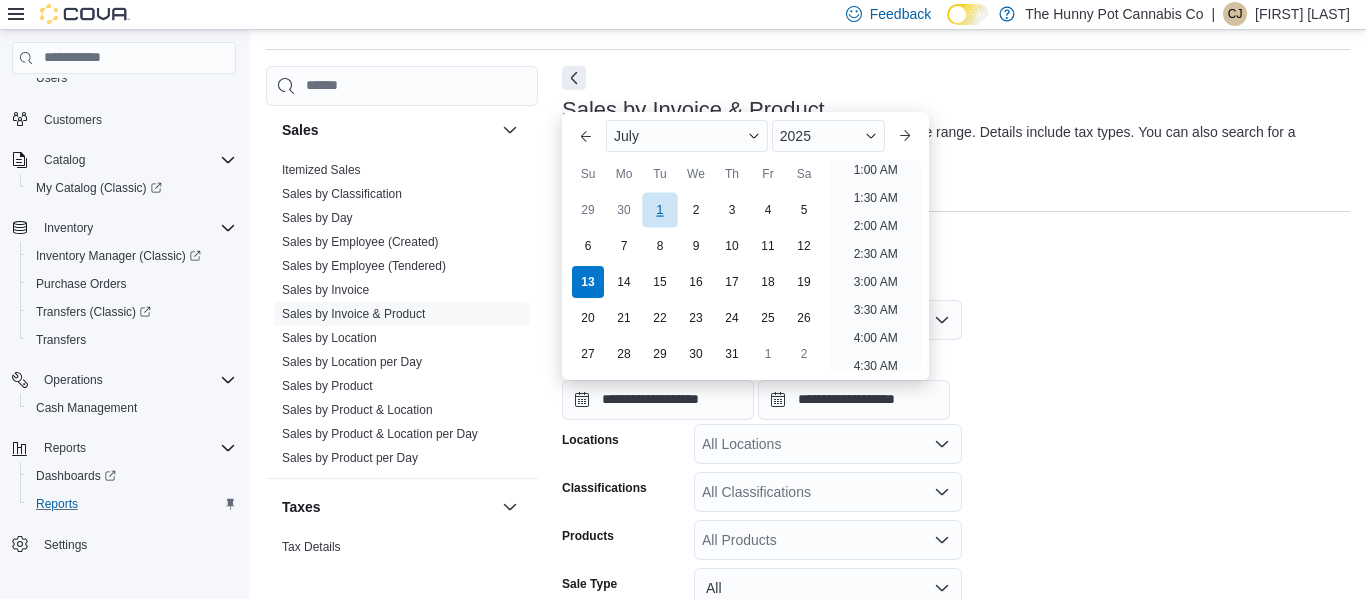 click on "1" at bounding box center [659, 209] 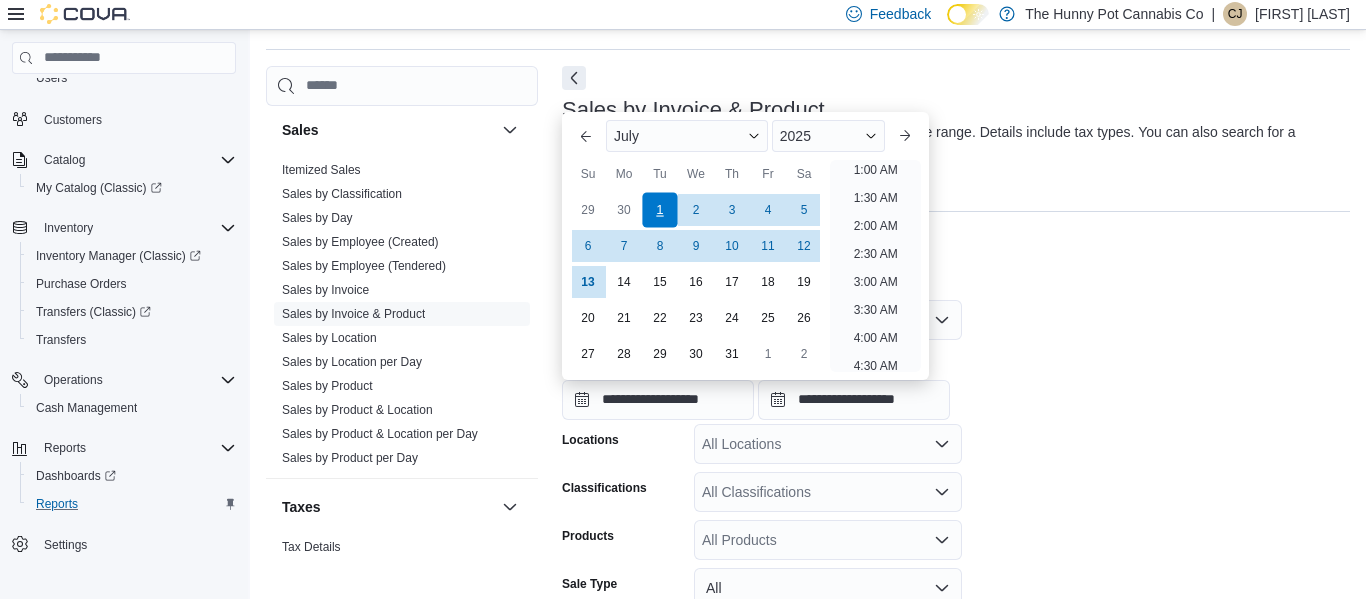 scroll, scrollTop: 4, scrollLeft: 0, axis: vertical 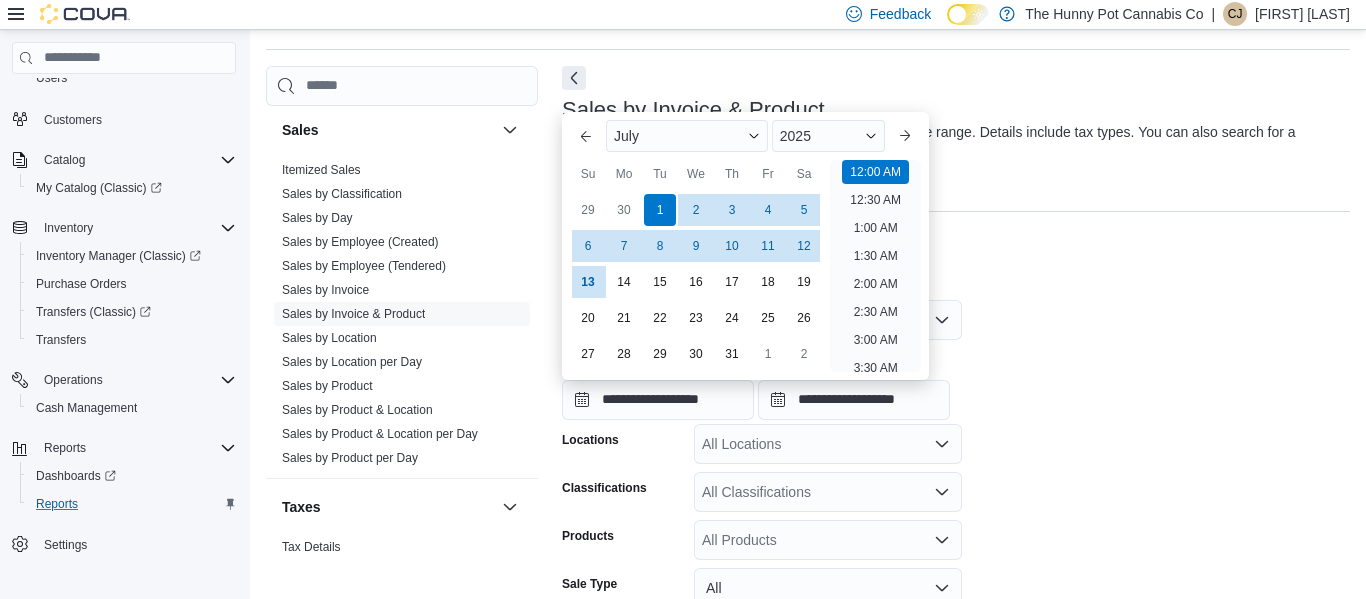 click on "**********" at bounding box center [956, 566] 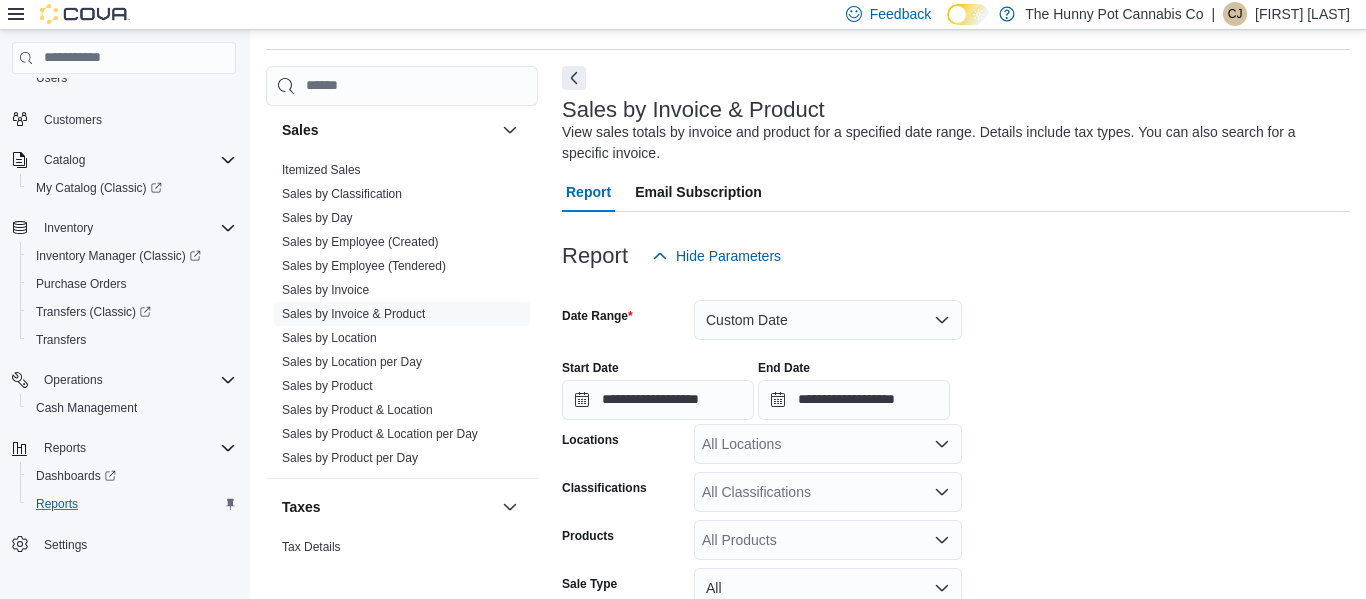 click on "All Locations" at bounding box center (828, 444) 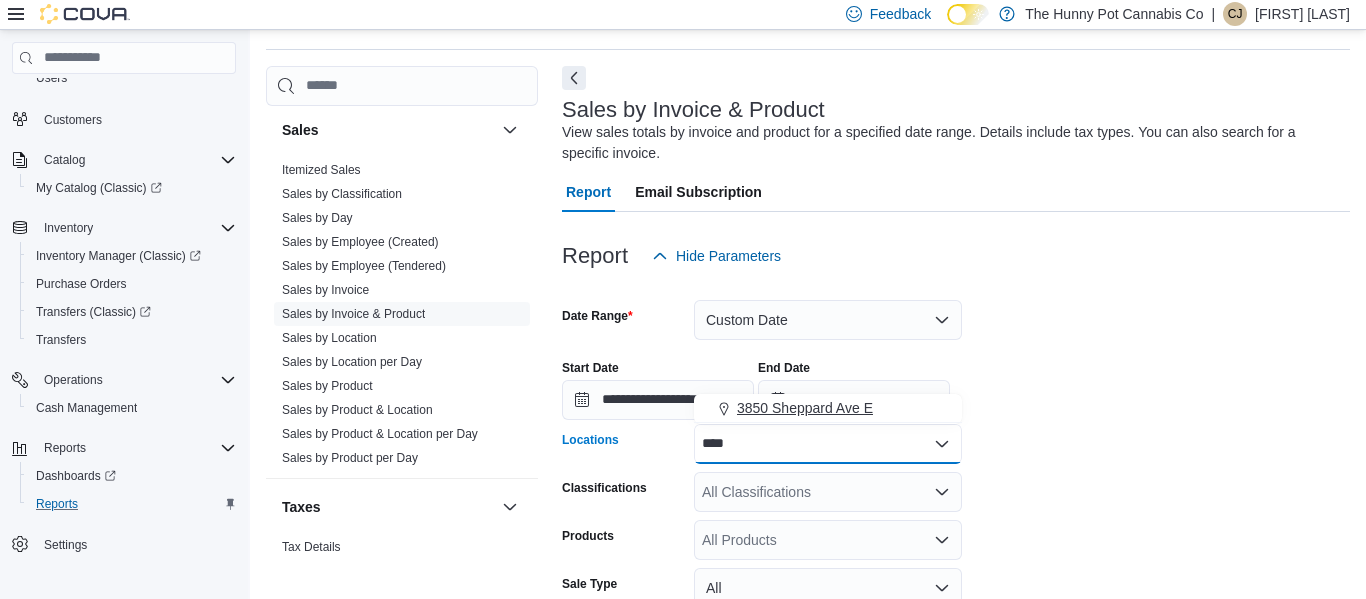 type on "****" 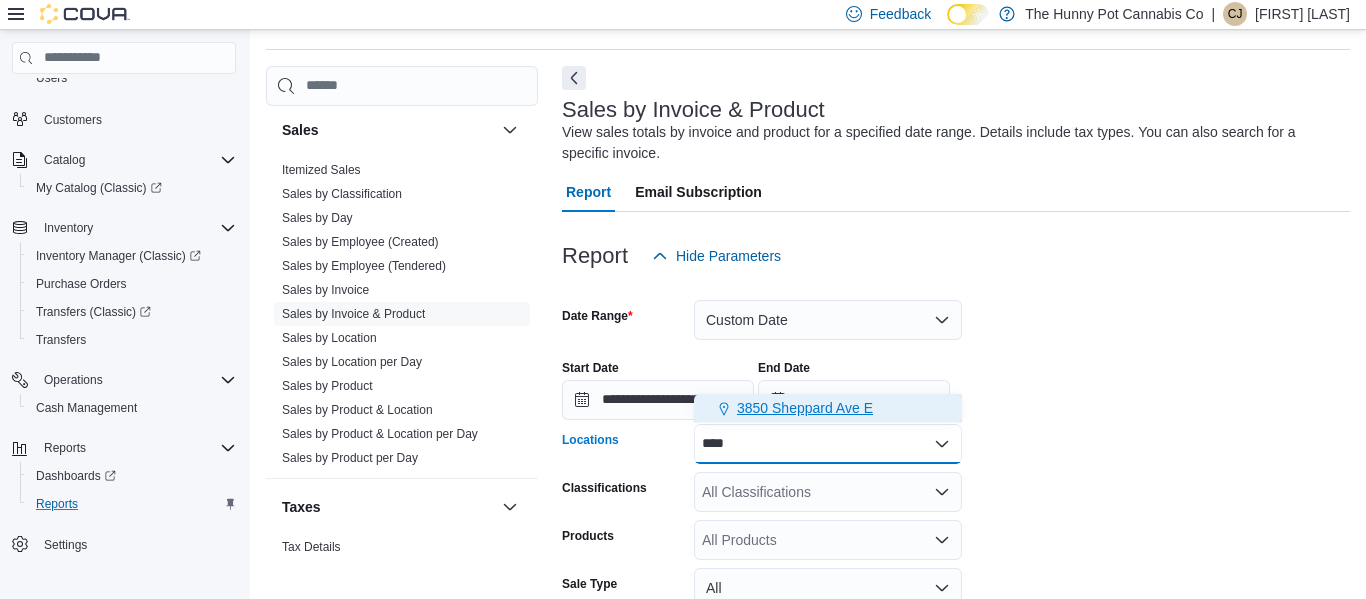 click on "3850 Sheppard Ave E" at bounding box center (828, 408) 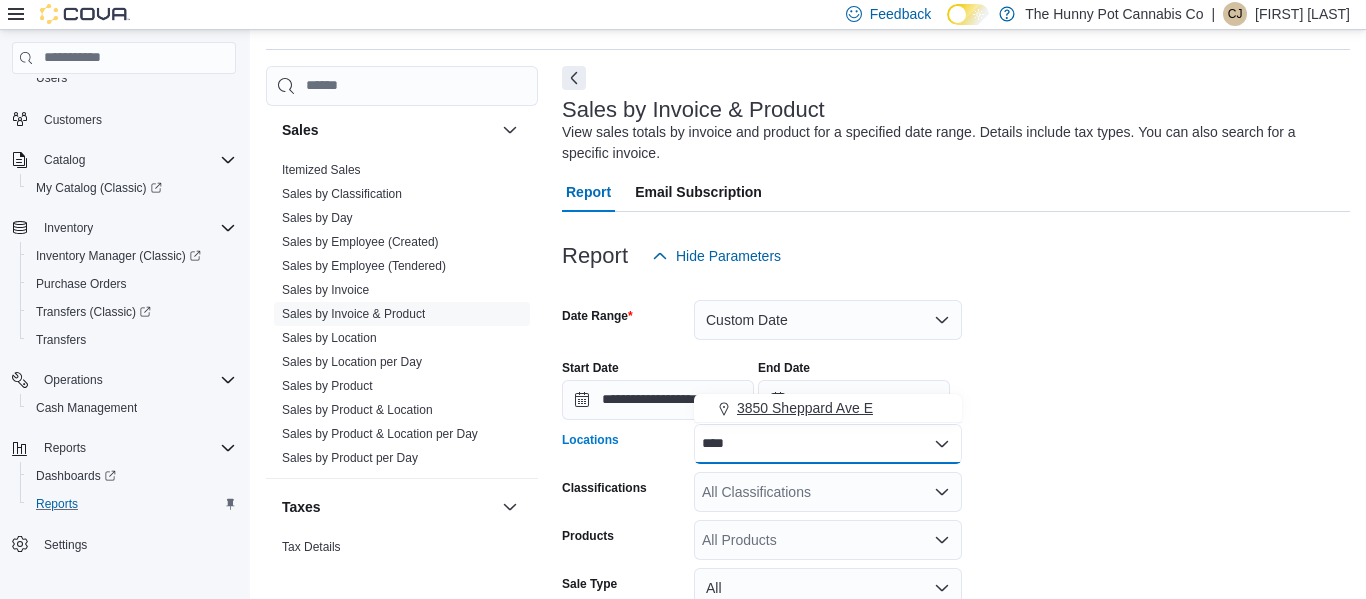 type 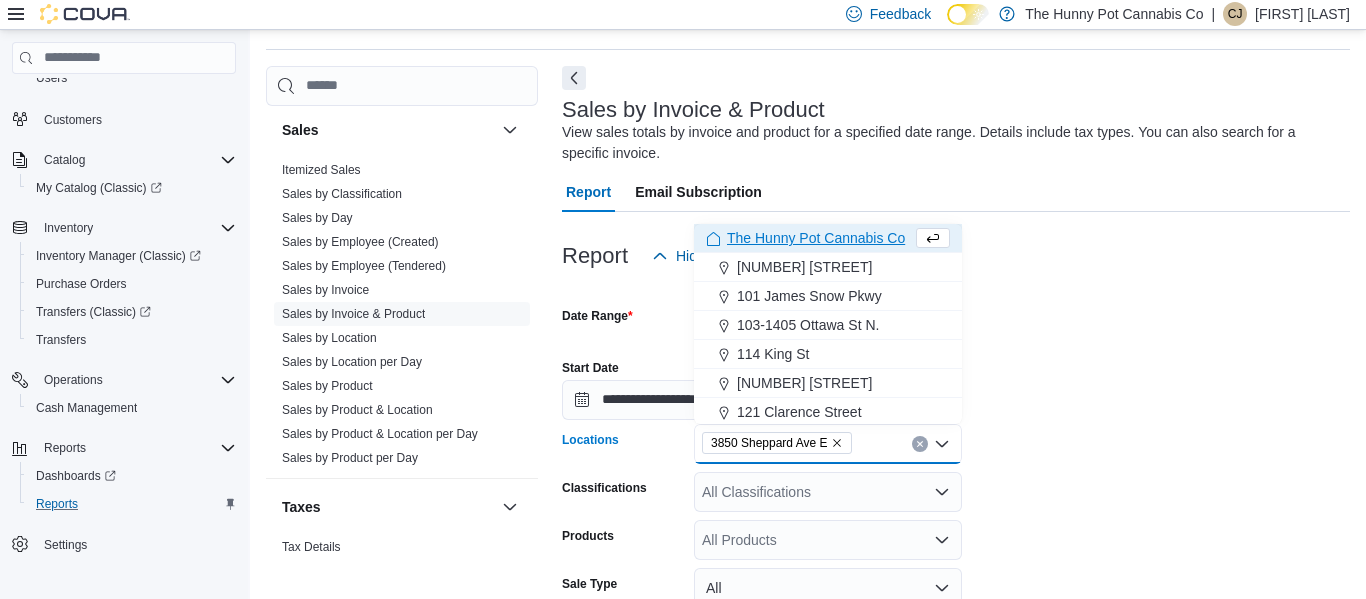 click on "**********" at bounding box center [956, 566] 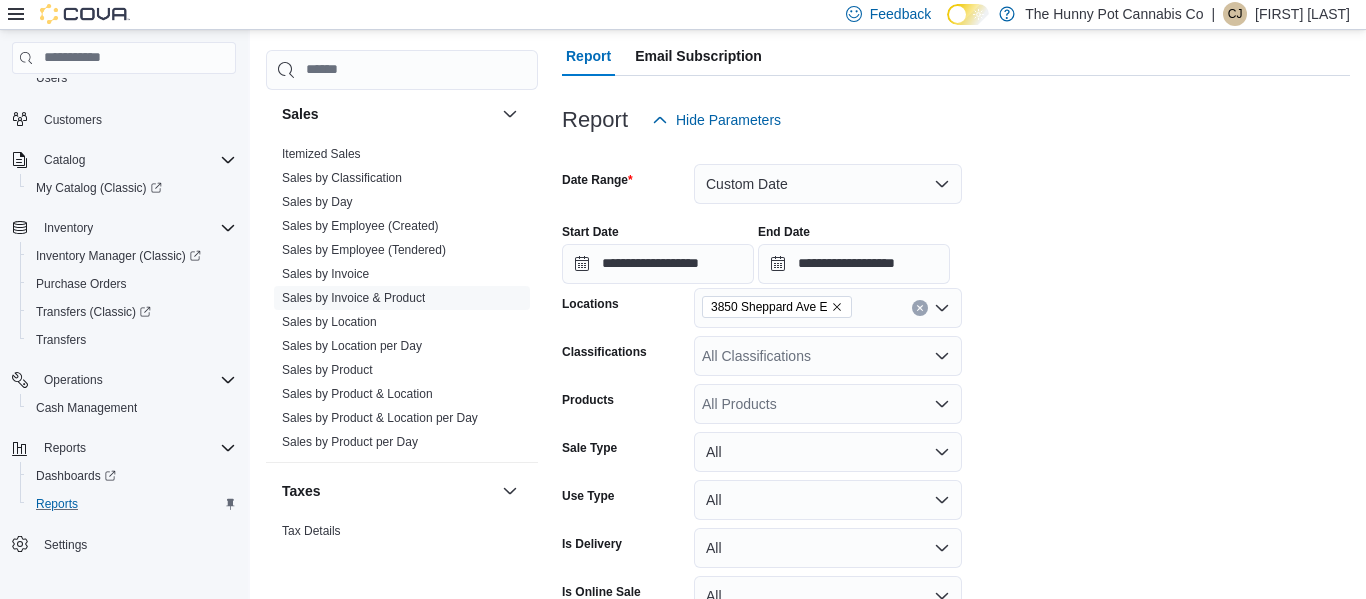 scroll, scrollTop: 210, scrollLeft: 0, axis: vertical 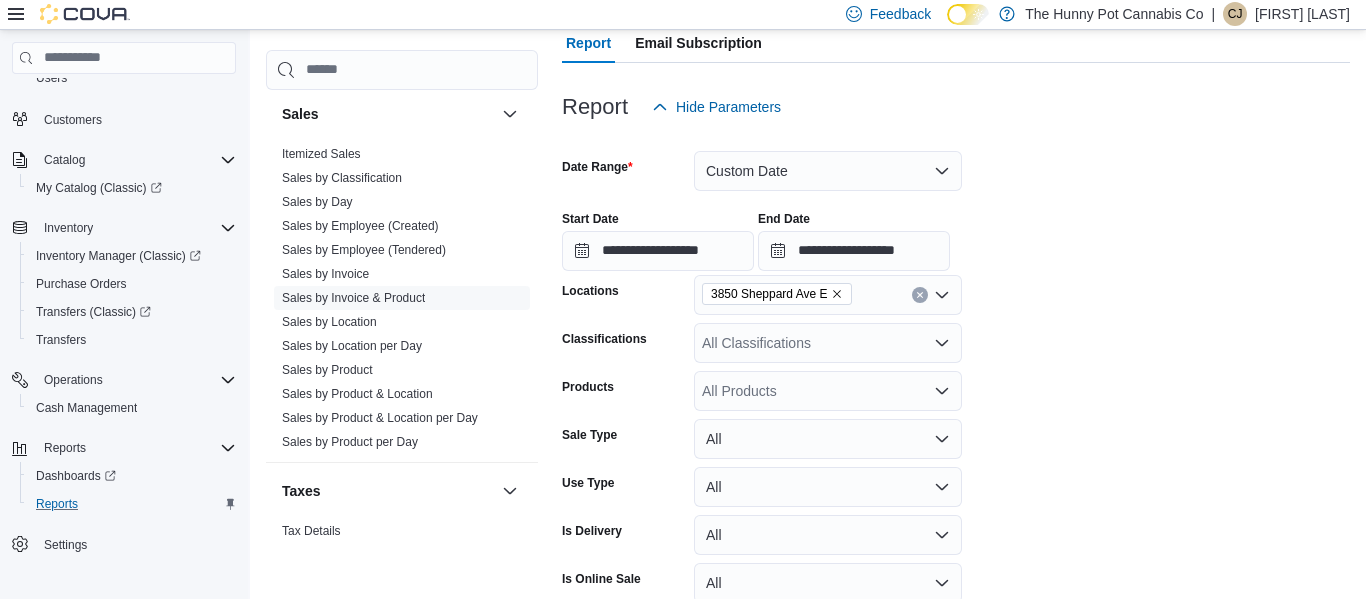 click on "All Classifications" at bounding box center (828, 343) 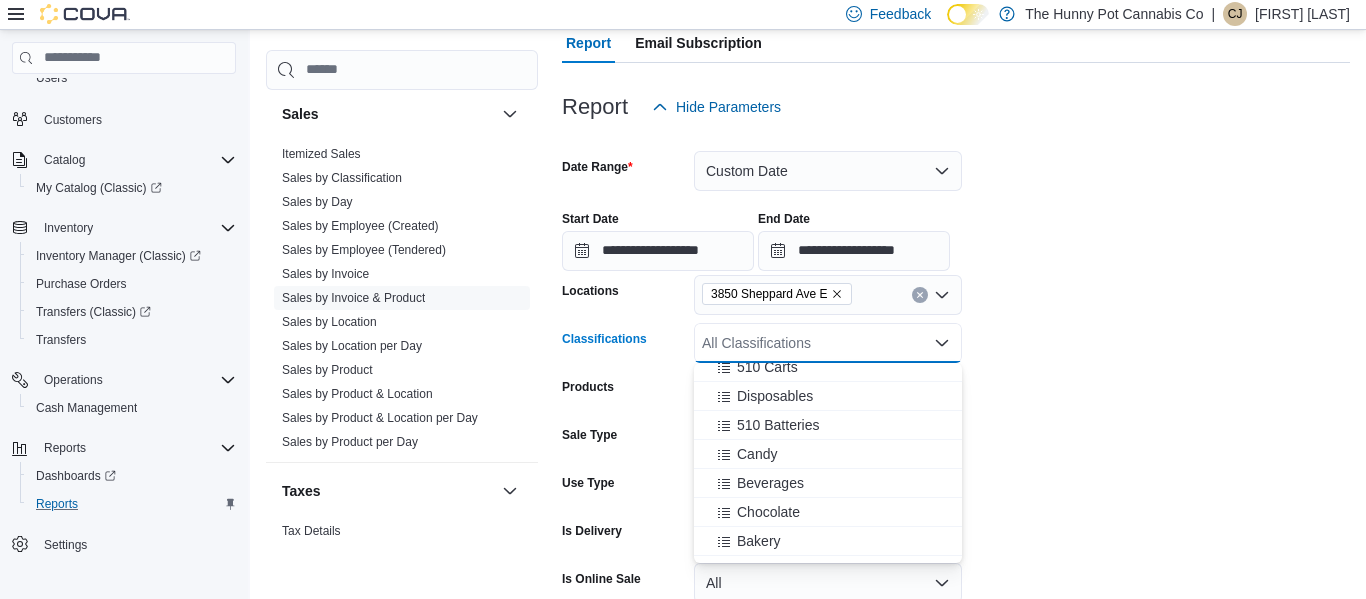 scroll, scrollTop: 330, scrollLeft: 0, axis: vertical 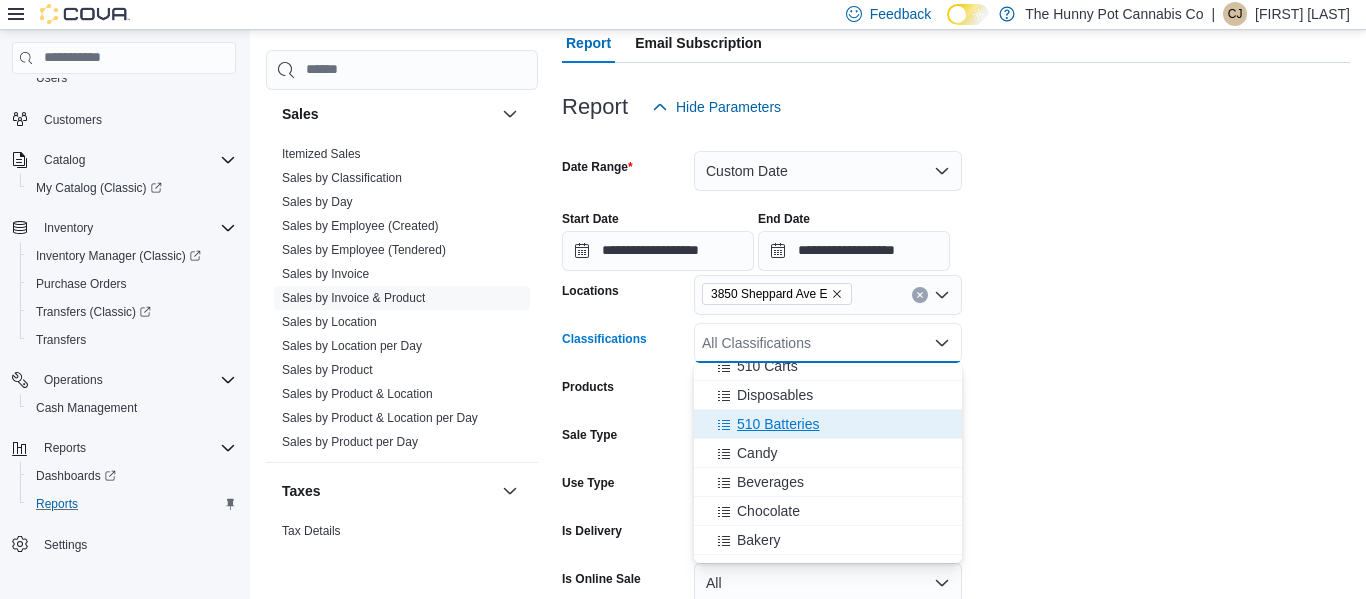 click on "510 Batteries" at bounding box center (778, 424) 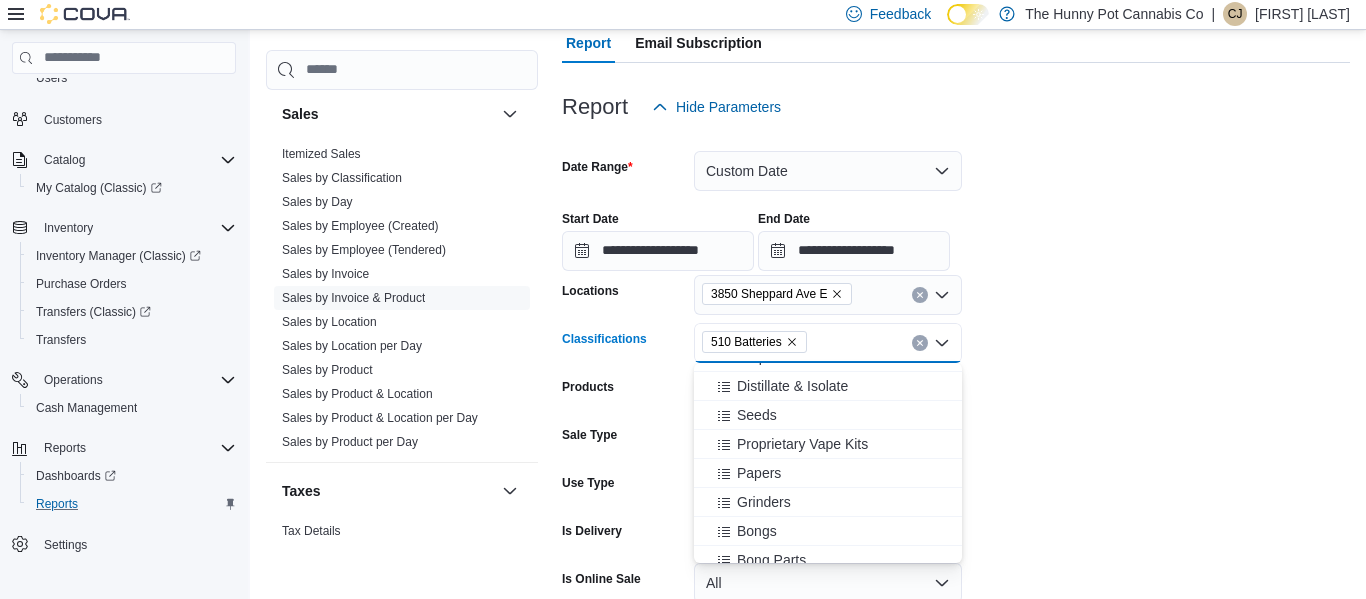 scroll, scrollTop: 754, scrollLeft: 0, axis: vertical 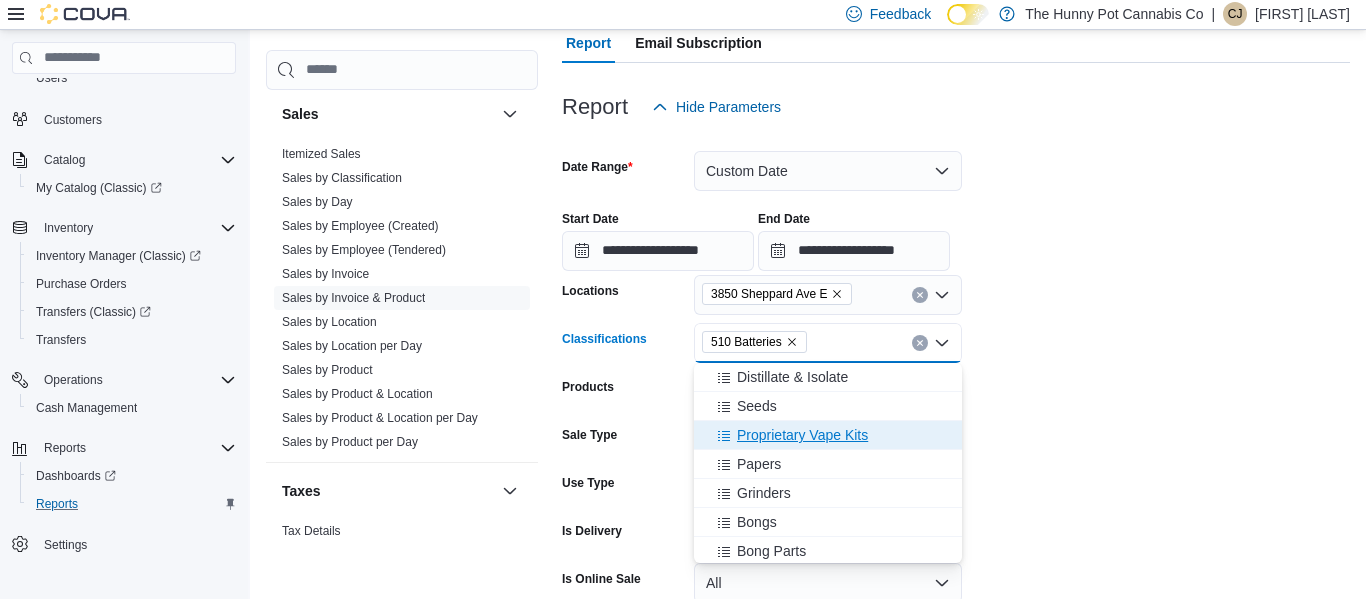 click on "Proprietary Vape Kits" at bounding box center (802, 435) 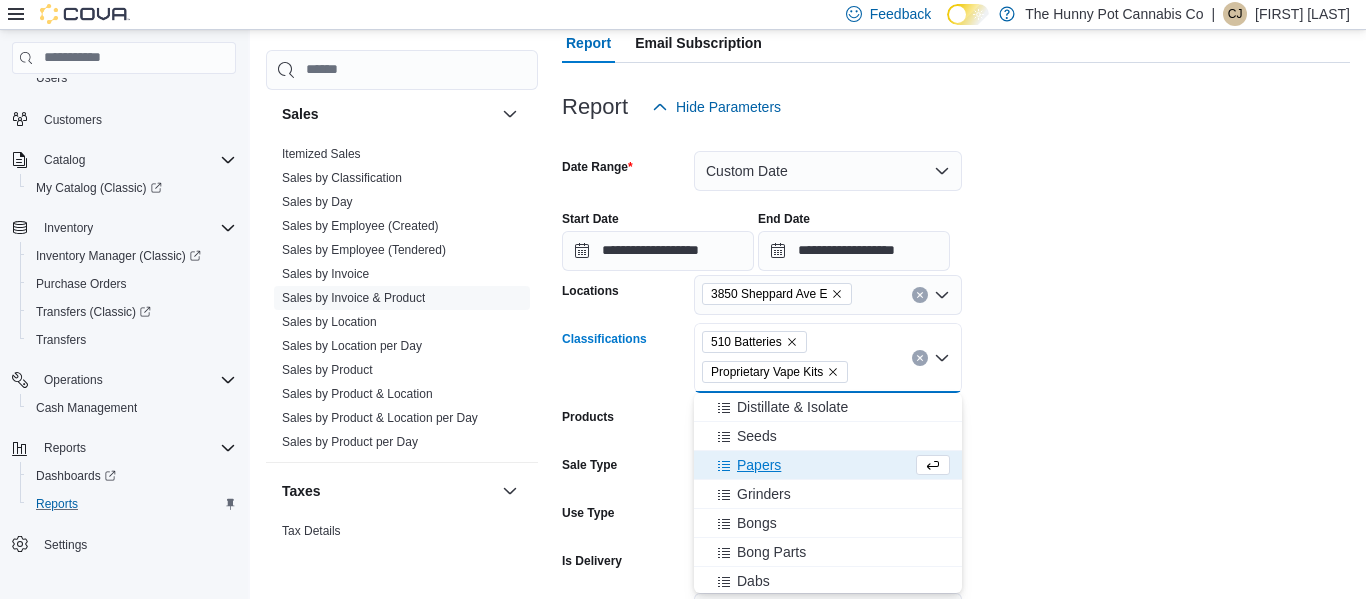 click on "Papers" at bounding box center [759, 465] 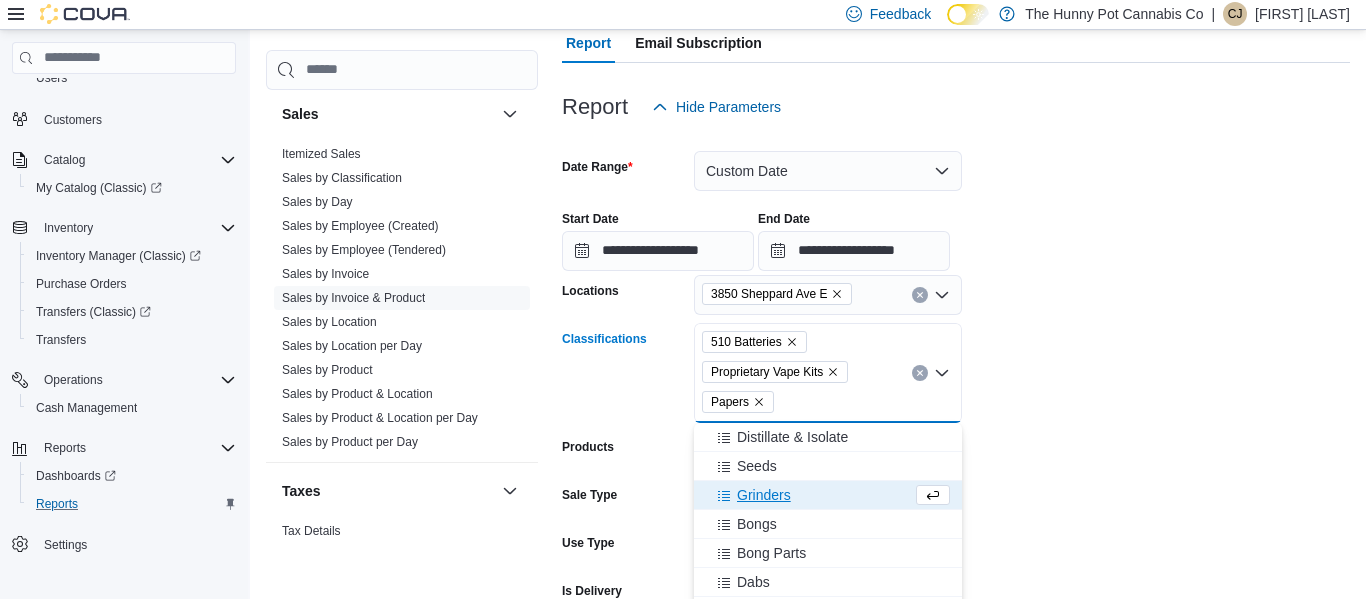 click on "Grinders" at bounding box center (764, 495) 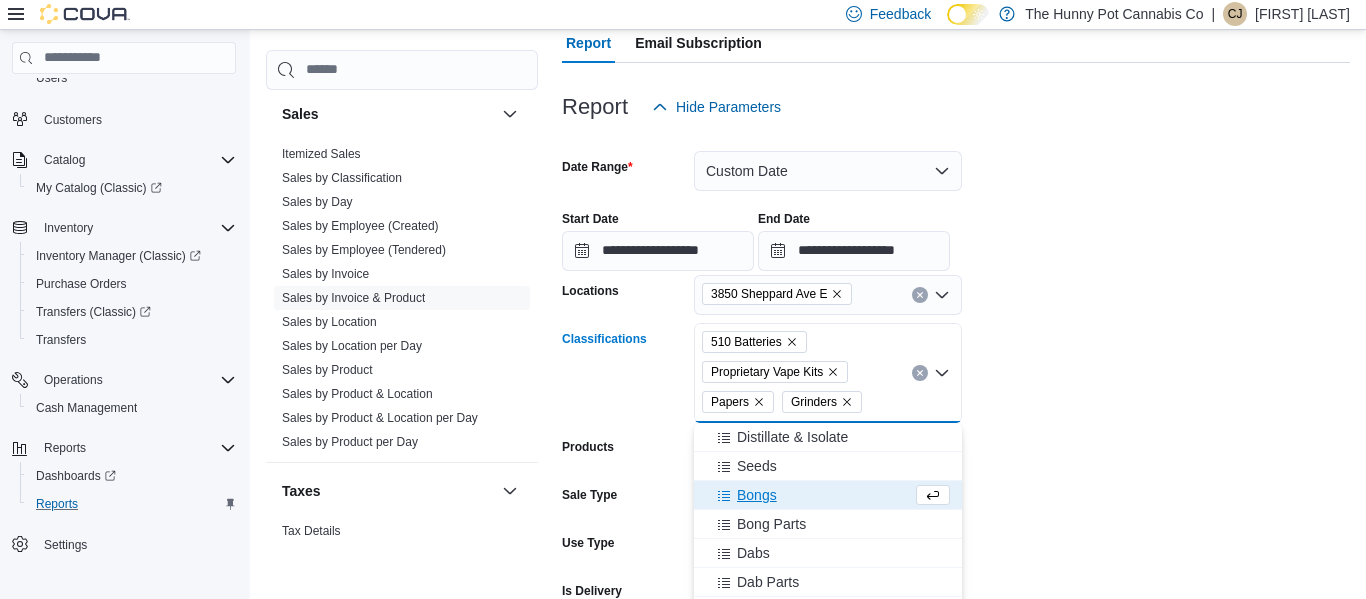 click on "Bongs" at bounding box center (757, 495) 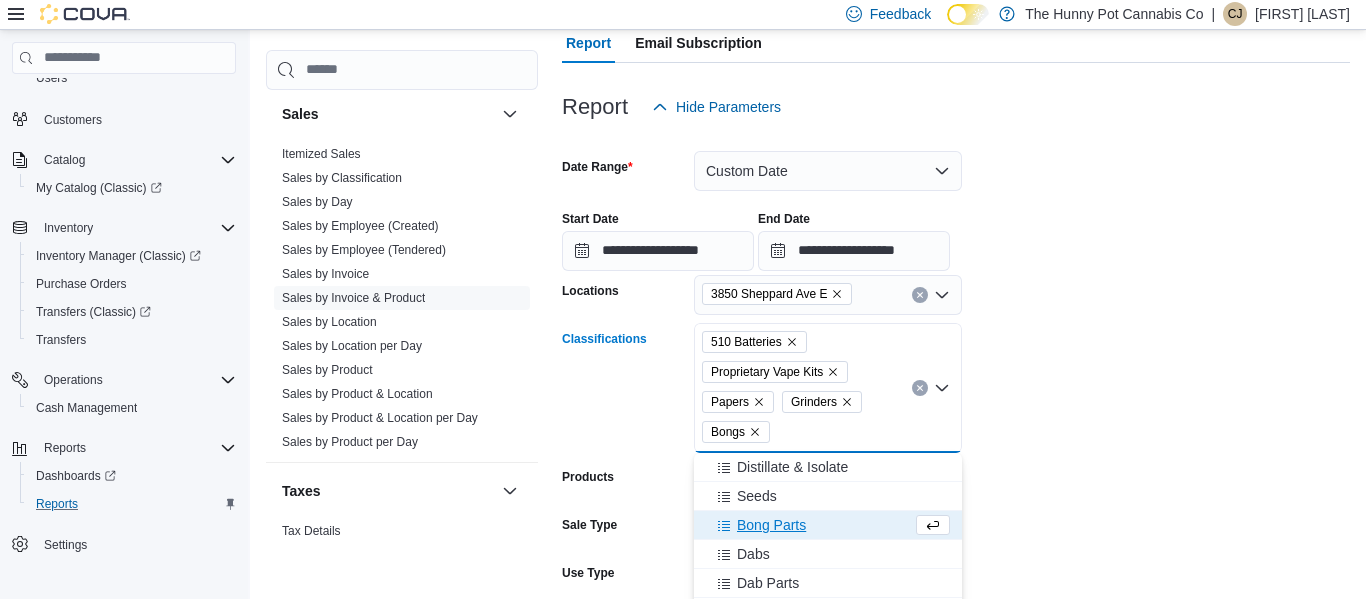 click on "Bong Parts" at bounding box center (771, 525) 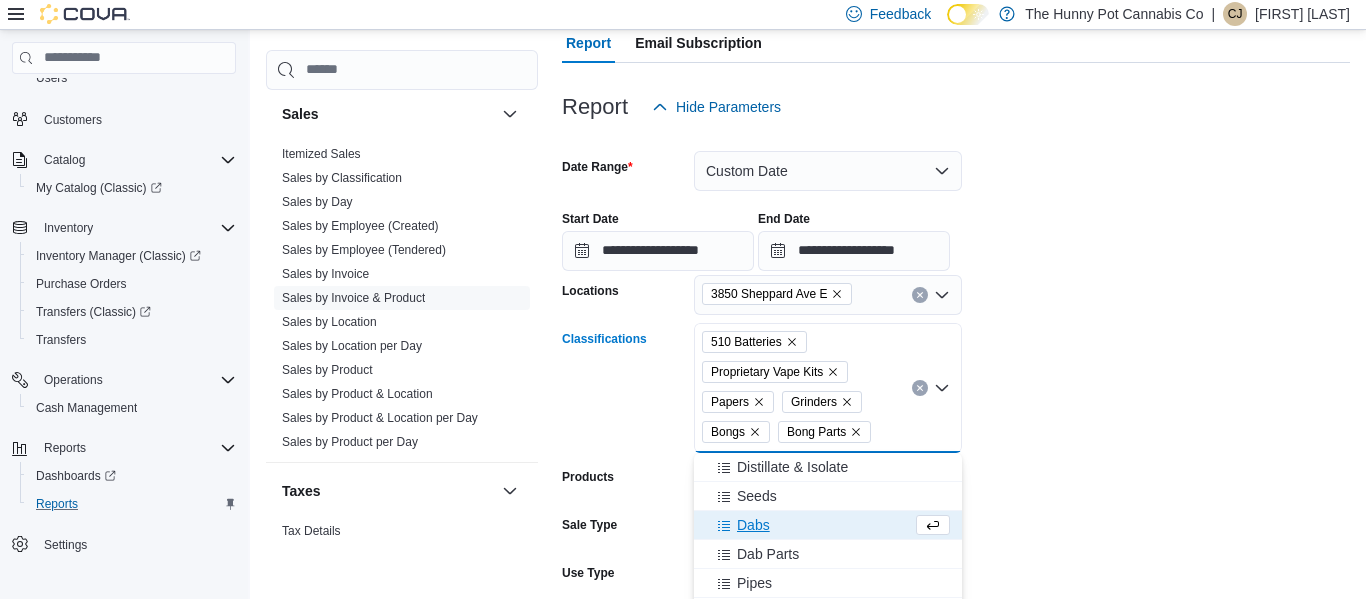 click on "Dabs" at bounding box center (753, 525) 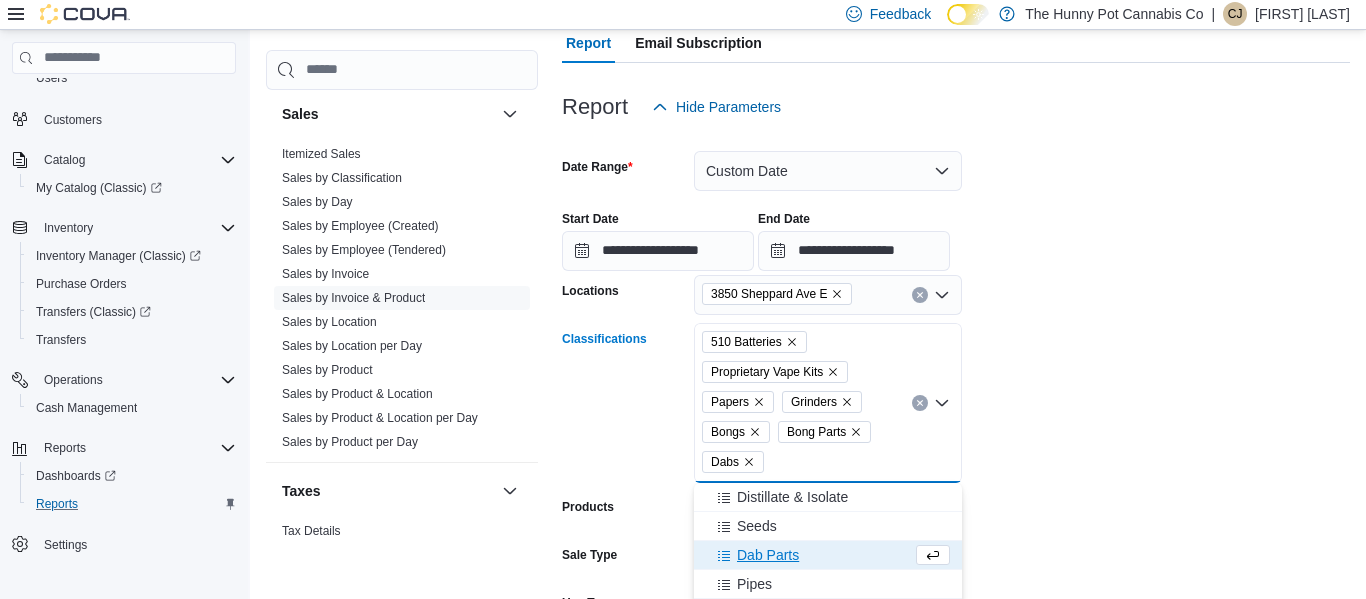 click on "Dab Parts" at bounding box center (768, 555) 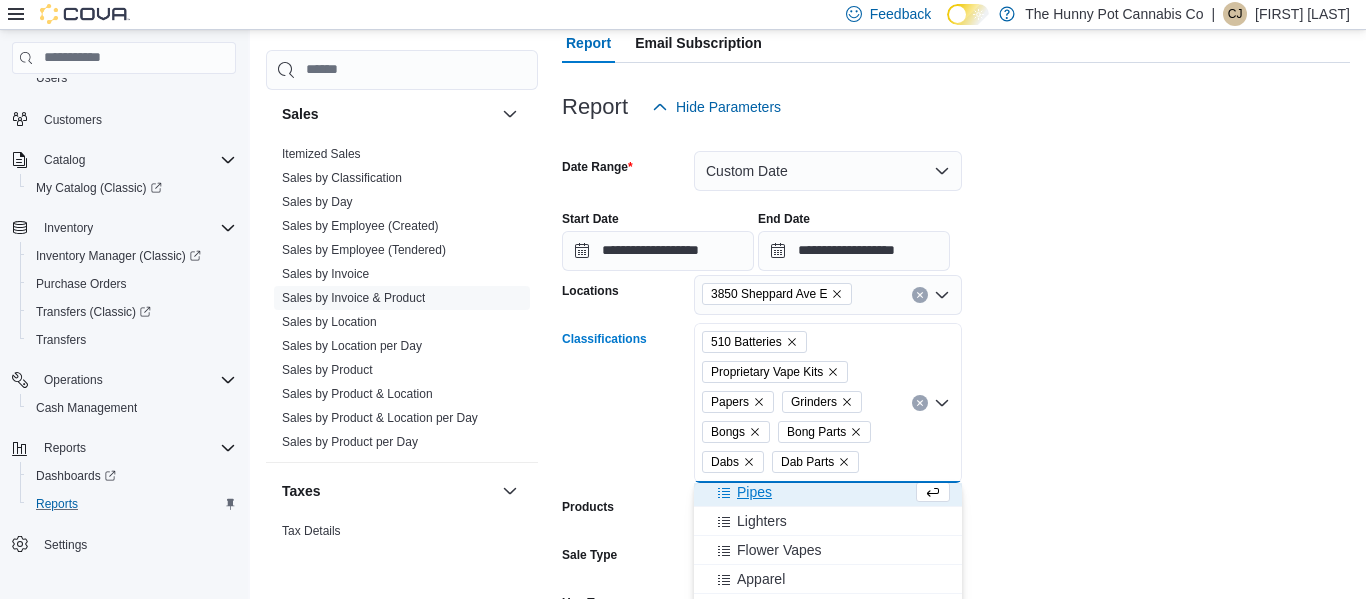 scroll, scrollTop: 808, scrollLeft: 0, axis: vertical 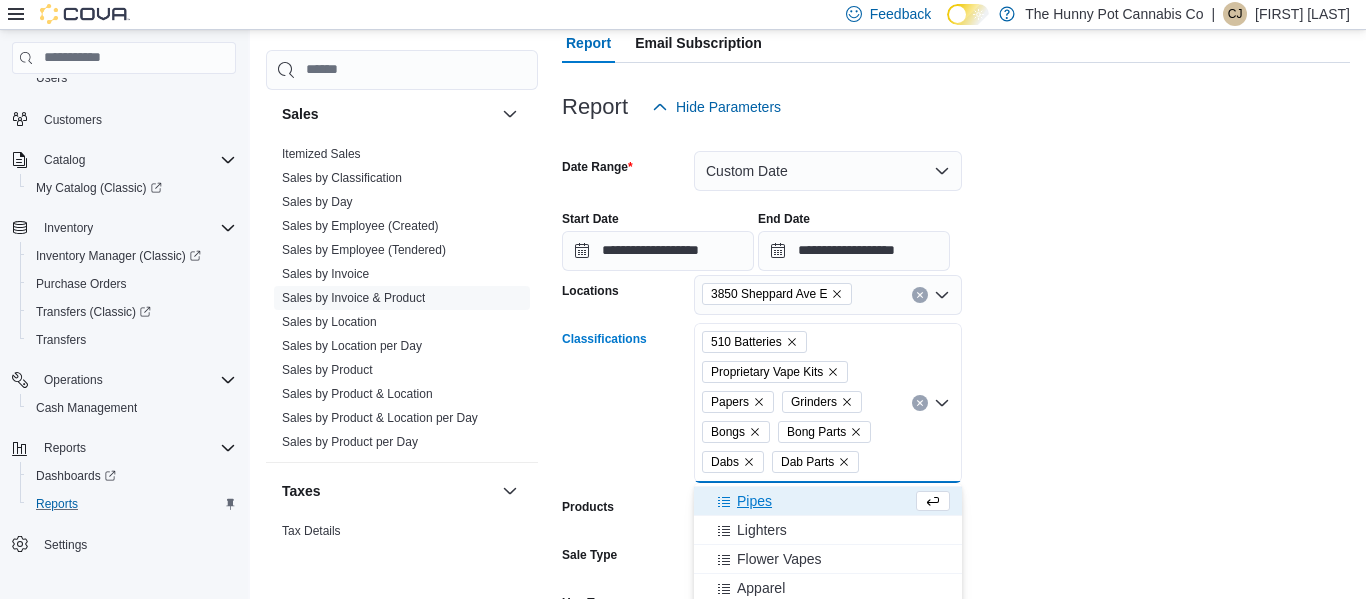 click on "Pipes" at bounding box center [754, 501] 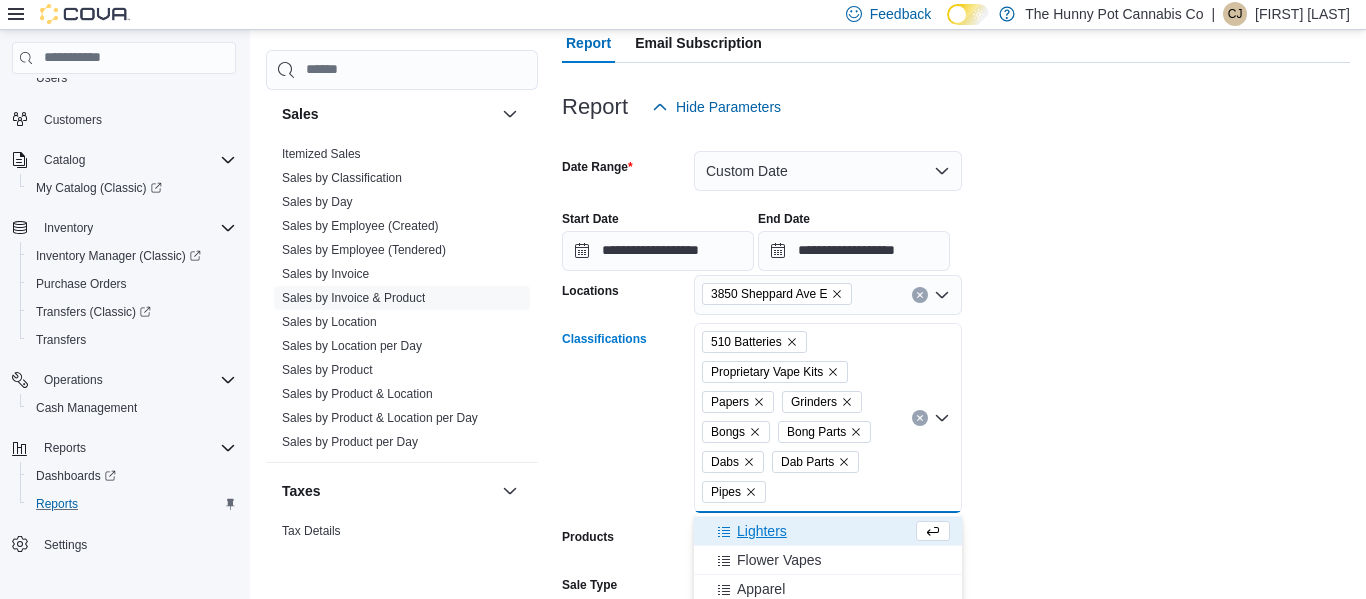 click on "Lighters" at bounding box center (762, 531) 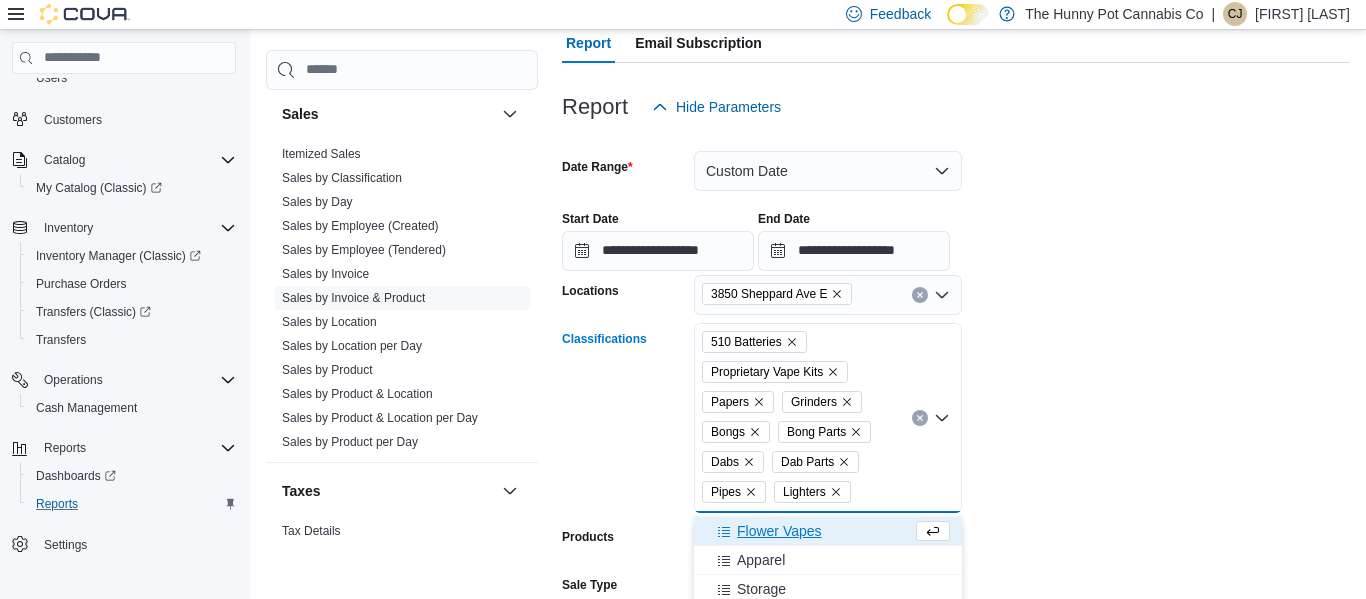 click on "Flower Vapes" at bounding box center [779, 531] 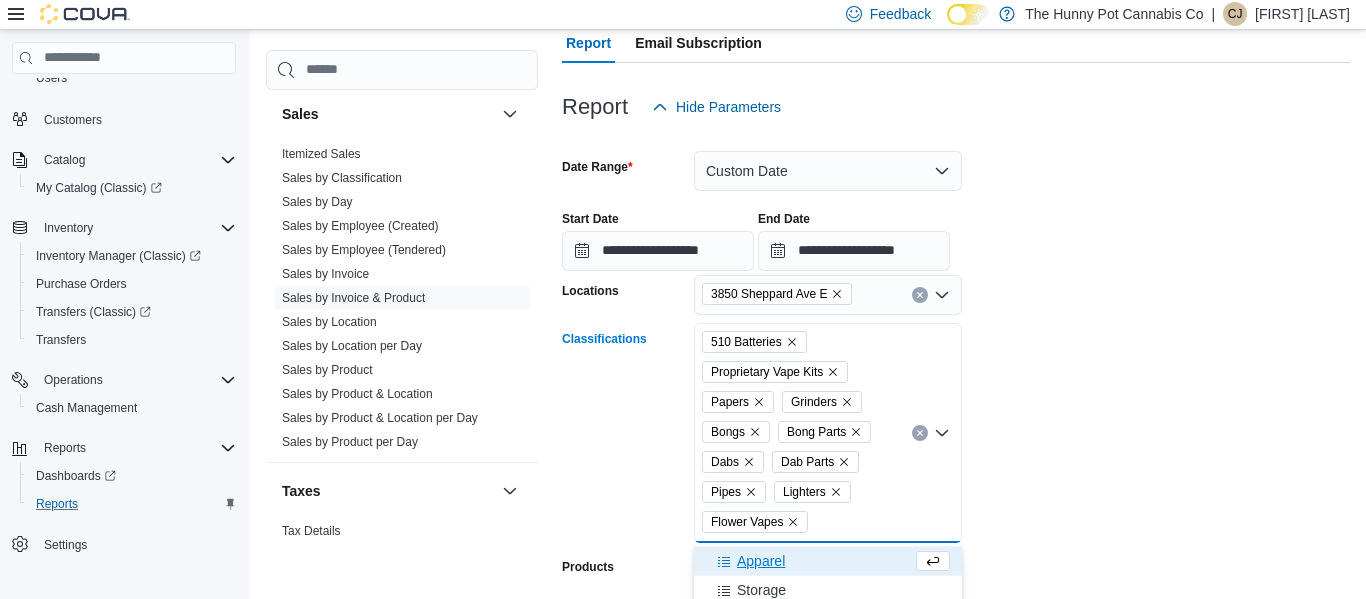 click on "Apparel" at bounding box center [761, 561] 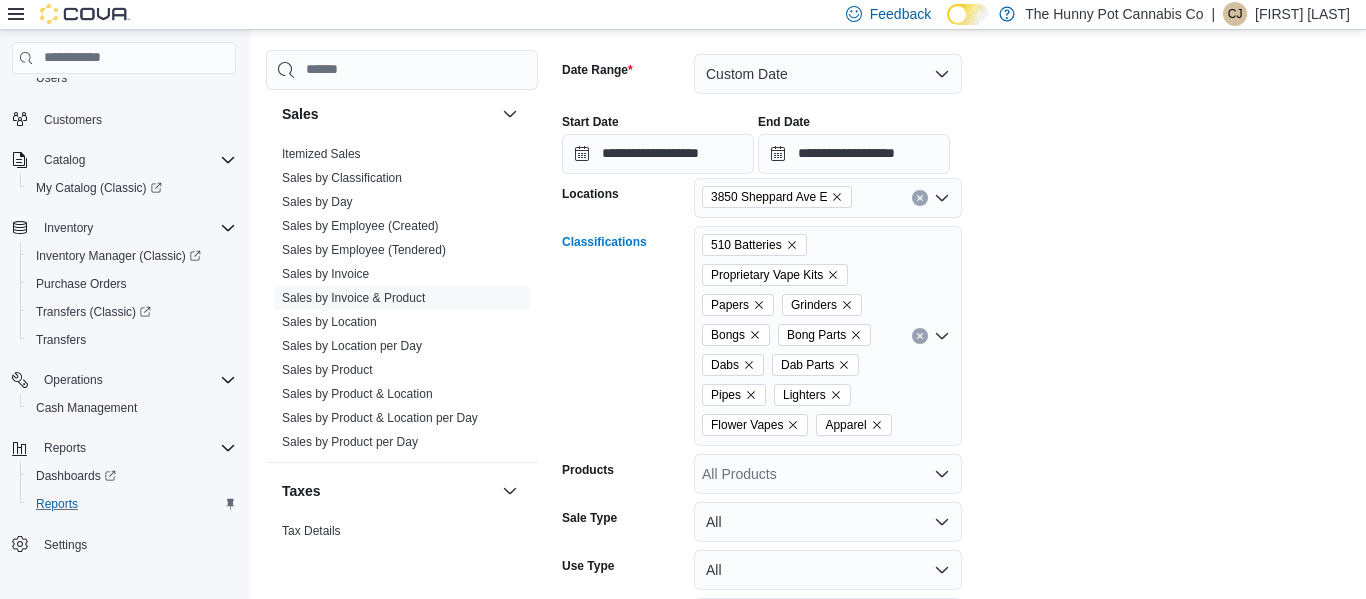 scroll, scrollTop: 322, scrollLeft: 0, axis: vertical 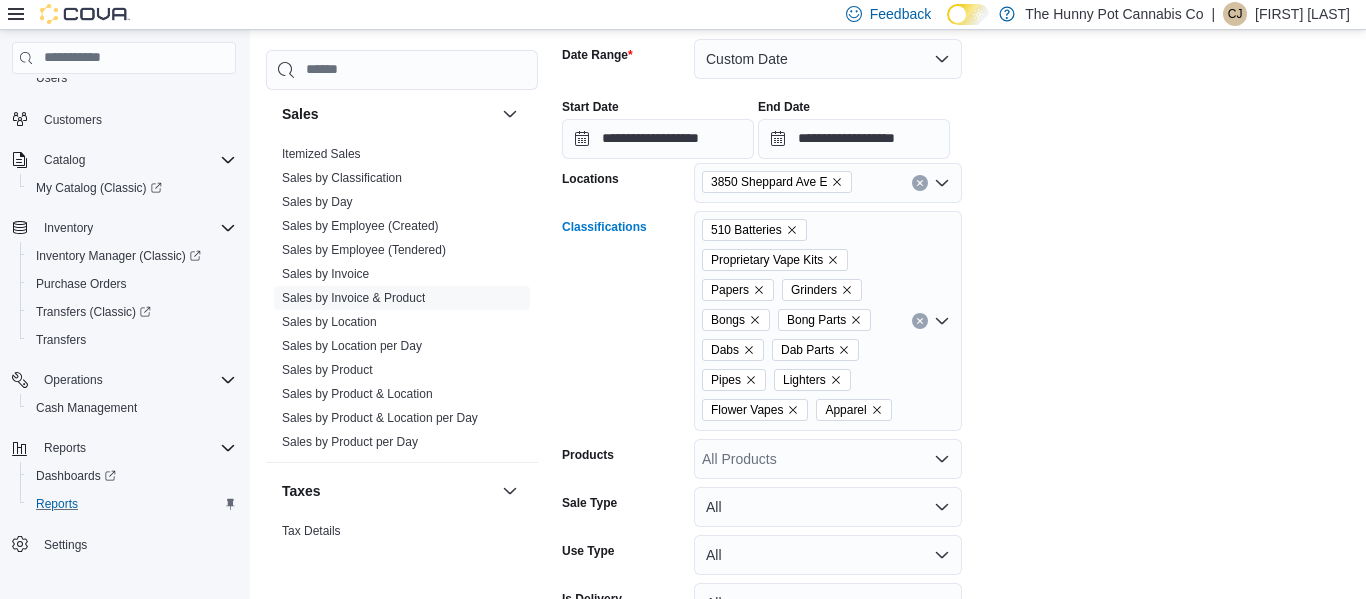 click on "510 Batteries Proprietary Vape Kits Papers Grinders Bongs Bong Parts Dabs Dab Parts Pipes Lighters Flower Vapes Apparel Combo box. Selected. 510 Batteries, Proprietary Vape Kits, Papers, Grinders, Bongs, Bong Parts, Dabs, Dab Parts, Pipes, Lighters, Flower Vapes, Apparel. Press Backspace to delete Apparel. Combo box input. All Classifications. Type some text or, to display a list of choices, press Down Arrow. To exit the list of choices, press Escape." at bounding box center (828, 321) 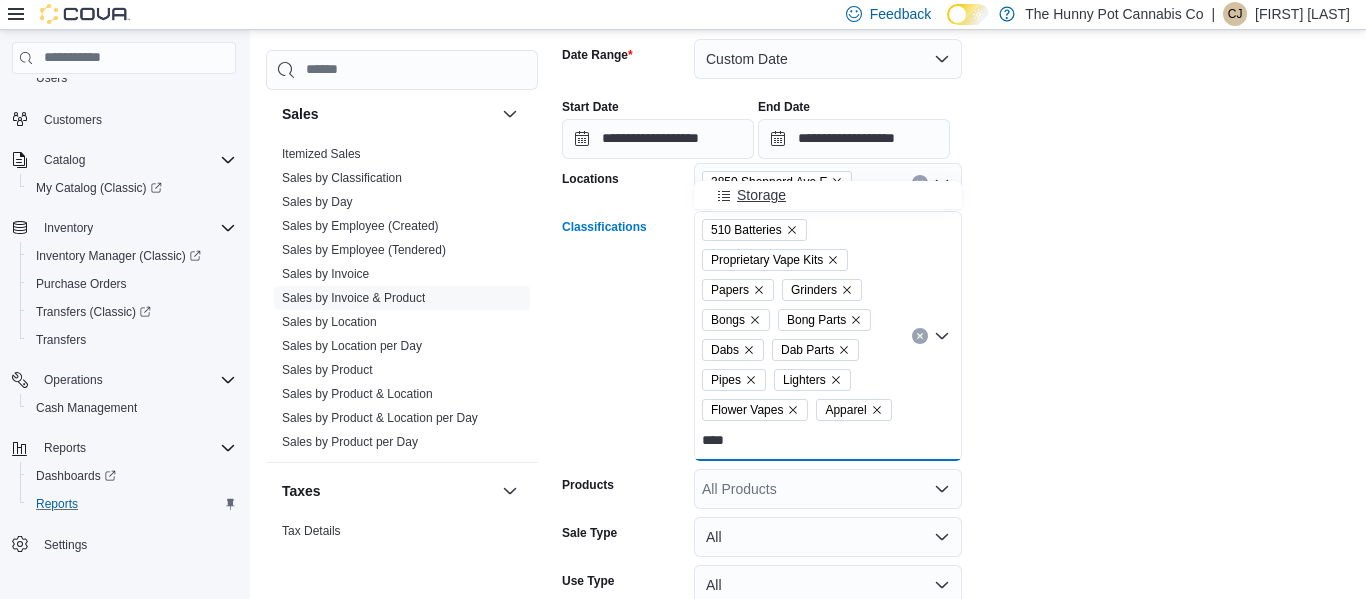 type on "****" 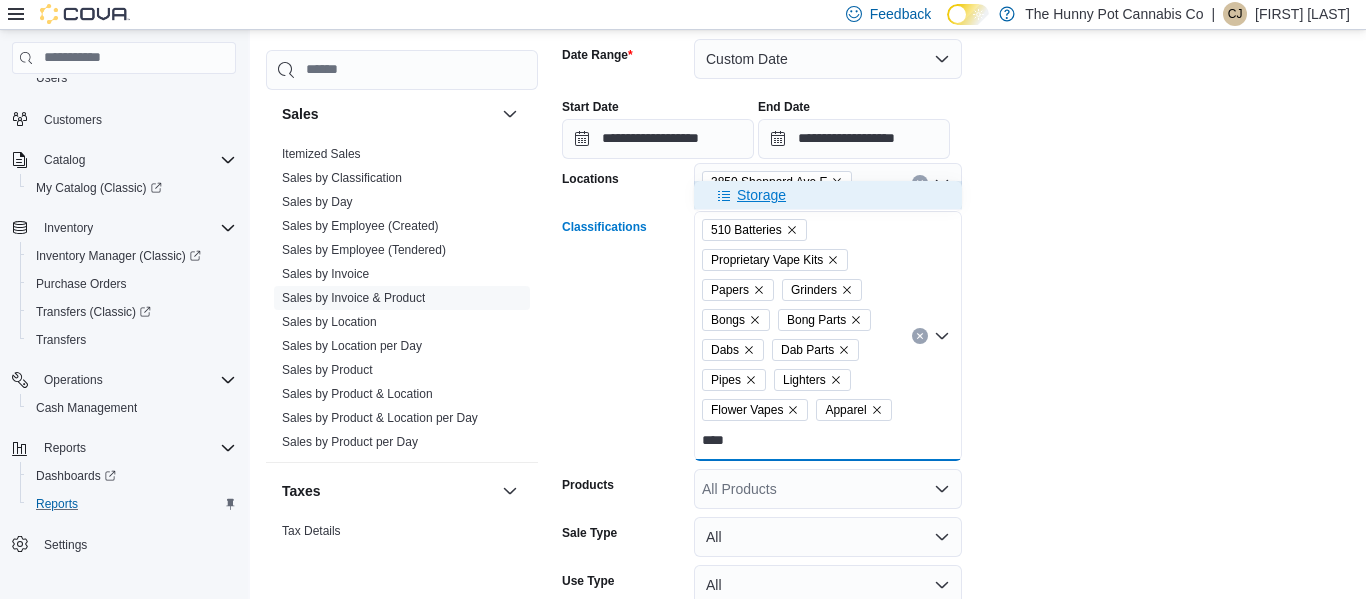 click on "Storage" at bounding box center (828, 195) 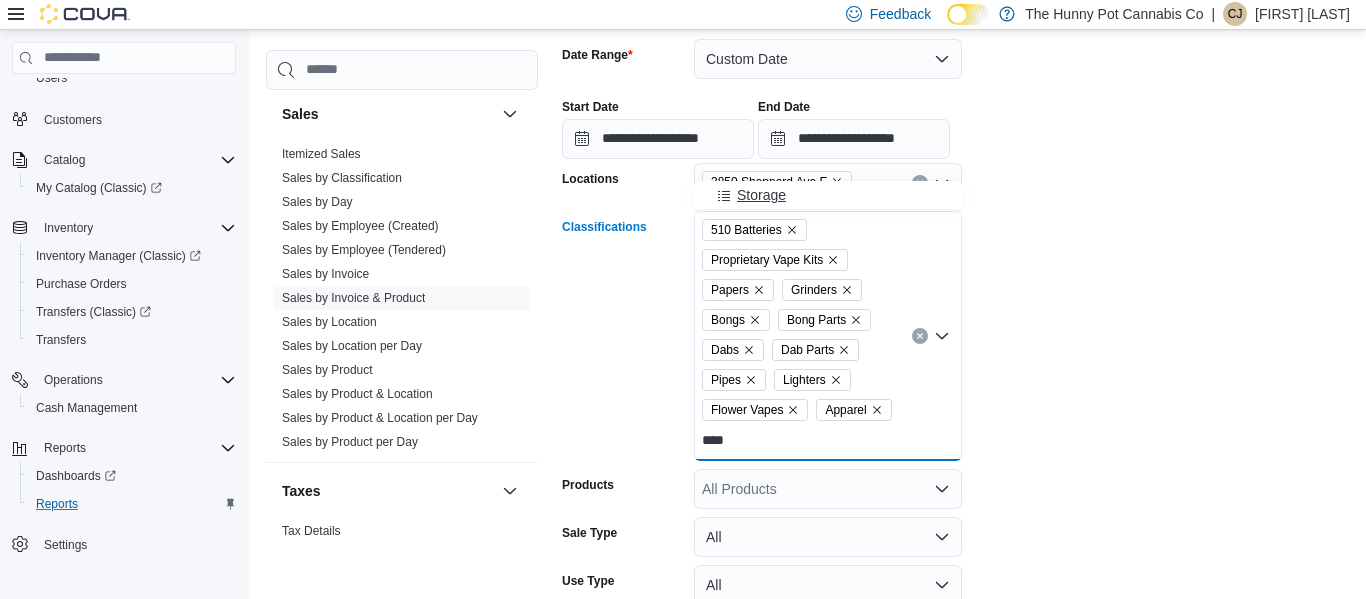 type 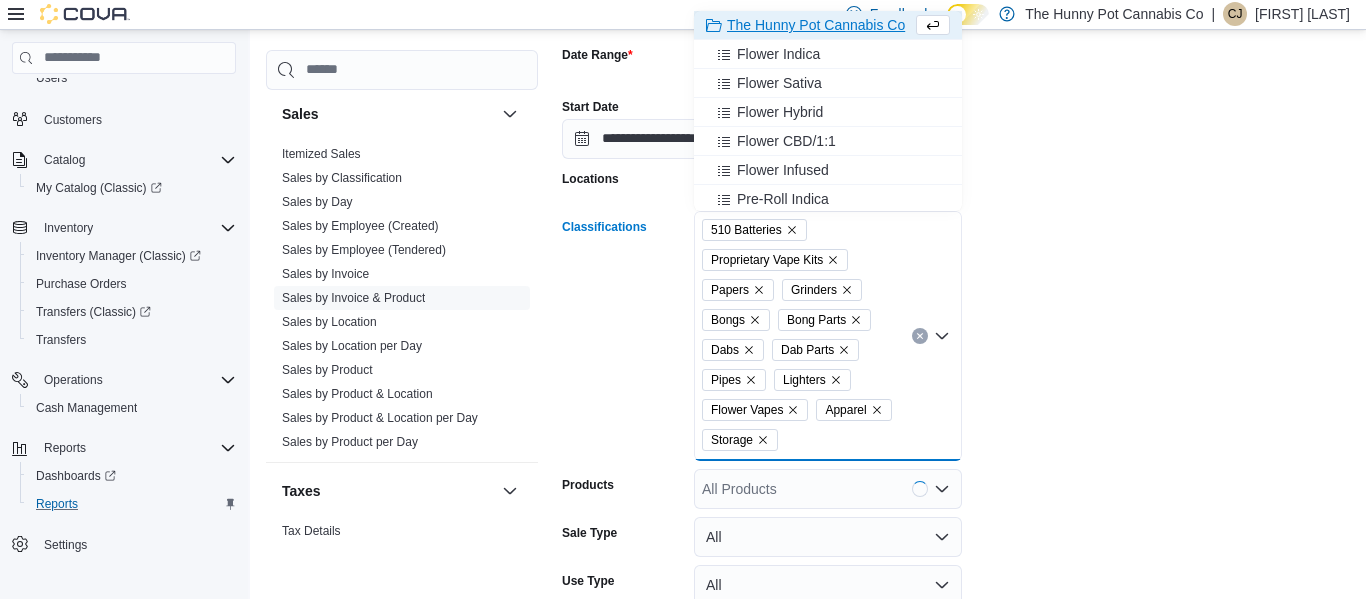 click on "[CLASSIFICATION], [CLASSIFICATION], [CLASSIFICATION], [CLASSIFICATION], [CLASSIFICATION], [CLASSIFICATION], [CLASSIFICATION], [CLASSIFICATION], [CLASSIFICATION], [CLASSIFICATION], [CLASSIFICATION], [CLASSIFICATION]. Press Backspace to delete [CLASSIFICATION]. Combo box input. All Classifications. Type some text or, to display a list of choices, press Down Arrow. To exit the list of choices, press Escape." at bounding box center [828, 336] 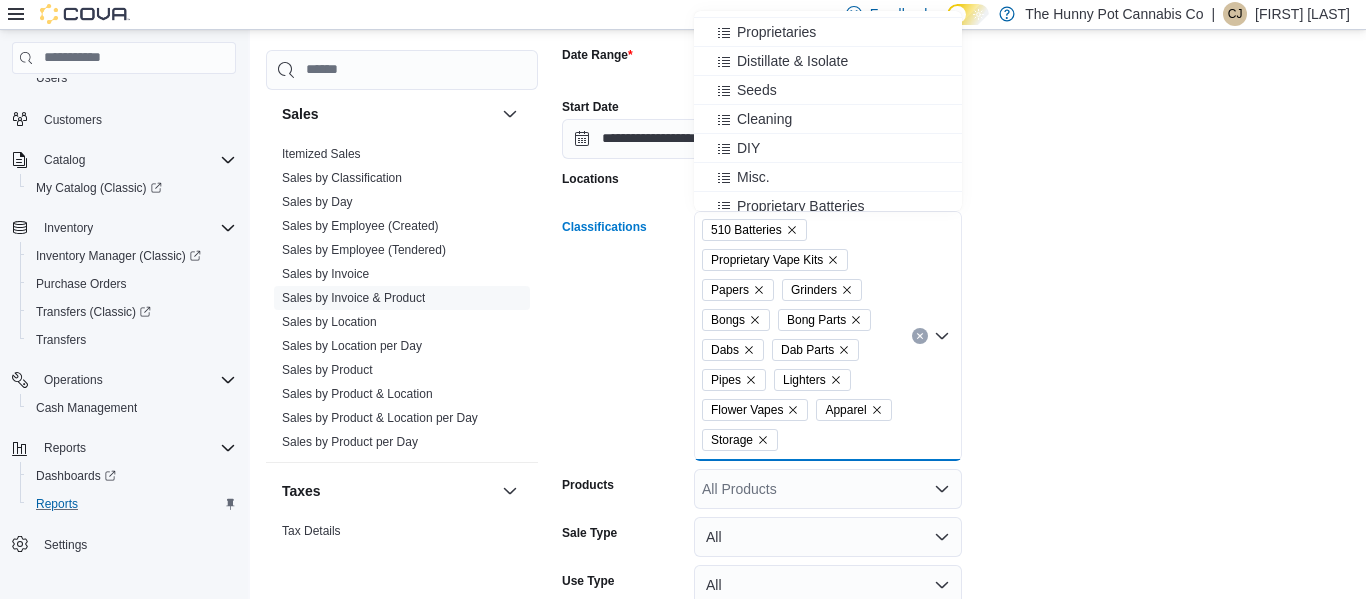 scroll, scrollTop: 720, scrollLeft: 0, axis: vertical 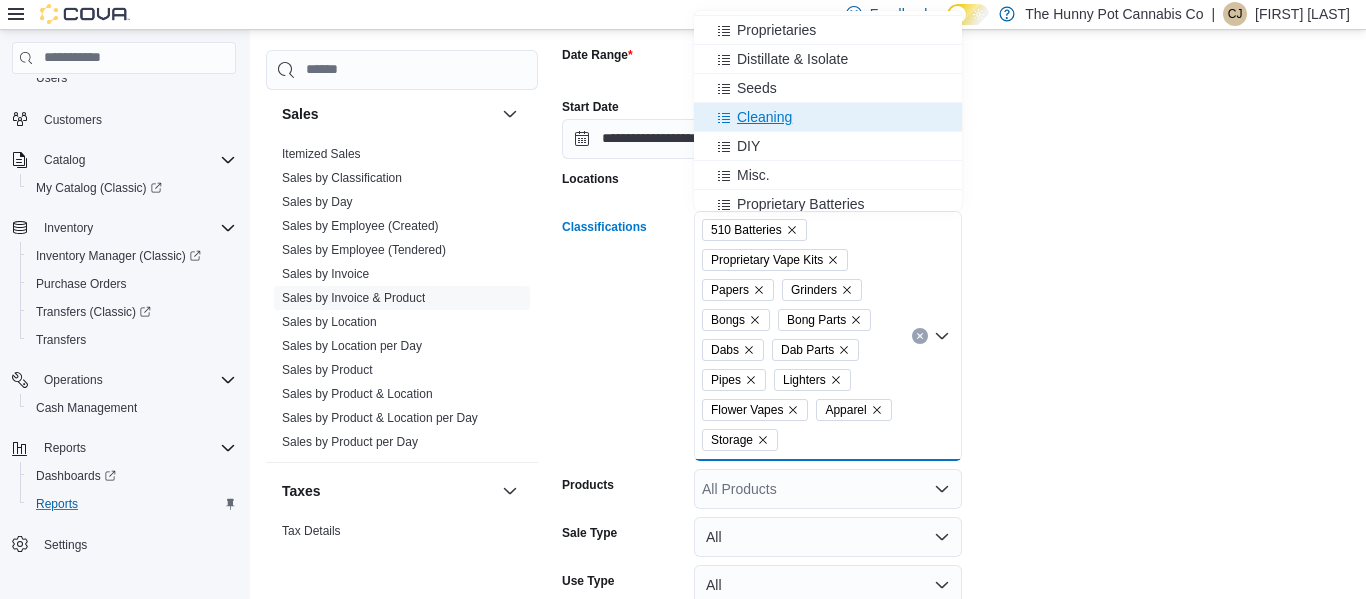 click on "Cleaning" at bounding box center (828, 117) 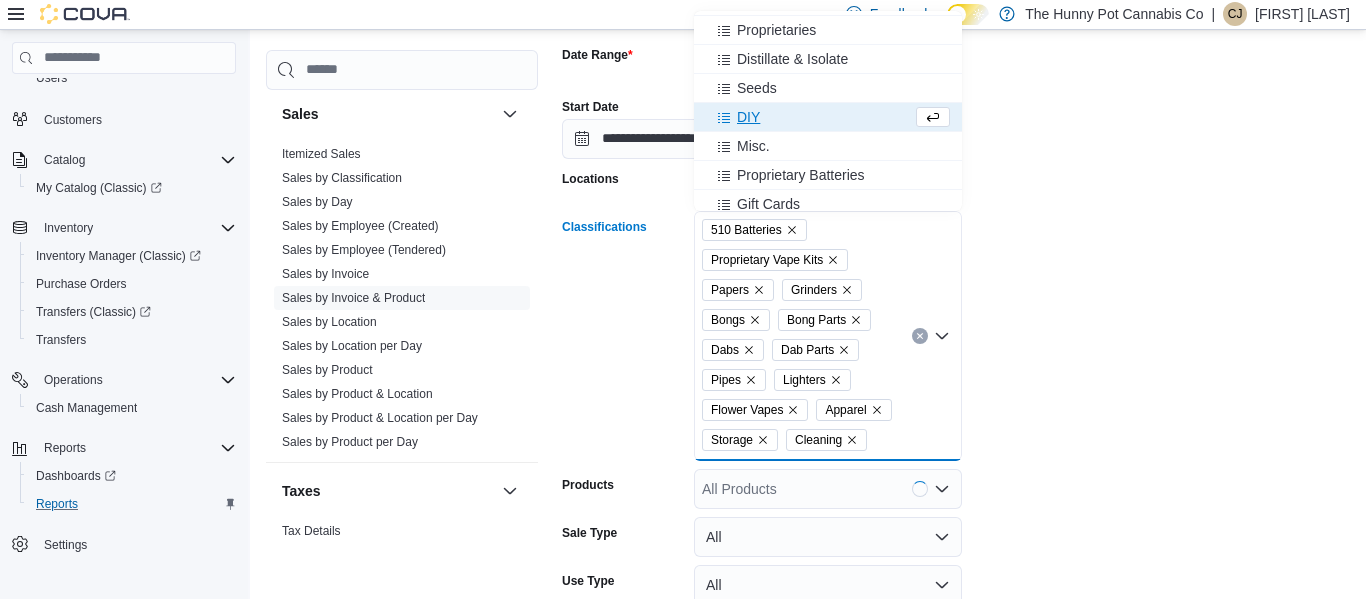 click on "DIY" at bounding box center [828, 117] 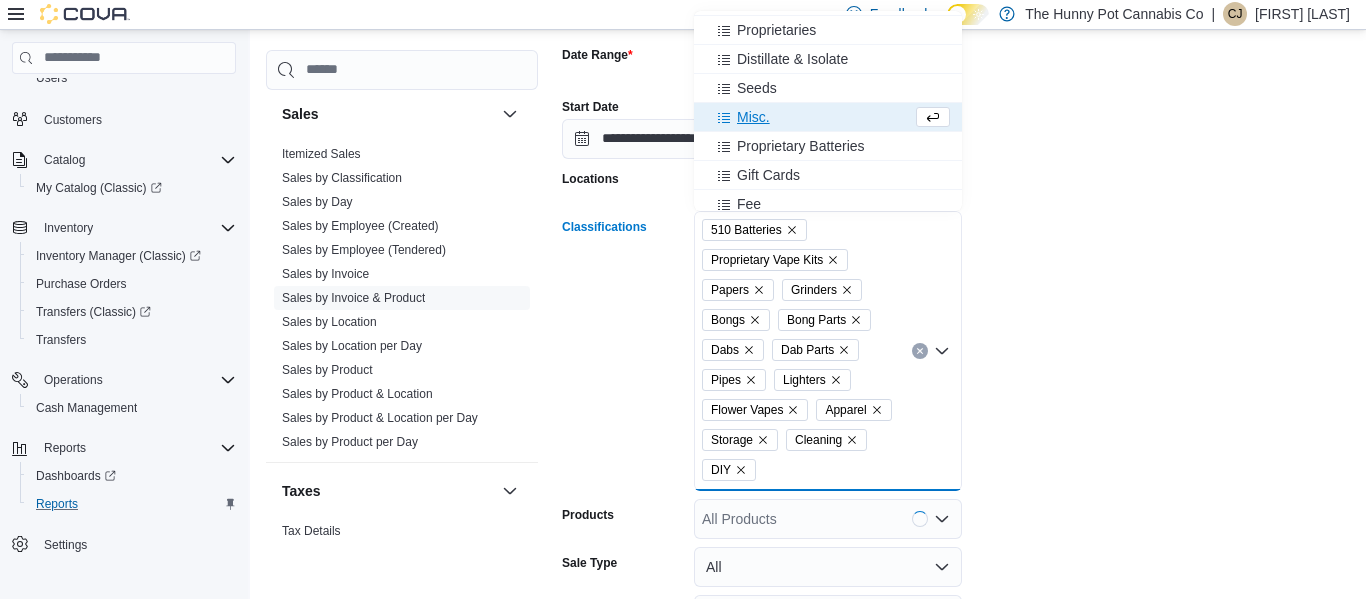 click on "Misc." at bounding box center [828, 117] 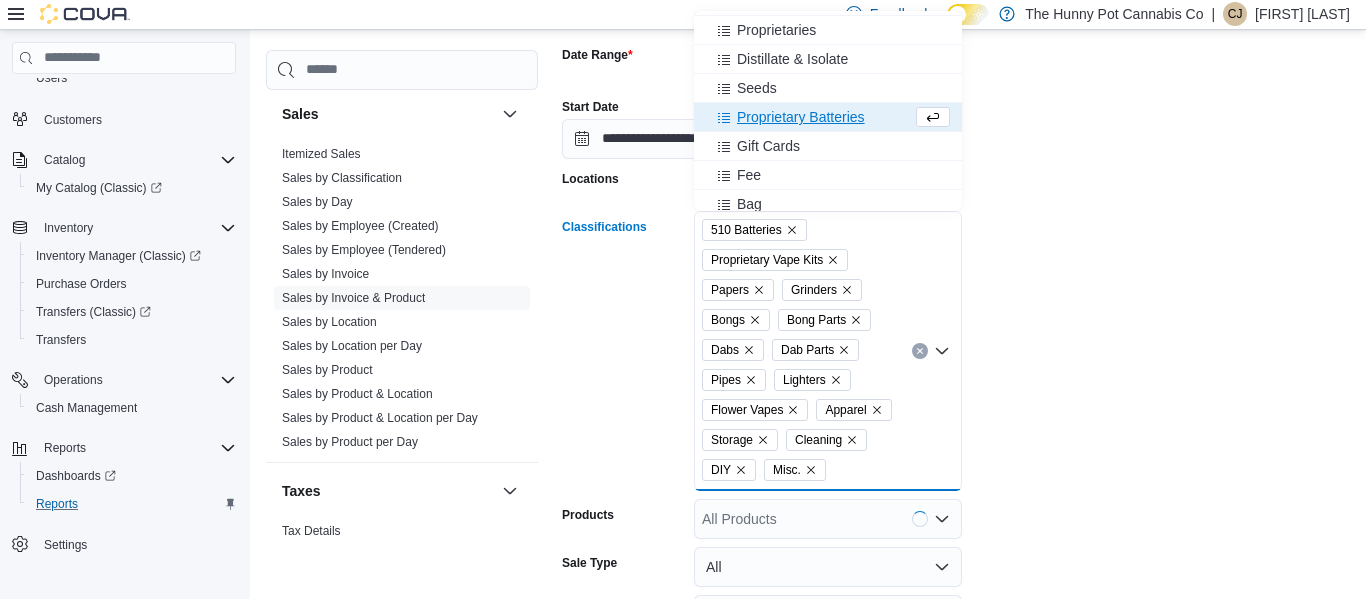 click on "Proprietary Batteries" at bounding box center [801, 117] 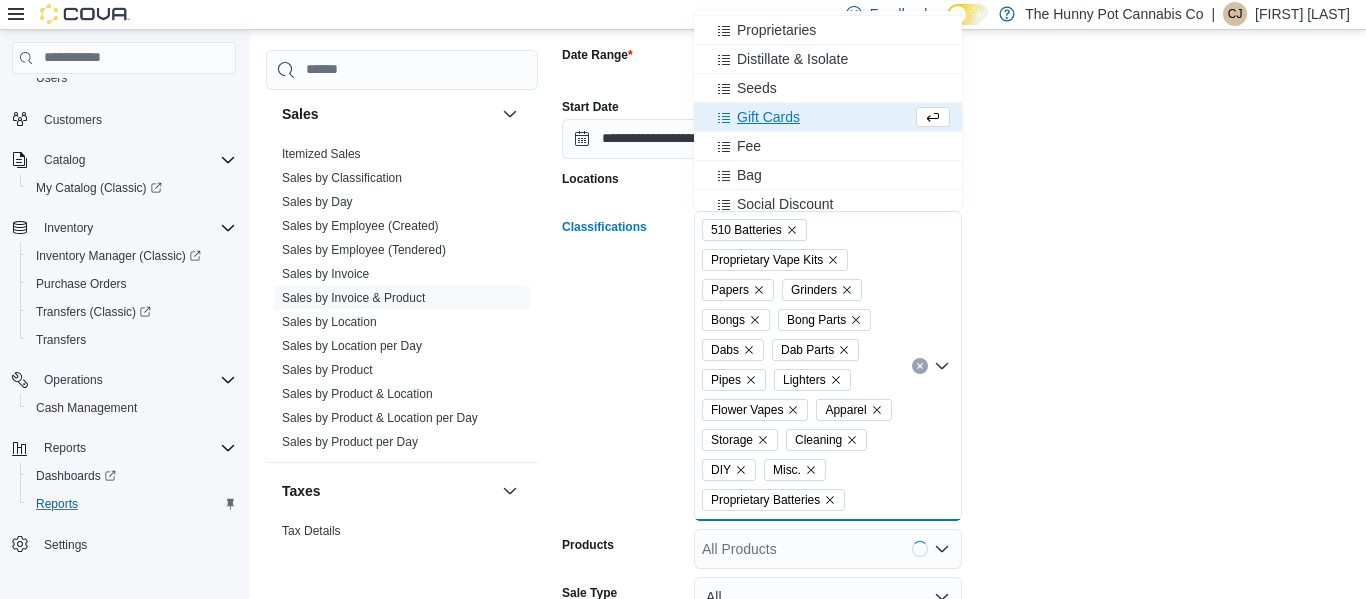 click on "Gift Cards" at bounding box center (768, 117) 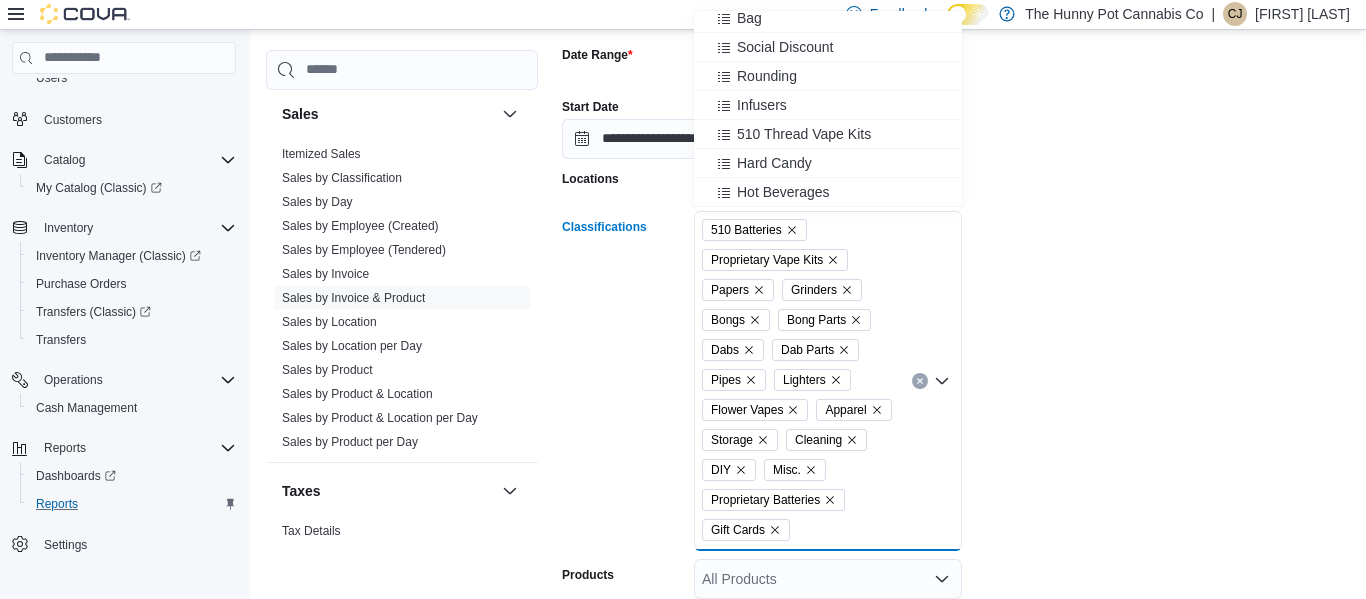 scroll, scrollTop: 849, scrollLeft: 0, axis: vertical 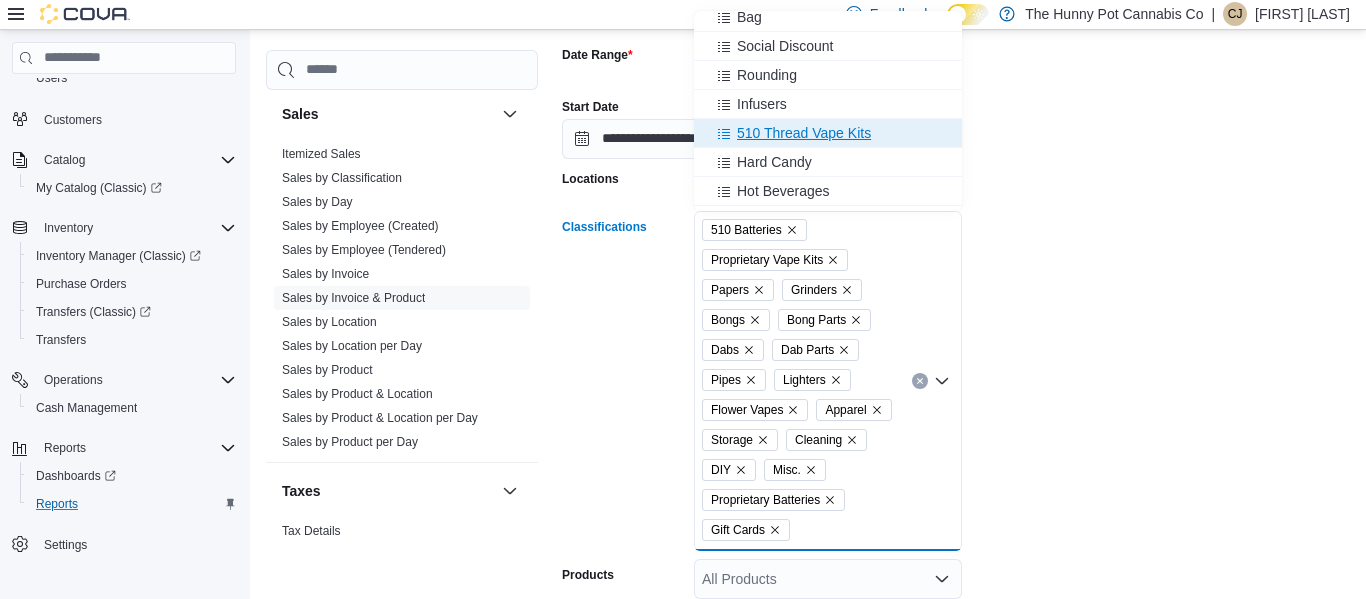 click on "510 Thread Vape Kits" at bounding box center (804, 133) 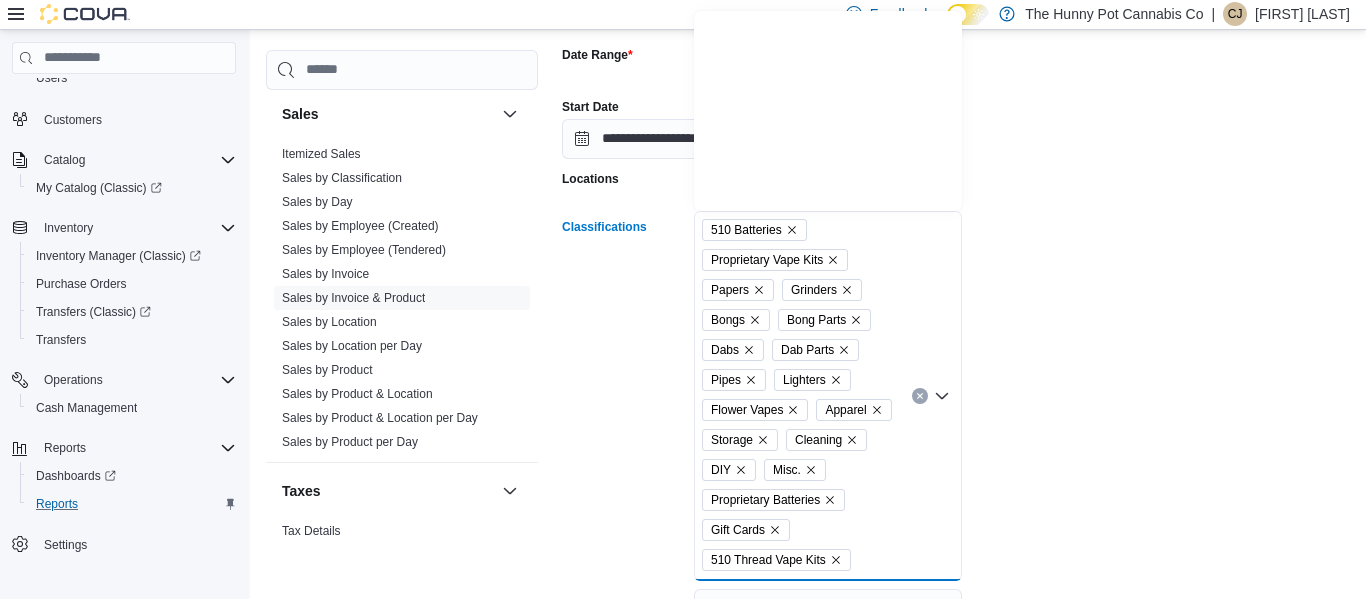 scroll, scrollTop: 0, scrollLeft: 0, axis: both 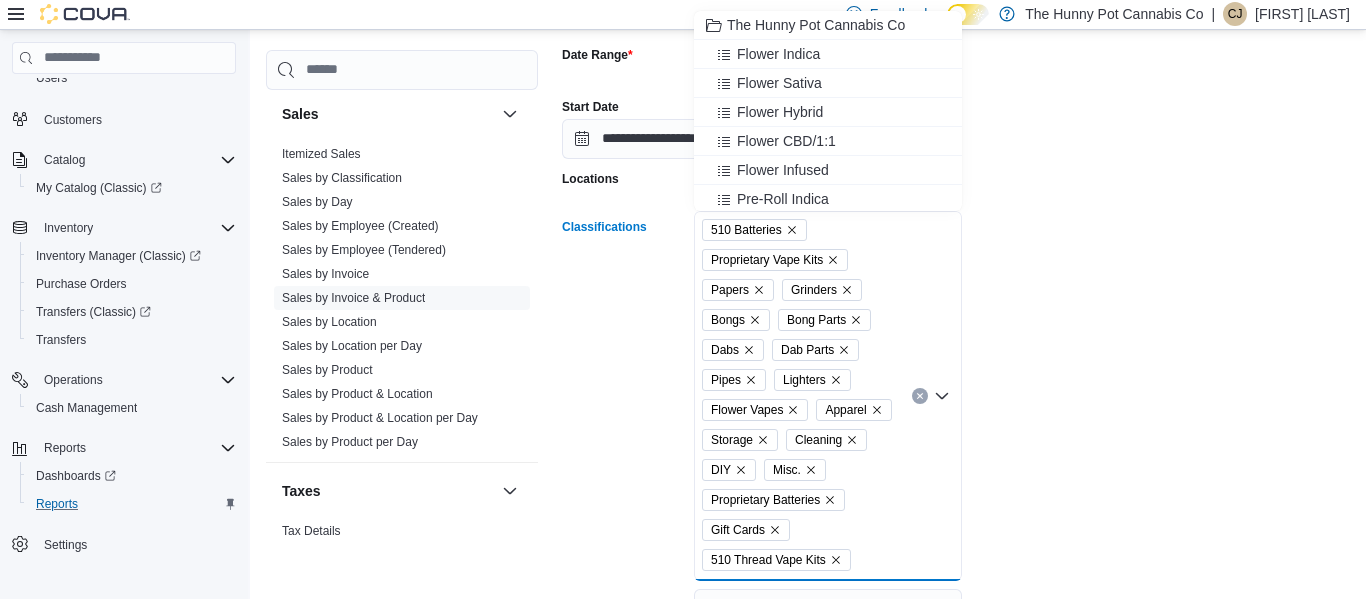 click on "**********" at bounding box center [956, 470] 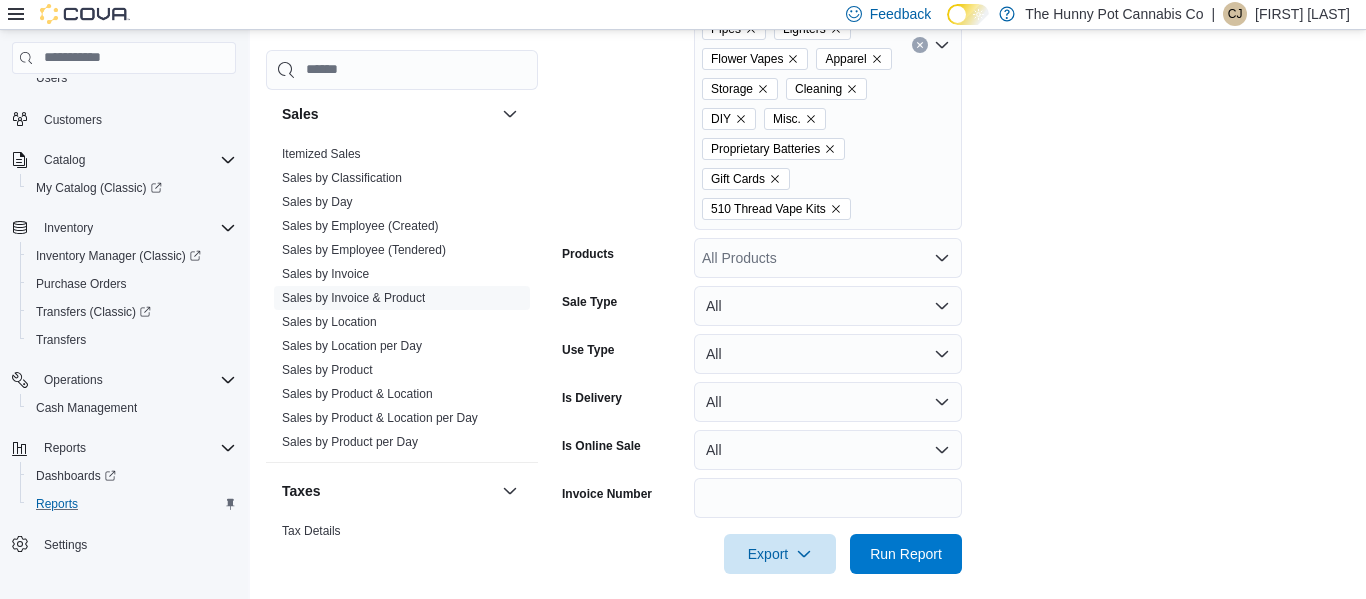 scroll, scrollTop: 688, scrollLeft: 0, axis: vertical 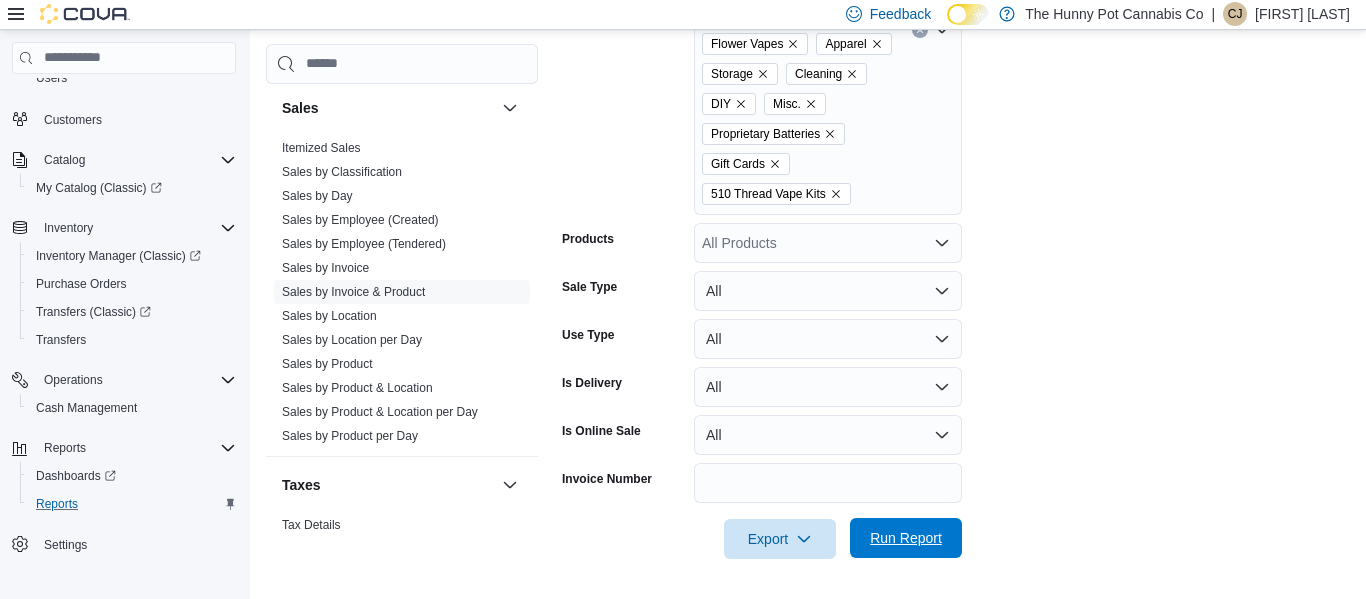 click on "Run Report" at bounding box center (906, 538) 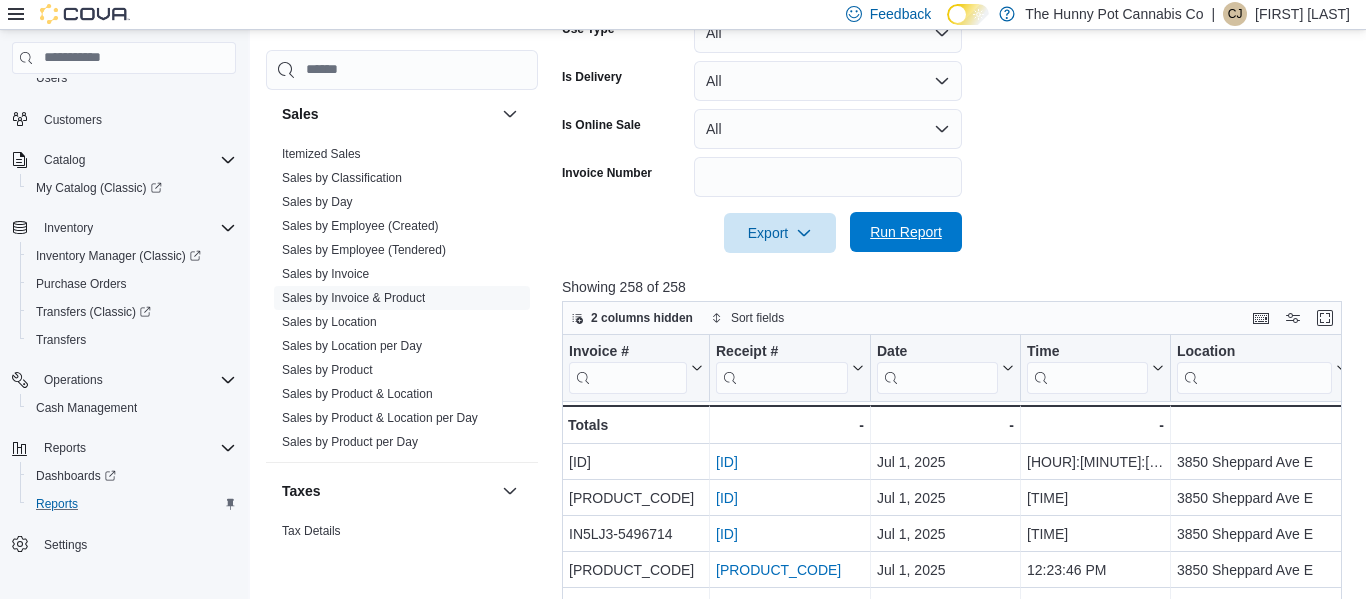 scroll, scrollTop: 997, scrollLeft: 0, axis: vertical 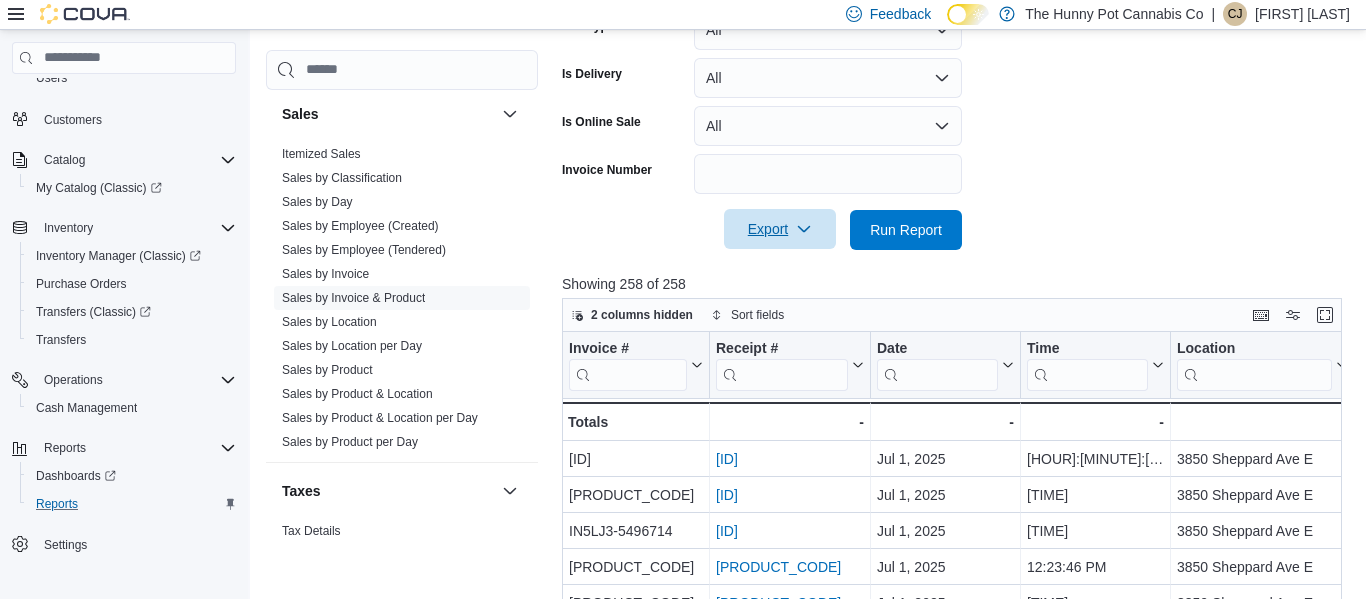 click on "Export" at bounding box center [780, 229] 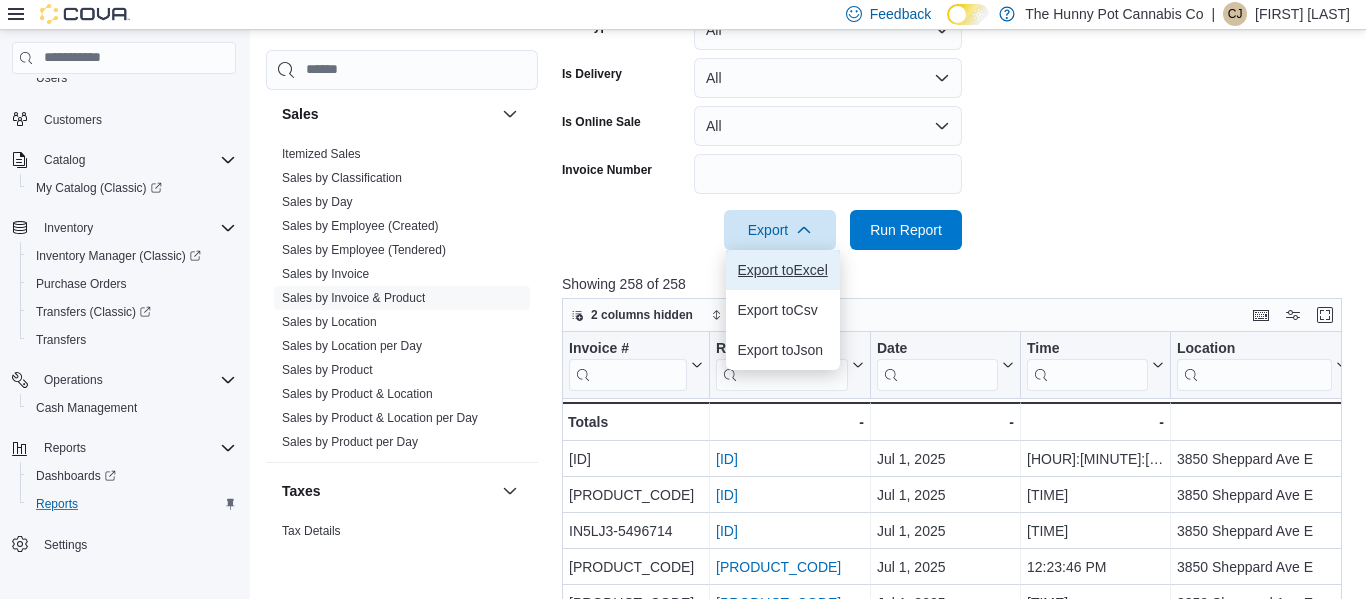 click on "Export to  Excel" at bounding box center [783, 270] 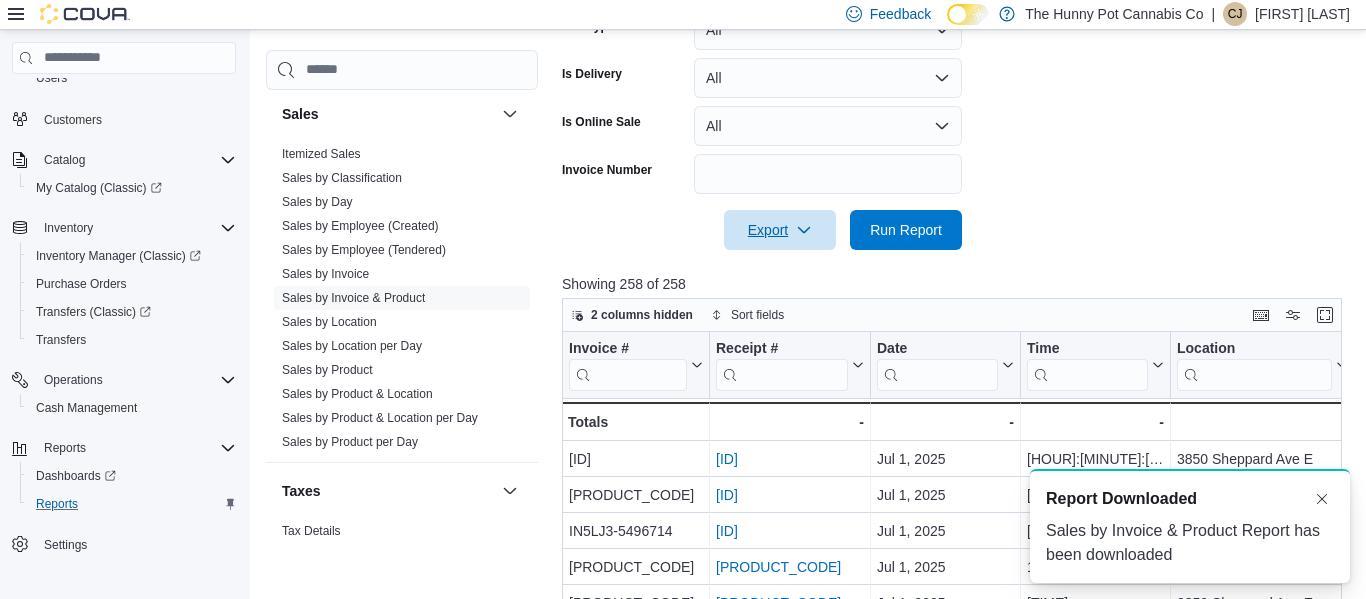 scroll, scrollTop: 0, scrollLeft: 0, axis: both 